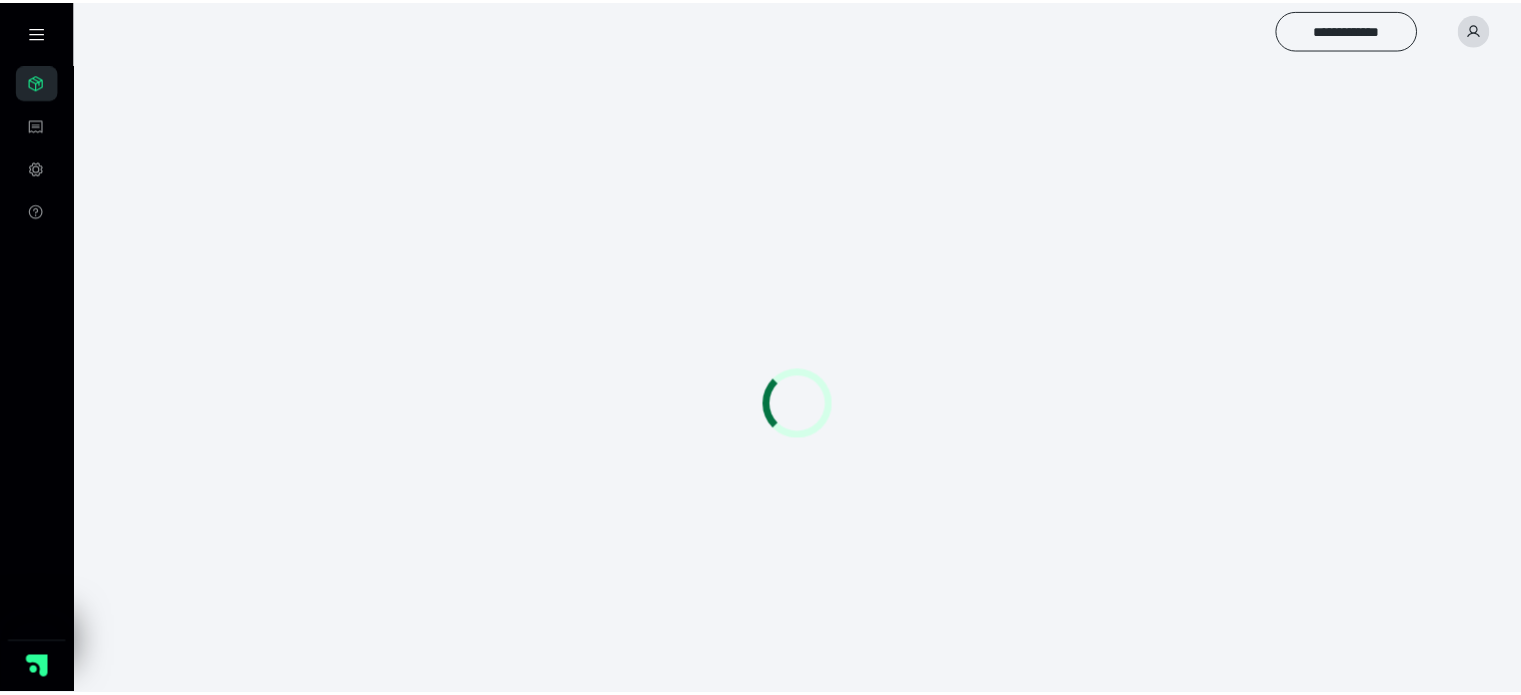 scroll, scrollTop: 0, scrollLeft: 0, axis: both 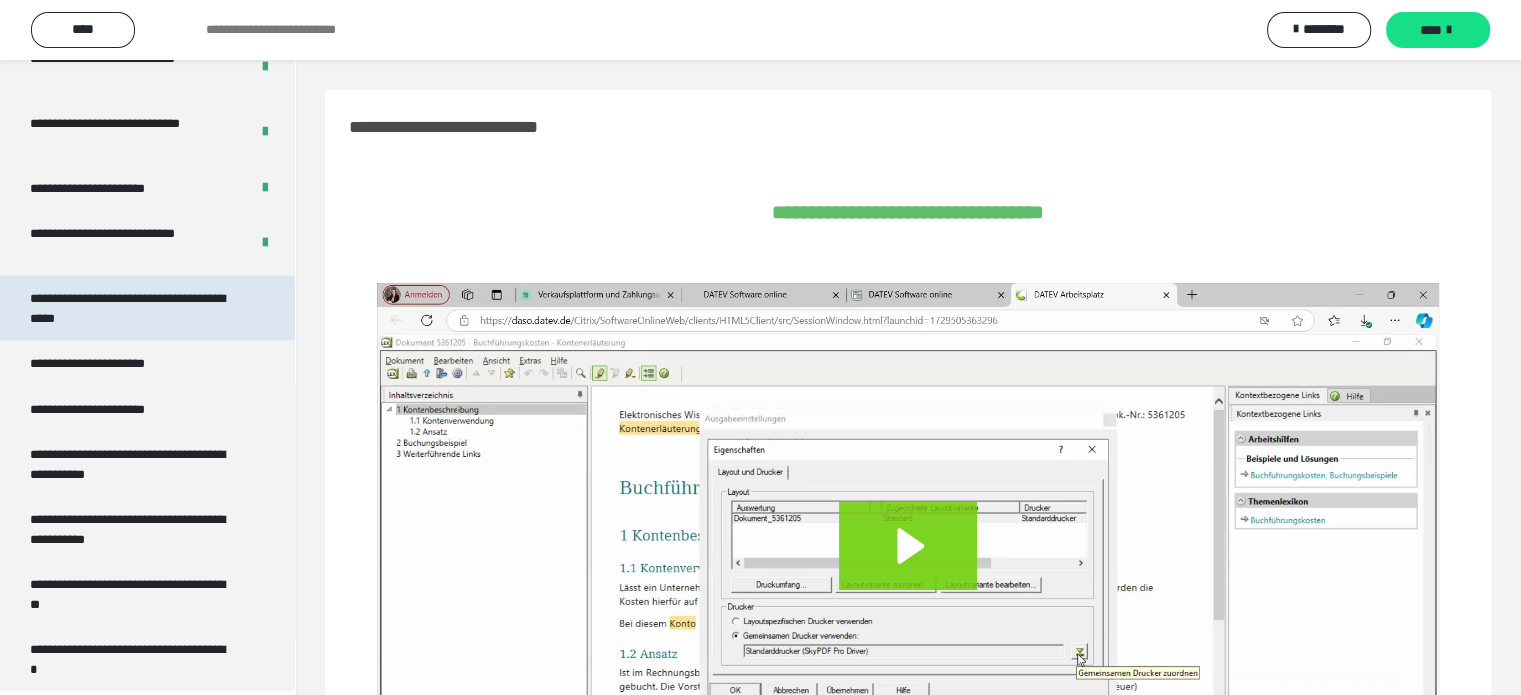 click on "**********" at bounding box center [132, 308] 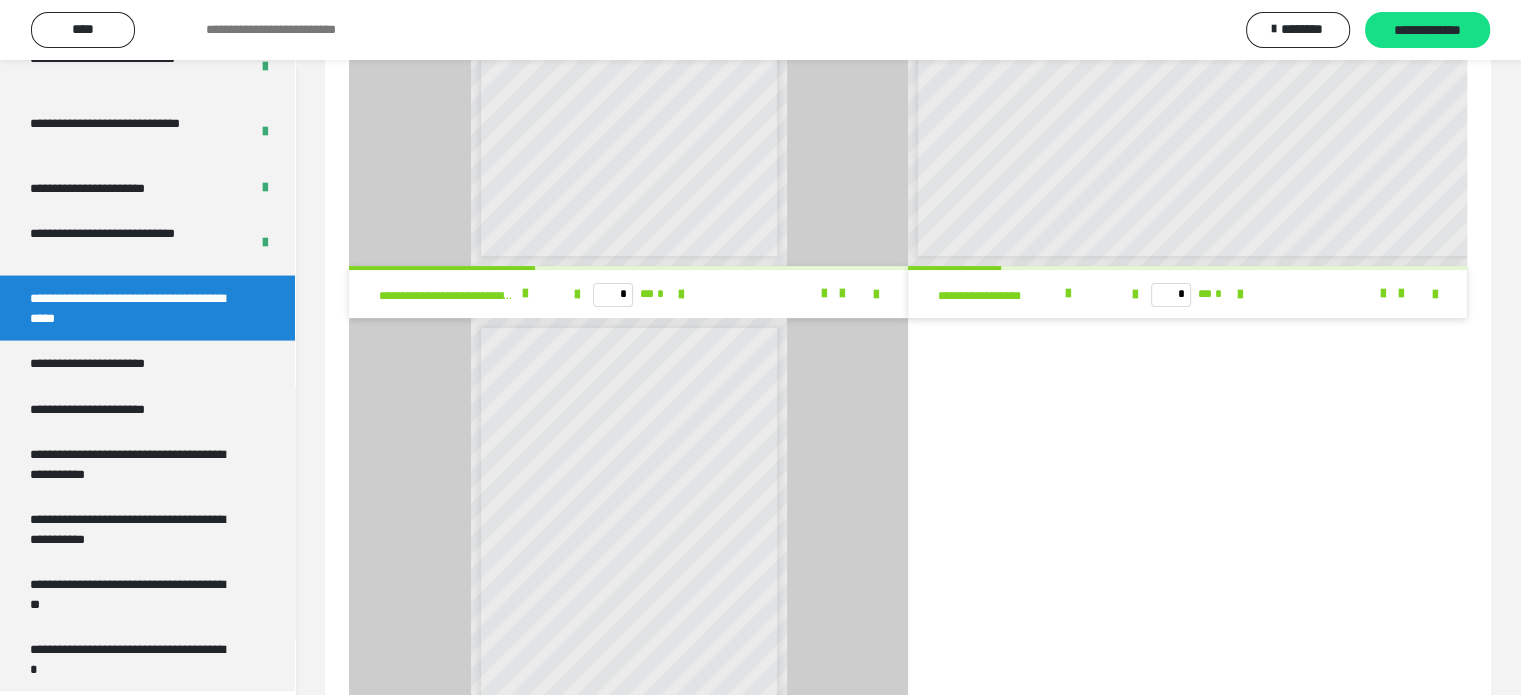 scroll, scrollTop: 500, scrollLeft: 0, axis: vertical 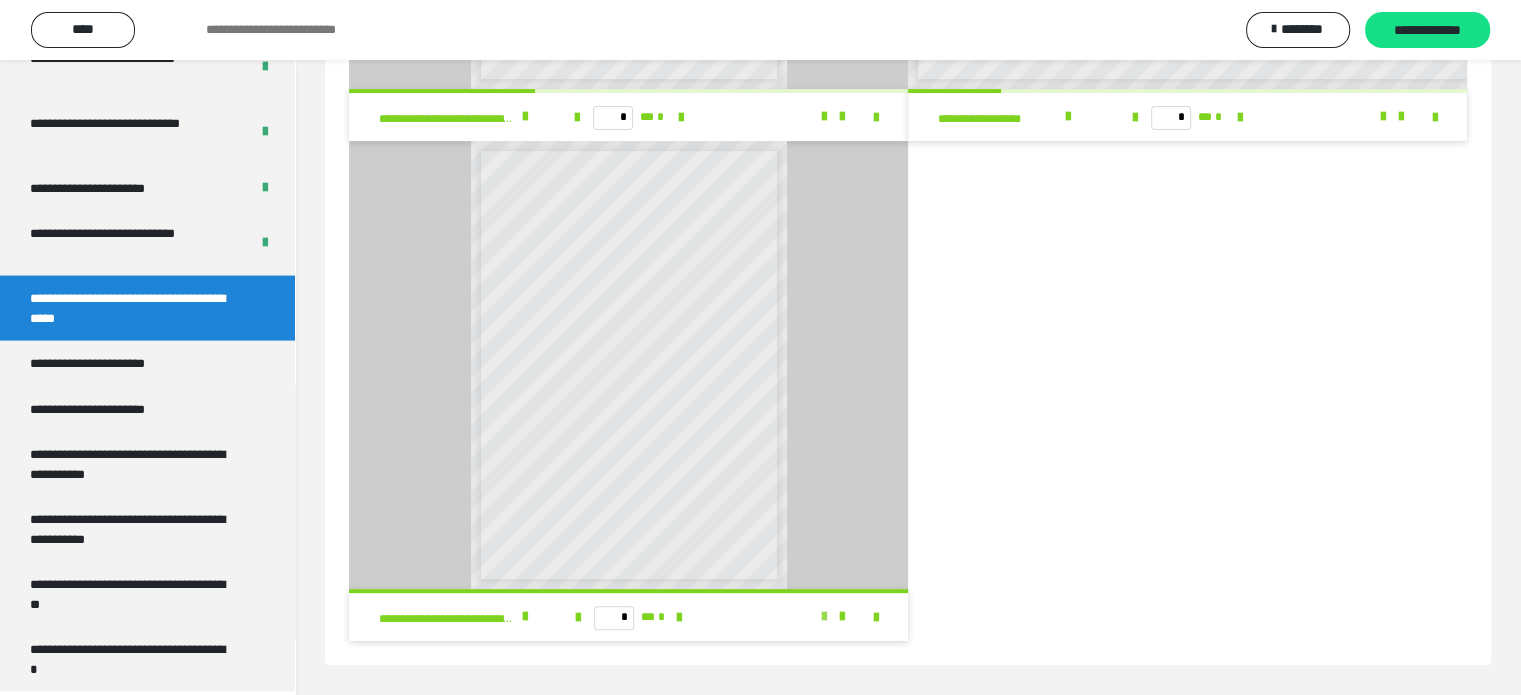 click at bounding box center (824, 617) 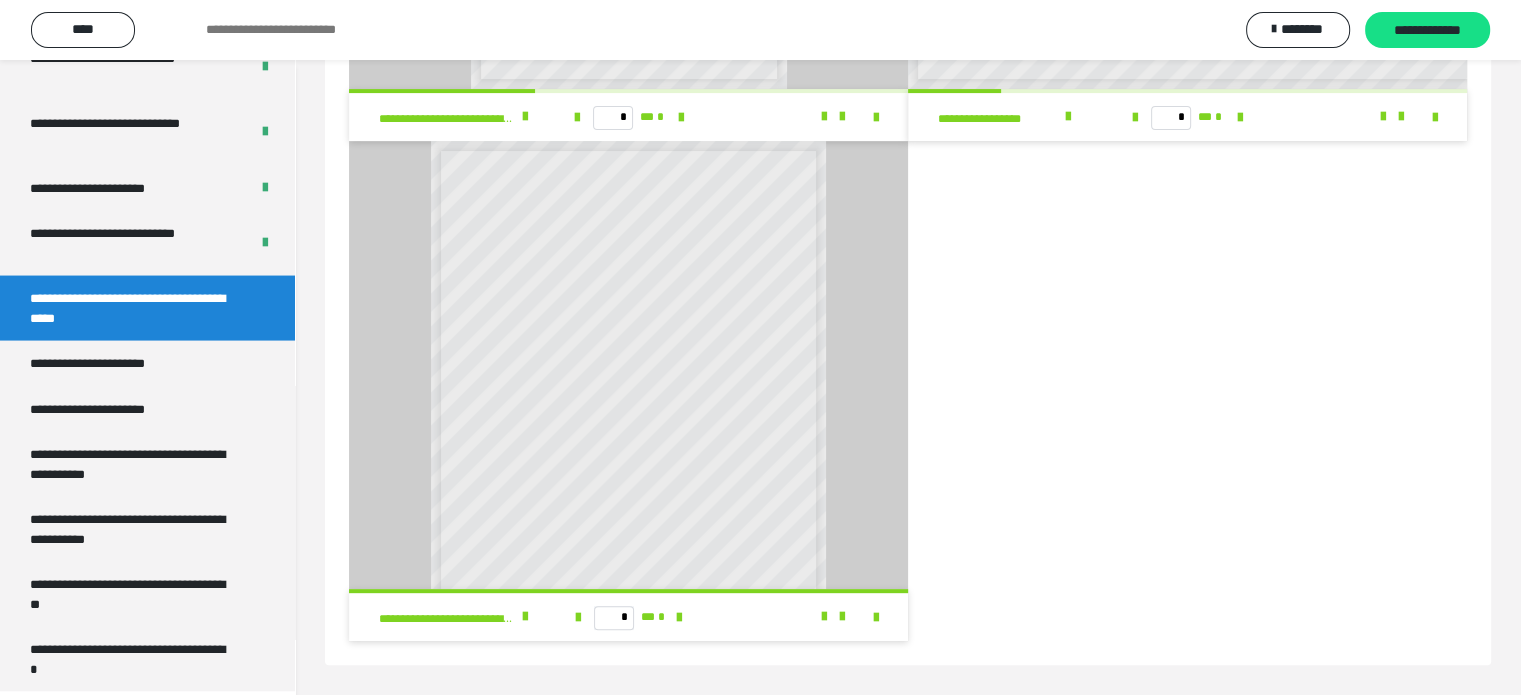 click at bounding box center (828, 617) 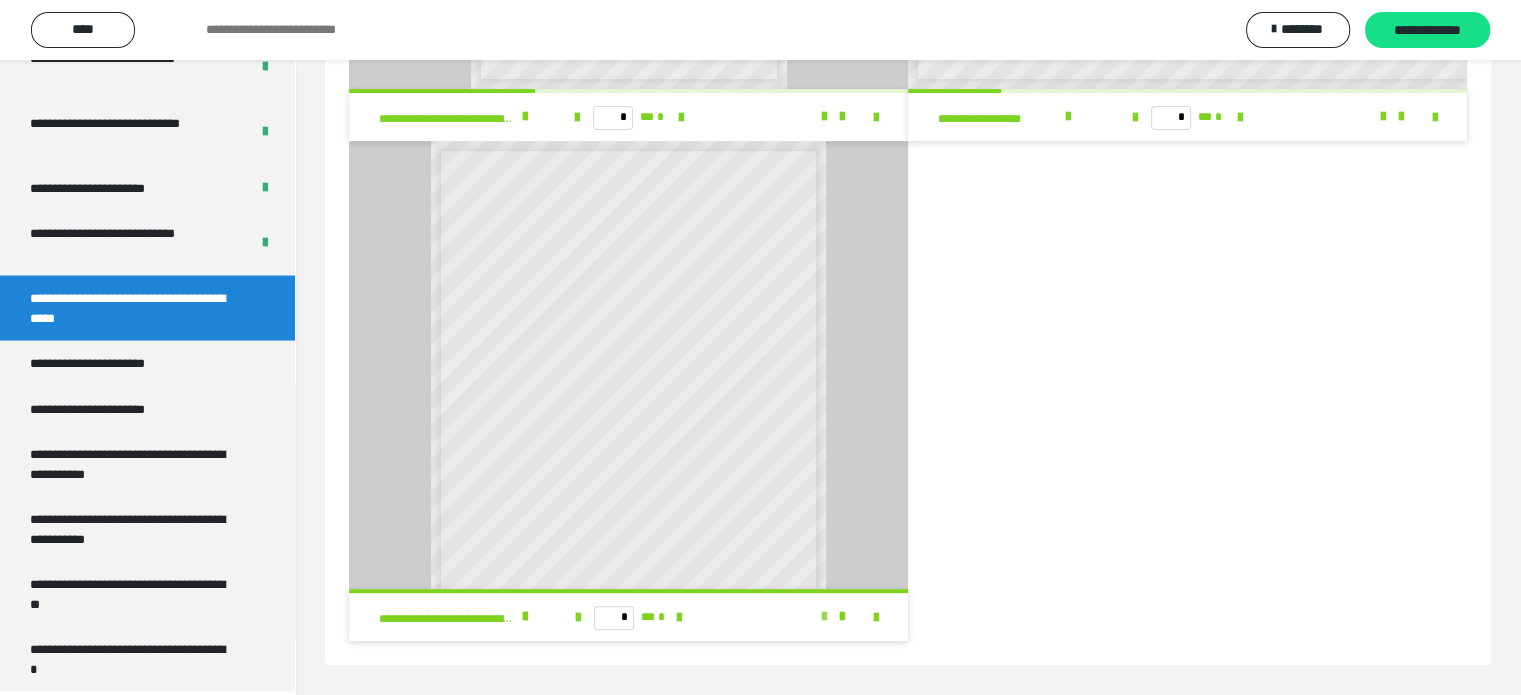 click at bounding box center (824, 617) 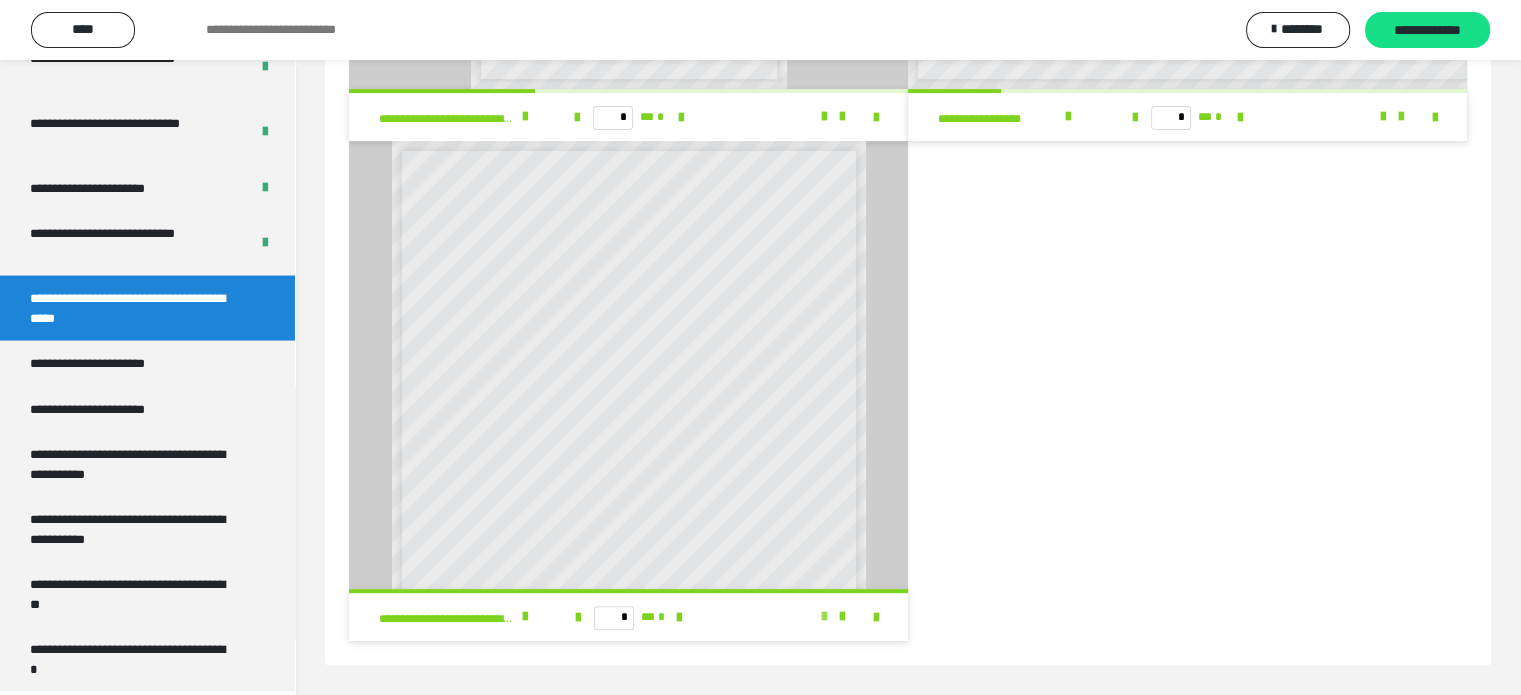 click at bounding box center (824, 617) 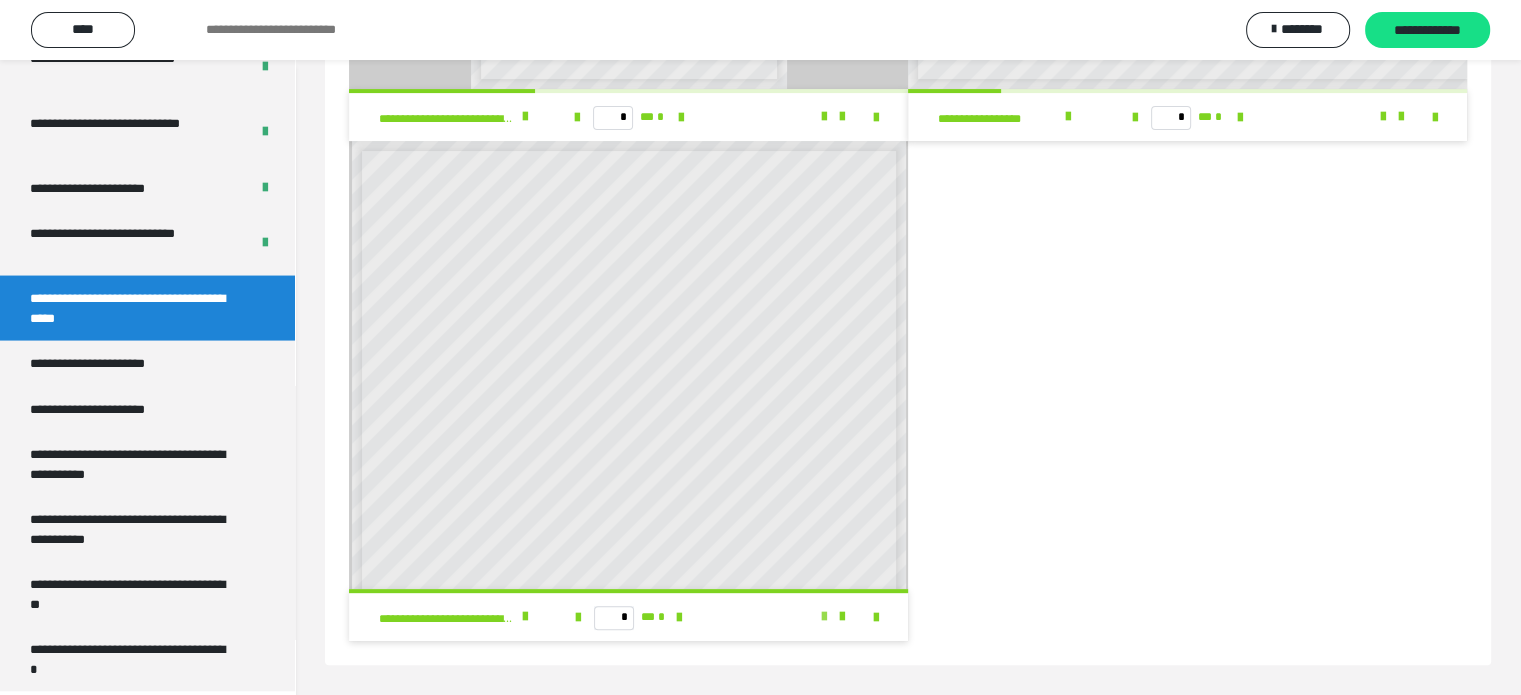 click at bounding box center [824, 617] 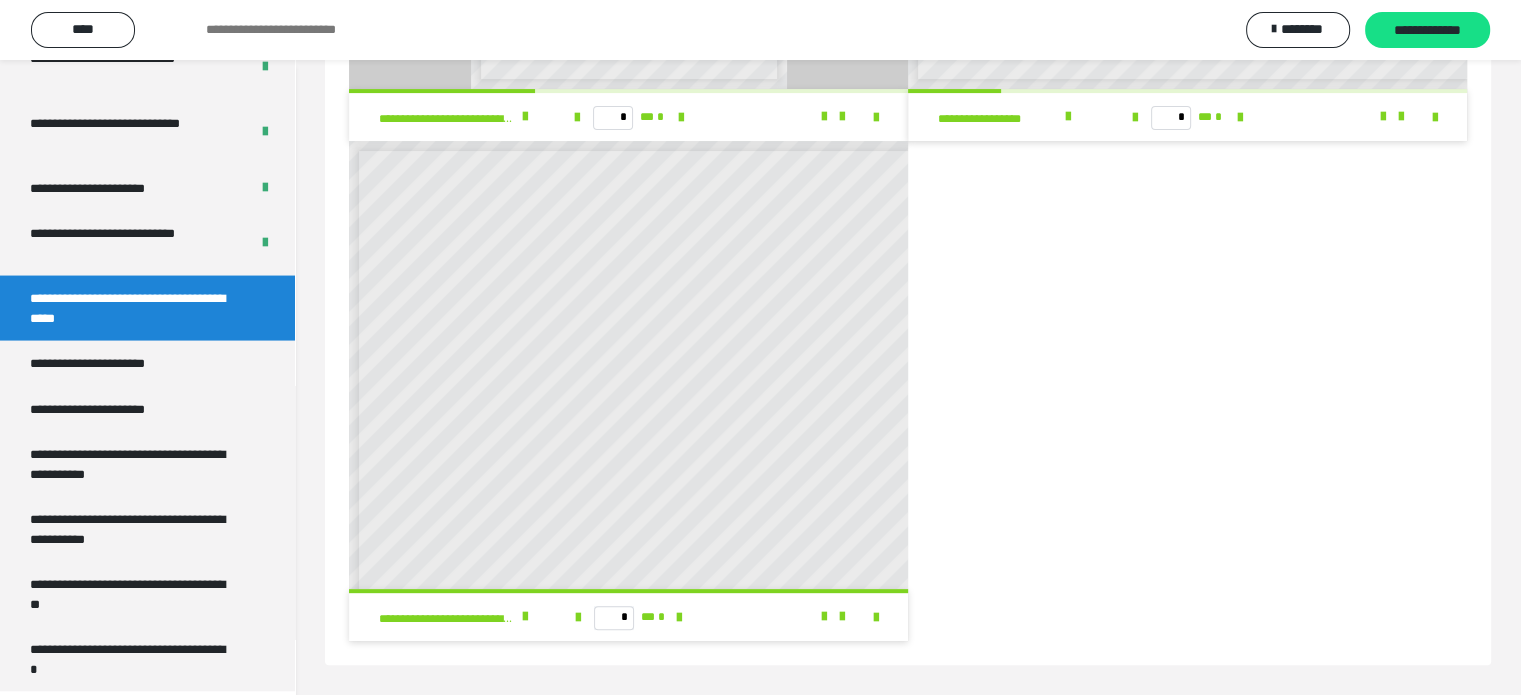 scroll, scrollTop: 0, scrollLeft: 81, axis: horizontal 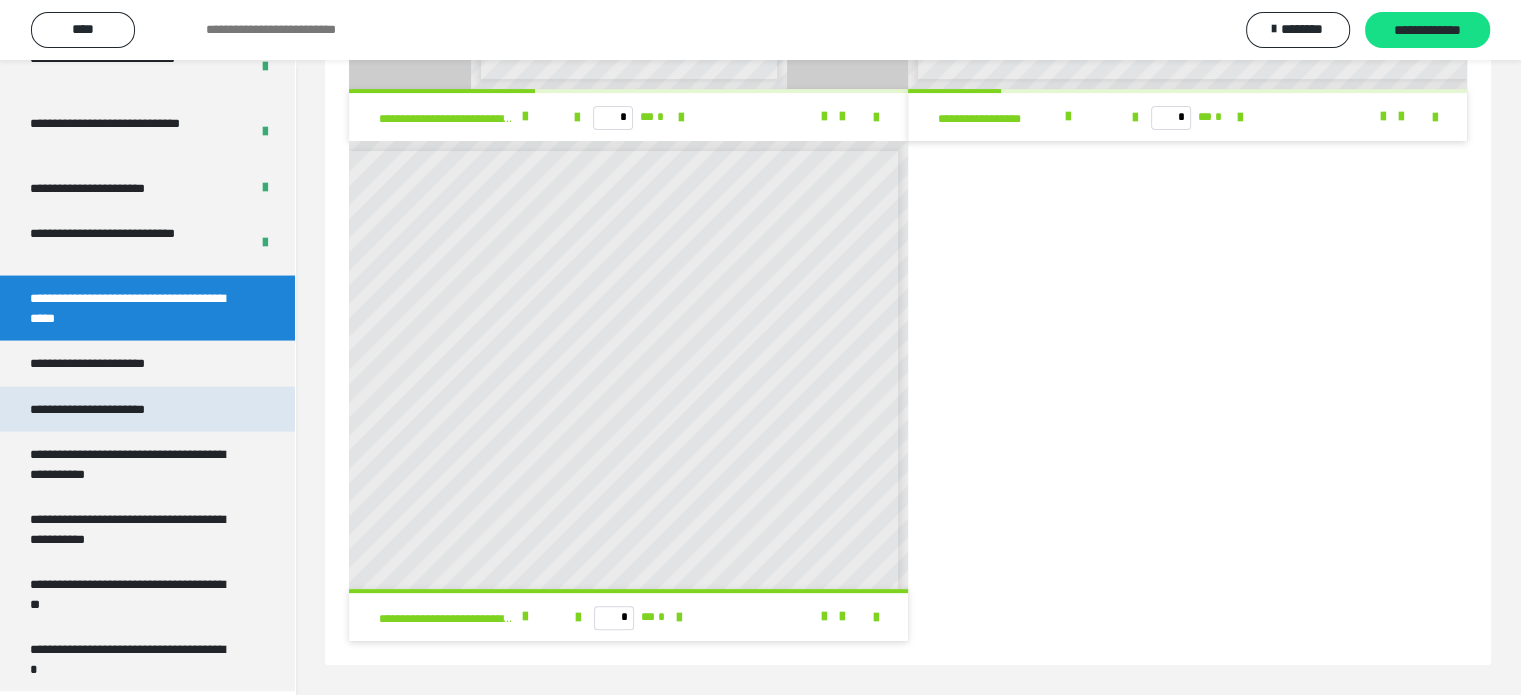 click on "**********" at bounding box center [111, 410] 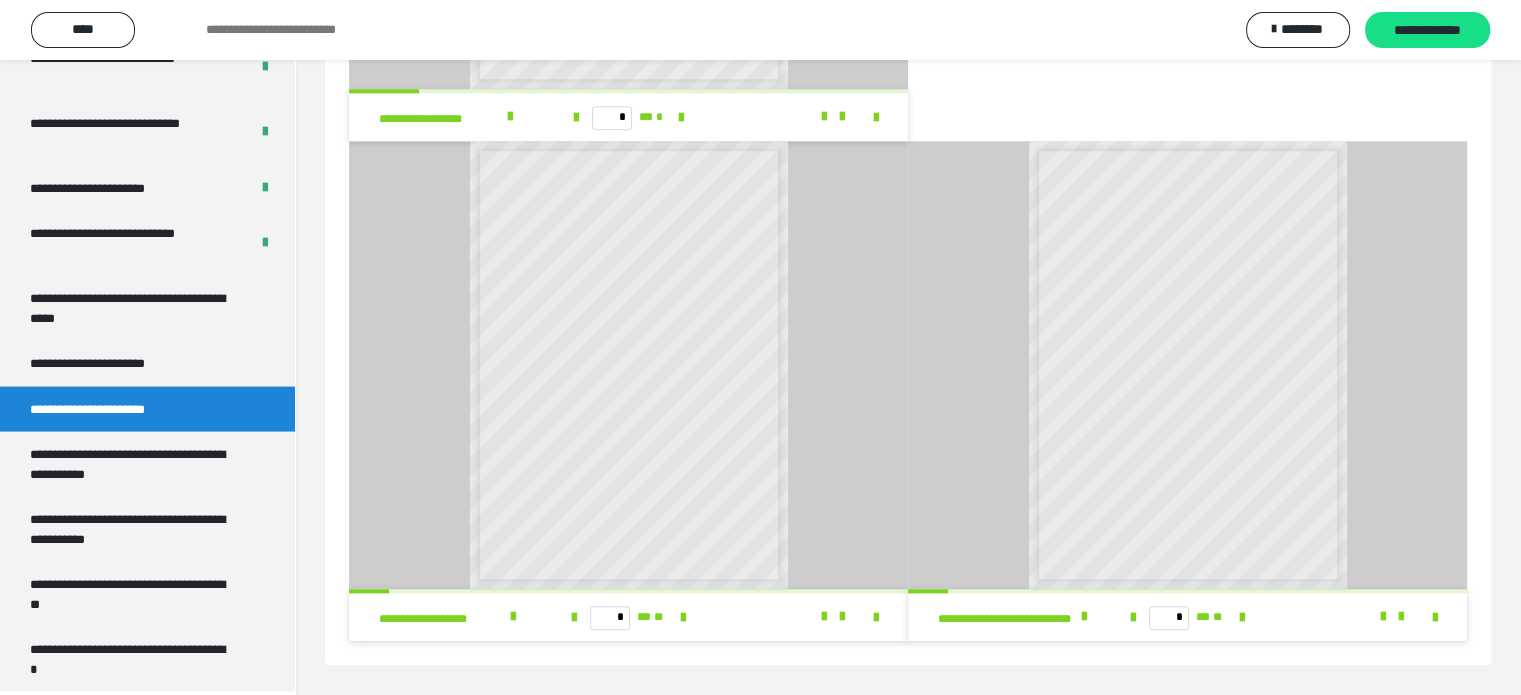 scroll, scrollTop: 2208, scrollLeft: 0, axis: vertical 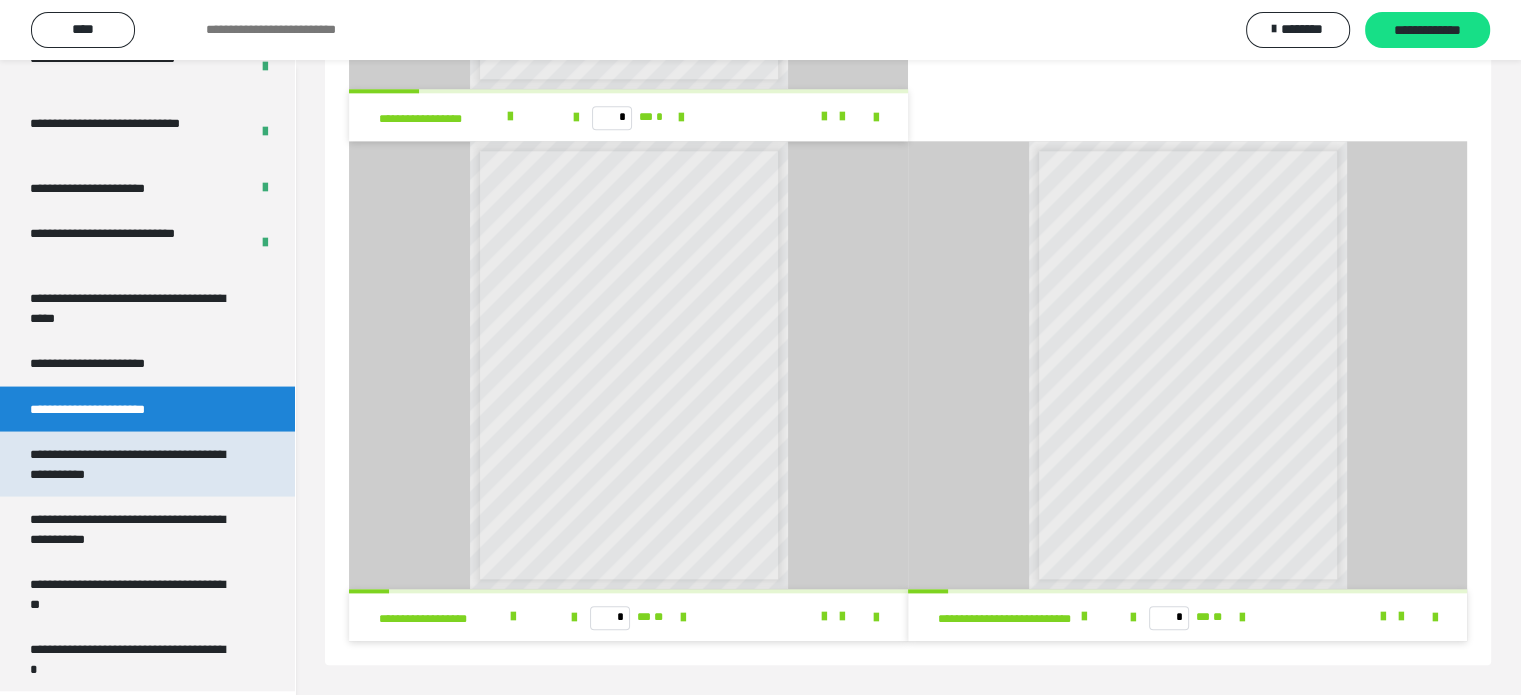click on "**********" at bounding box center (132, 464) 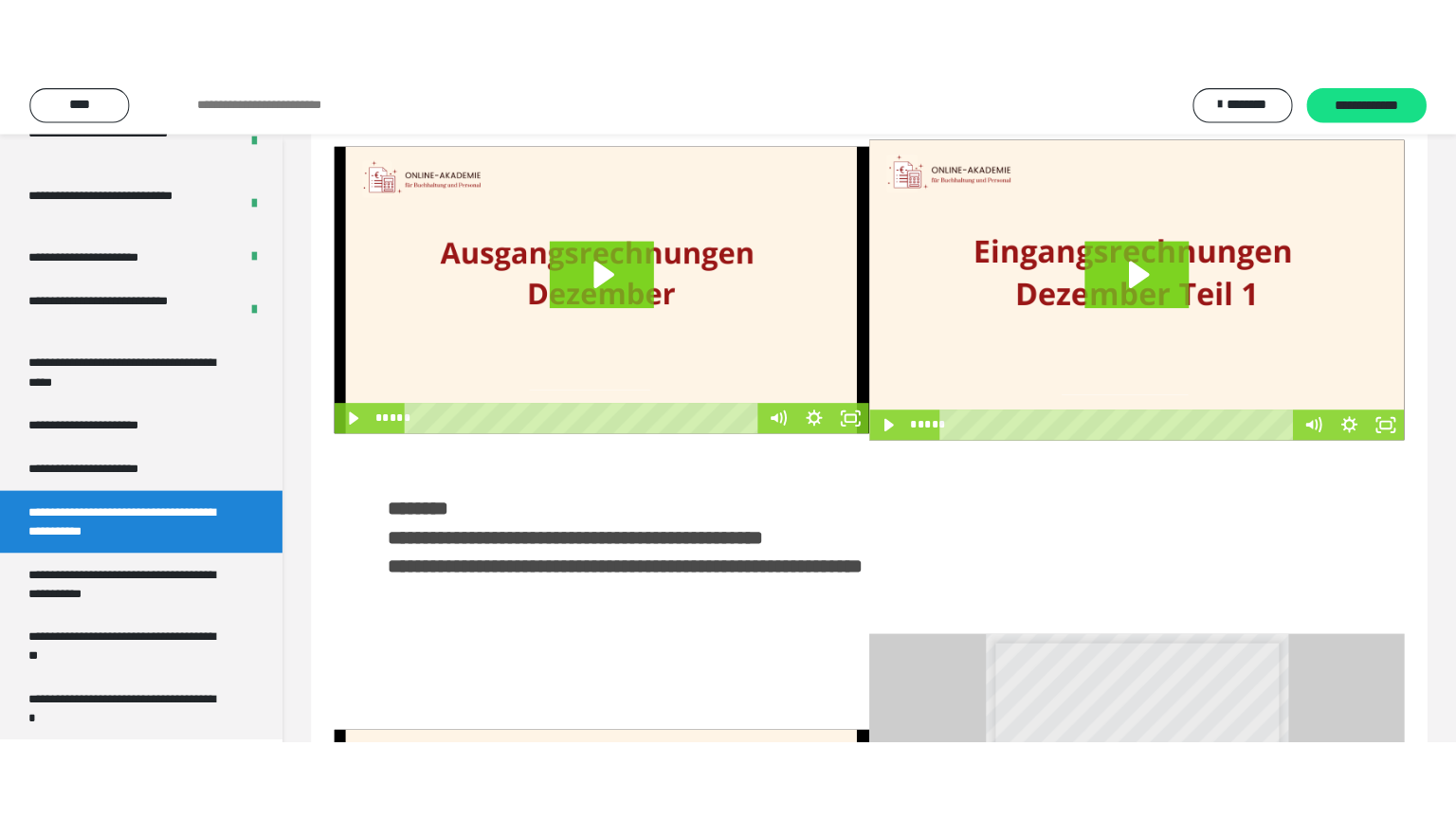 scroll, scrollTop: 0, scrollLeft: 0, axis: both 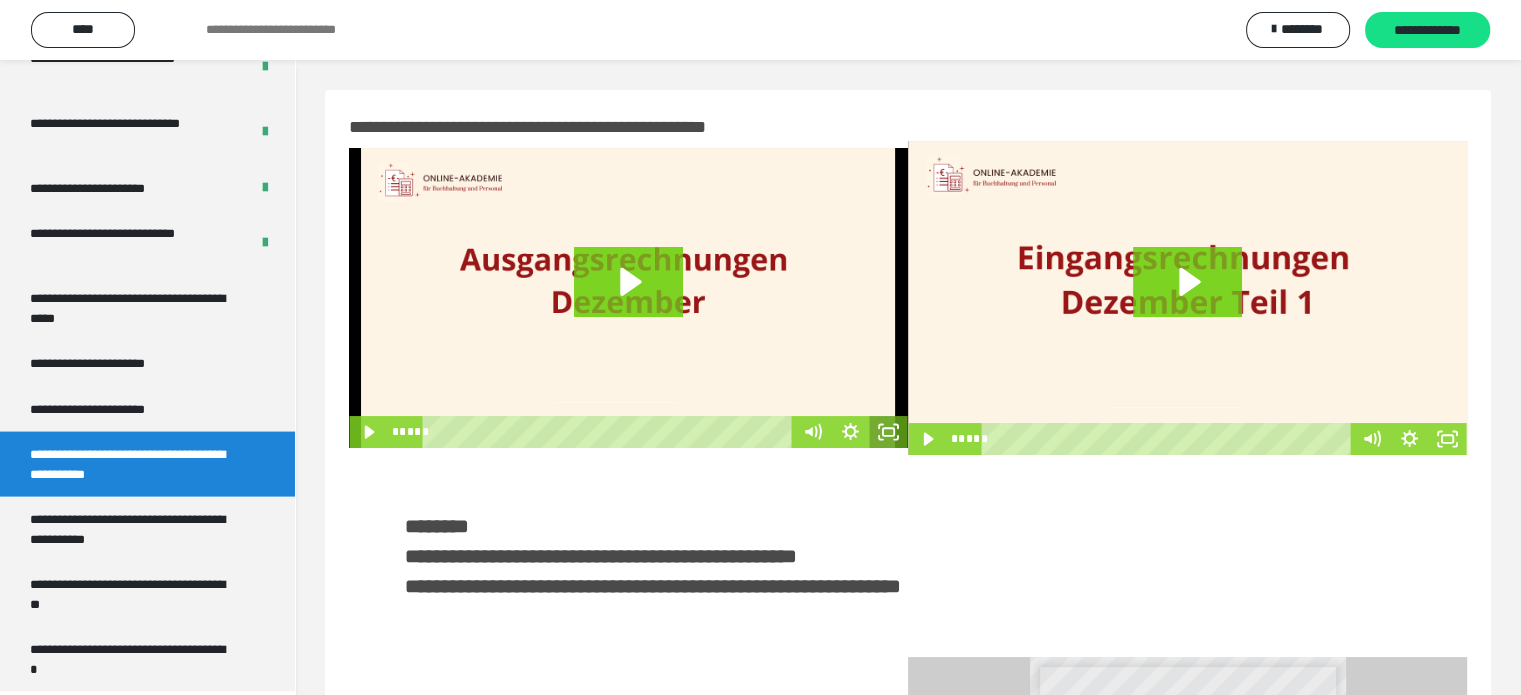 click 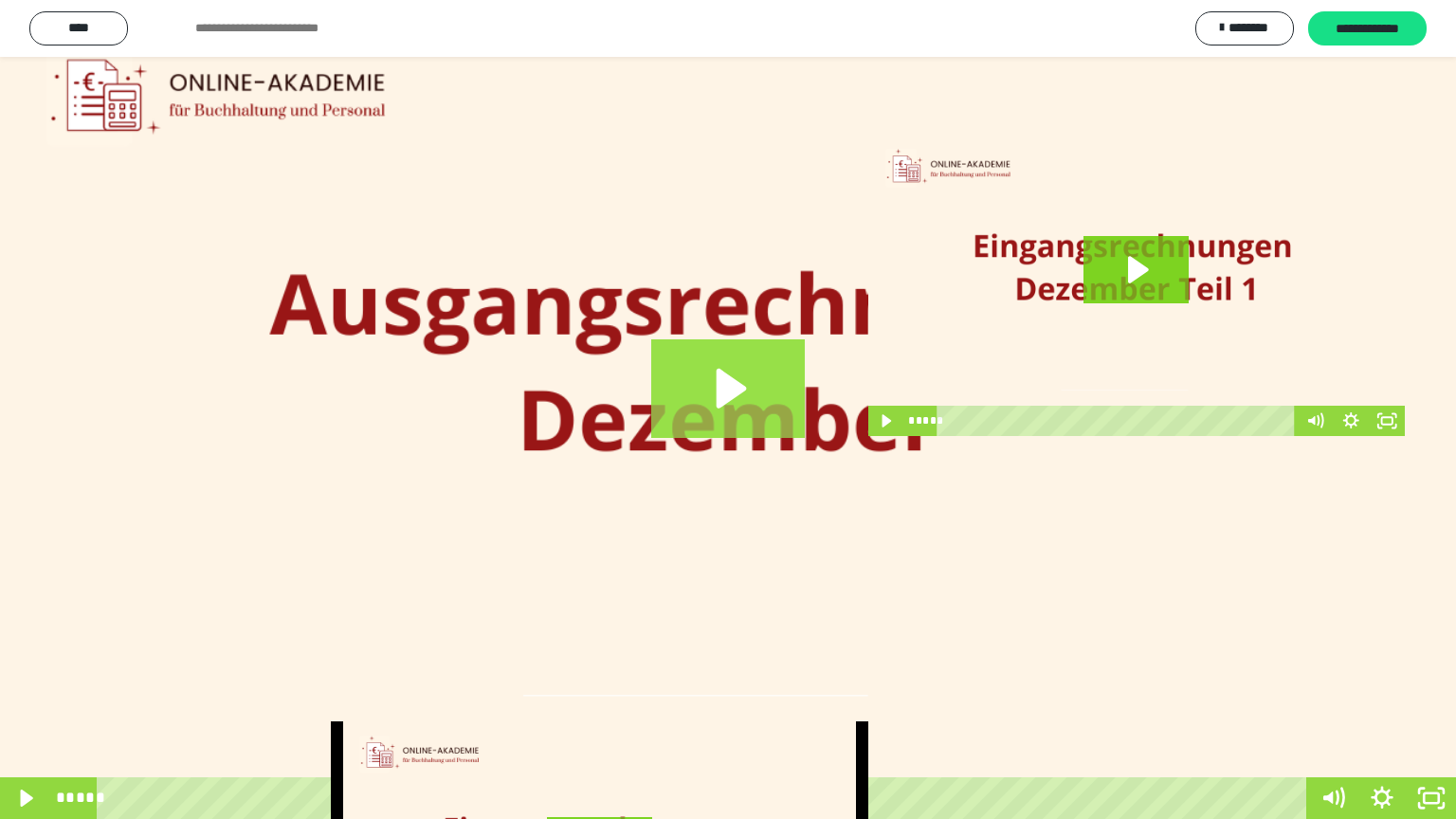 click 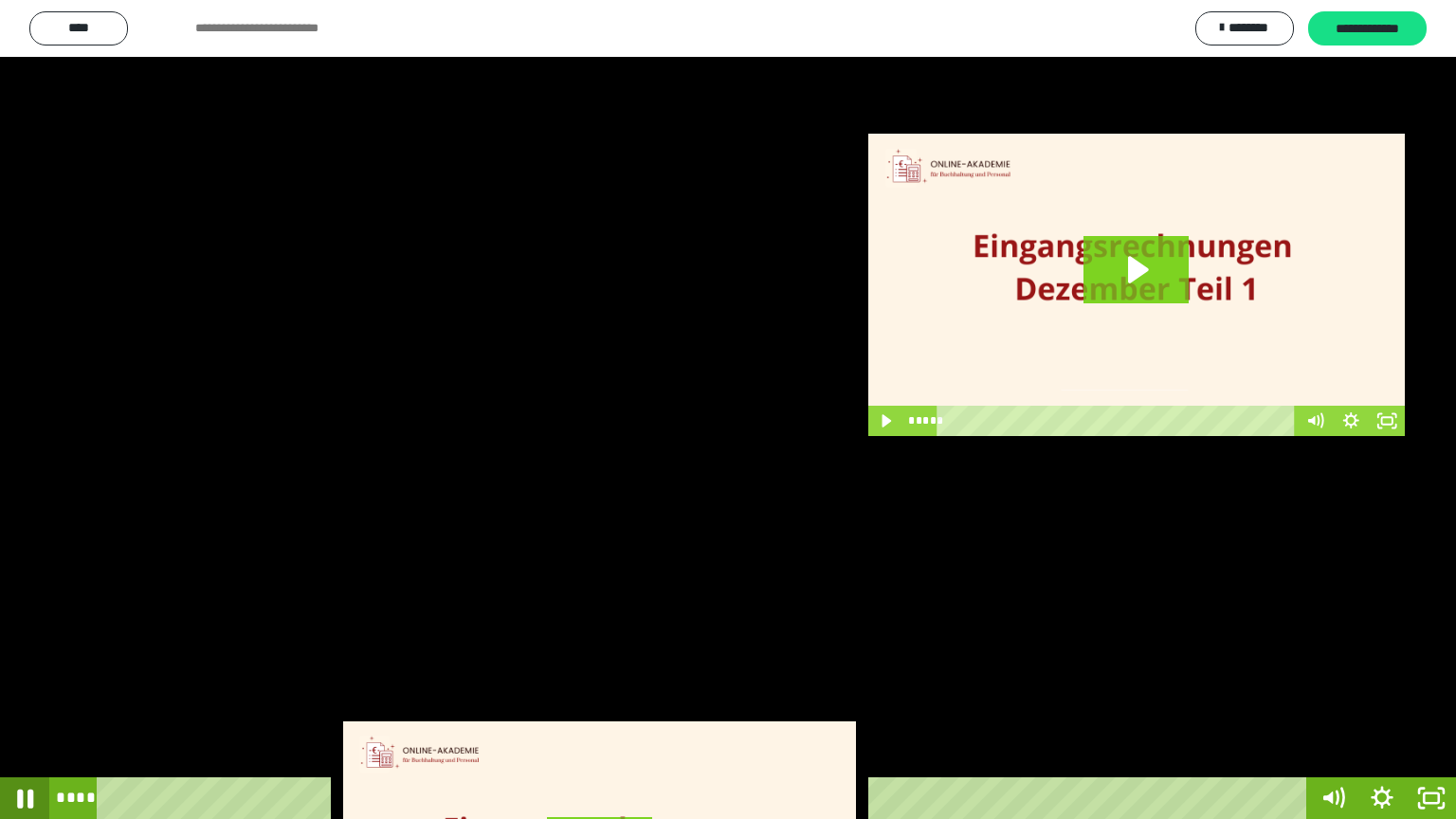 click 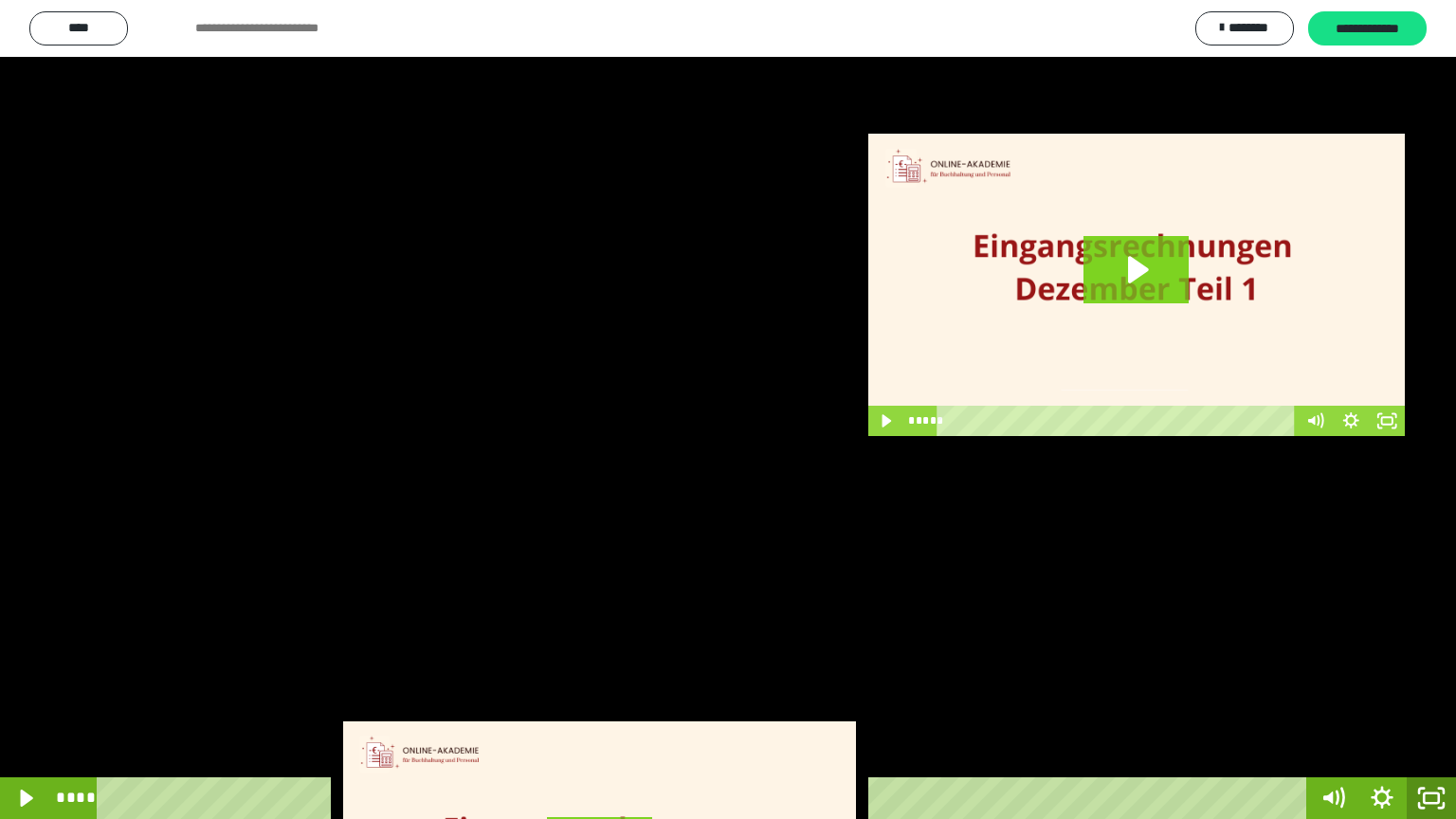 click 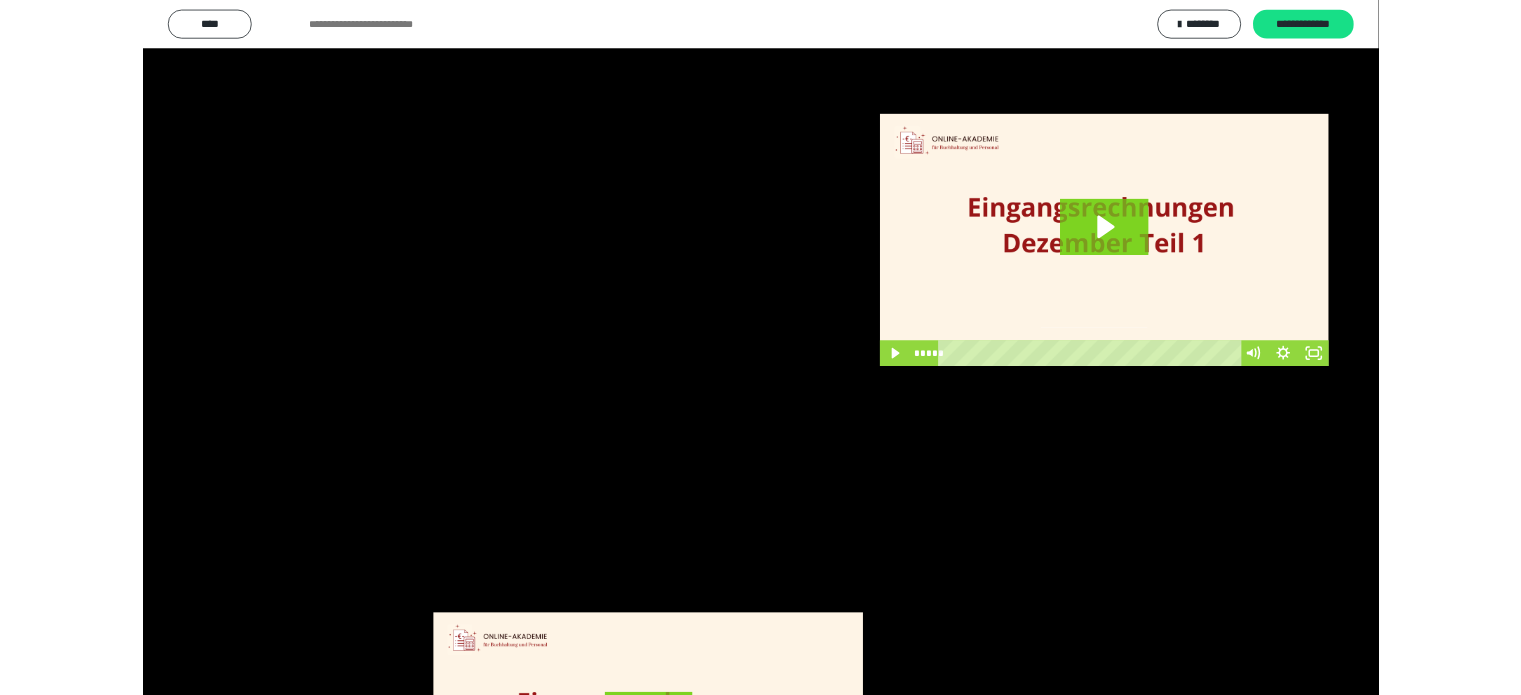 scroll, scrollTop: 3992, scrollLeft: 0, axis: vertical 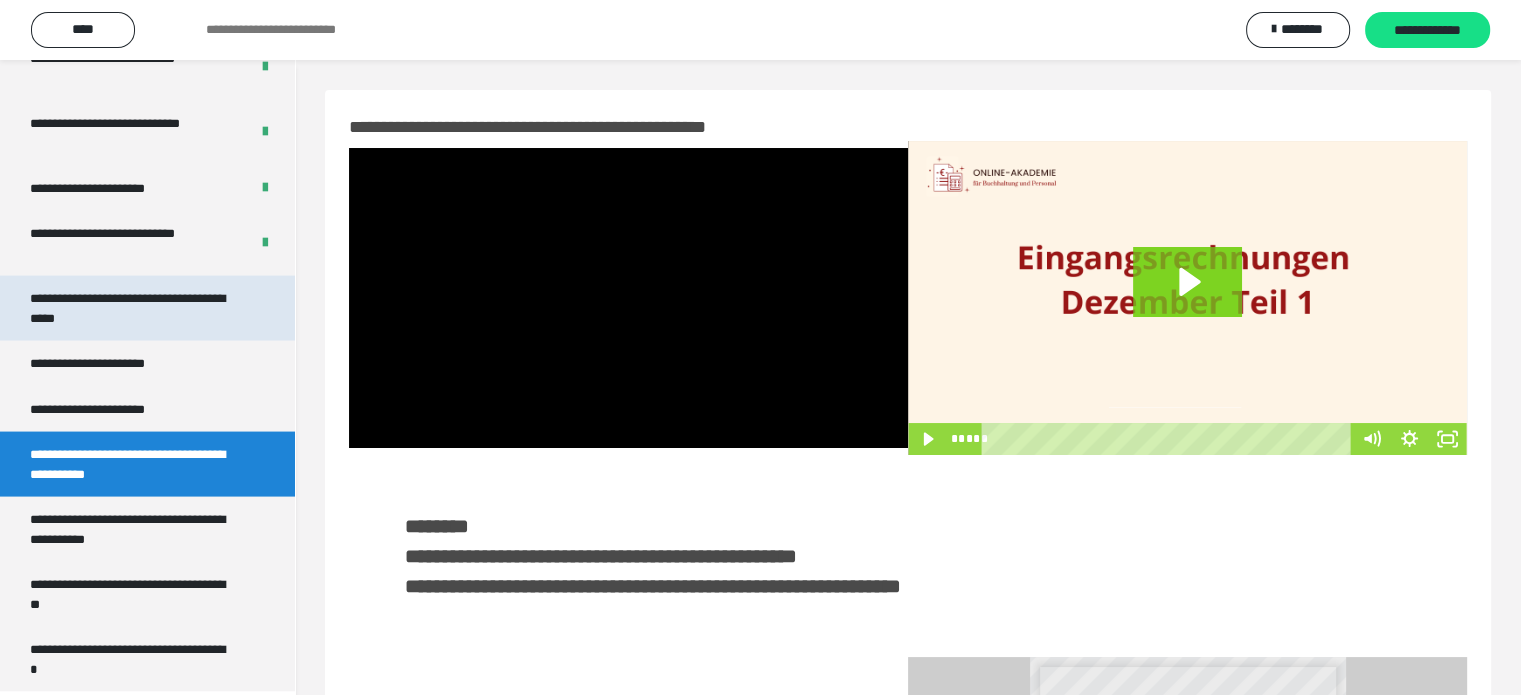 click on "**********" at bounding box center (132, 308) 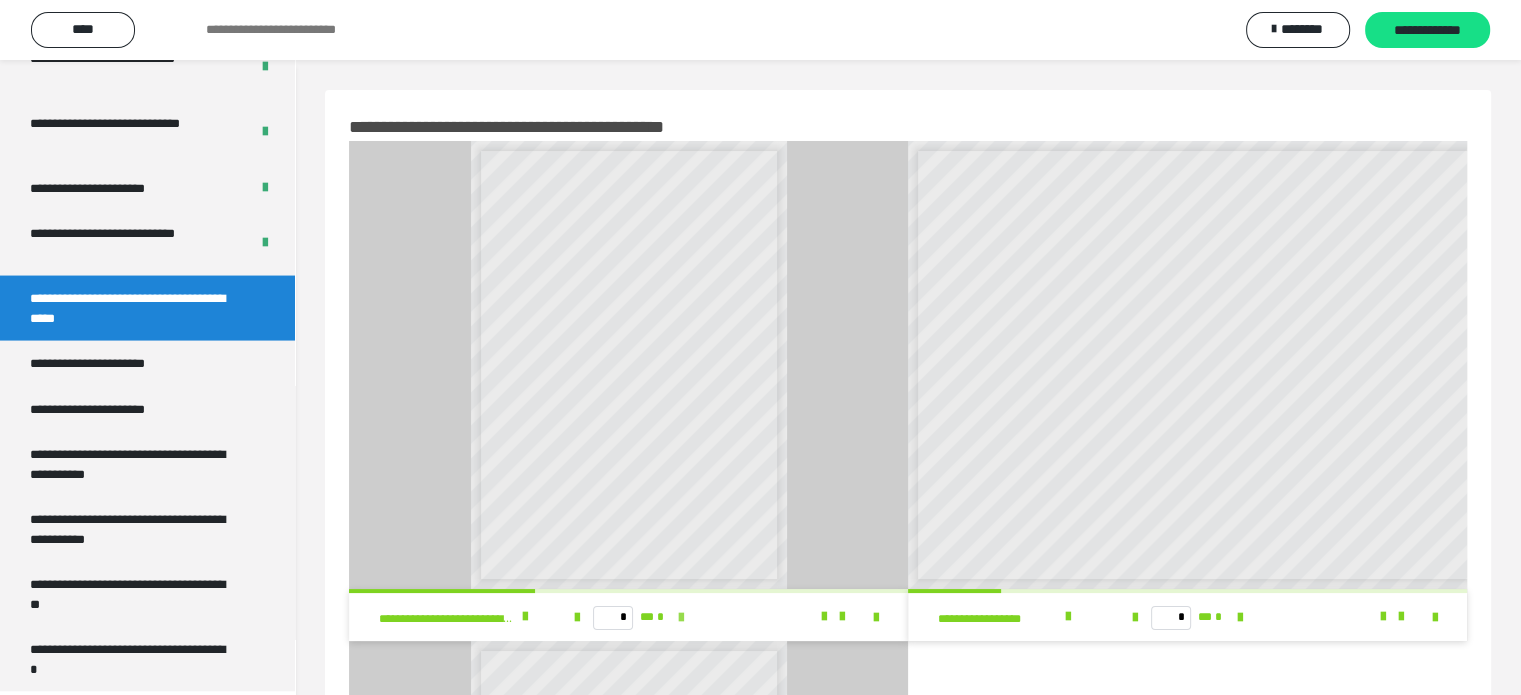 click at bounding box center [680, 618] 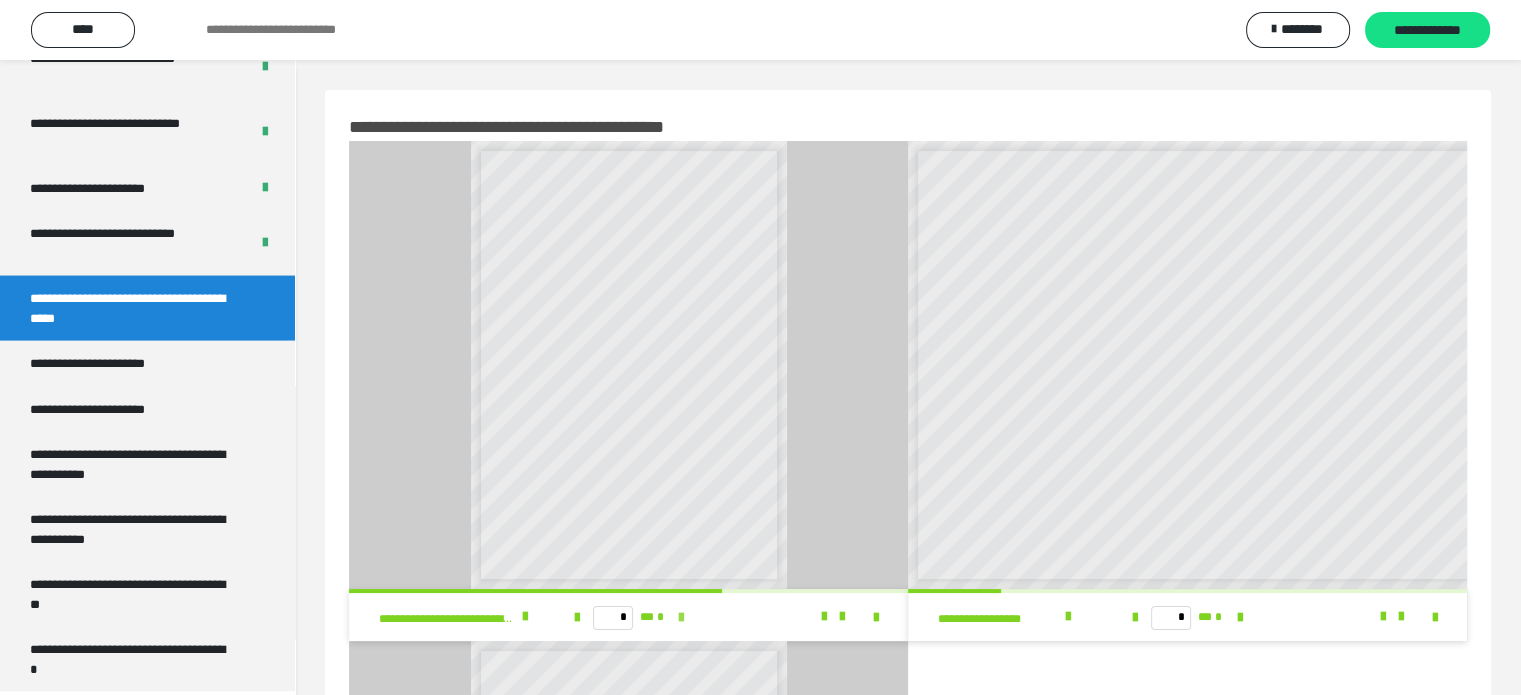 click at bounding box center [680, 618] 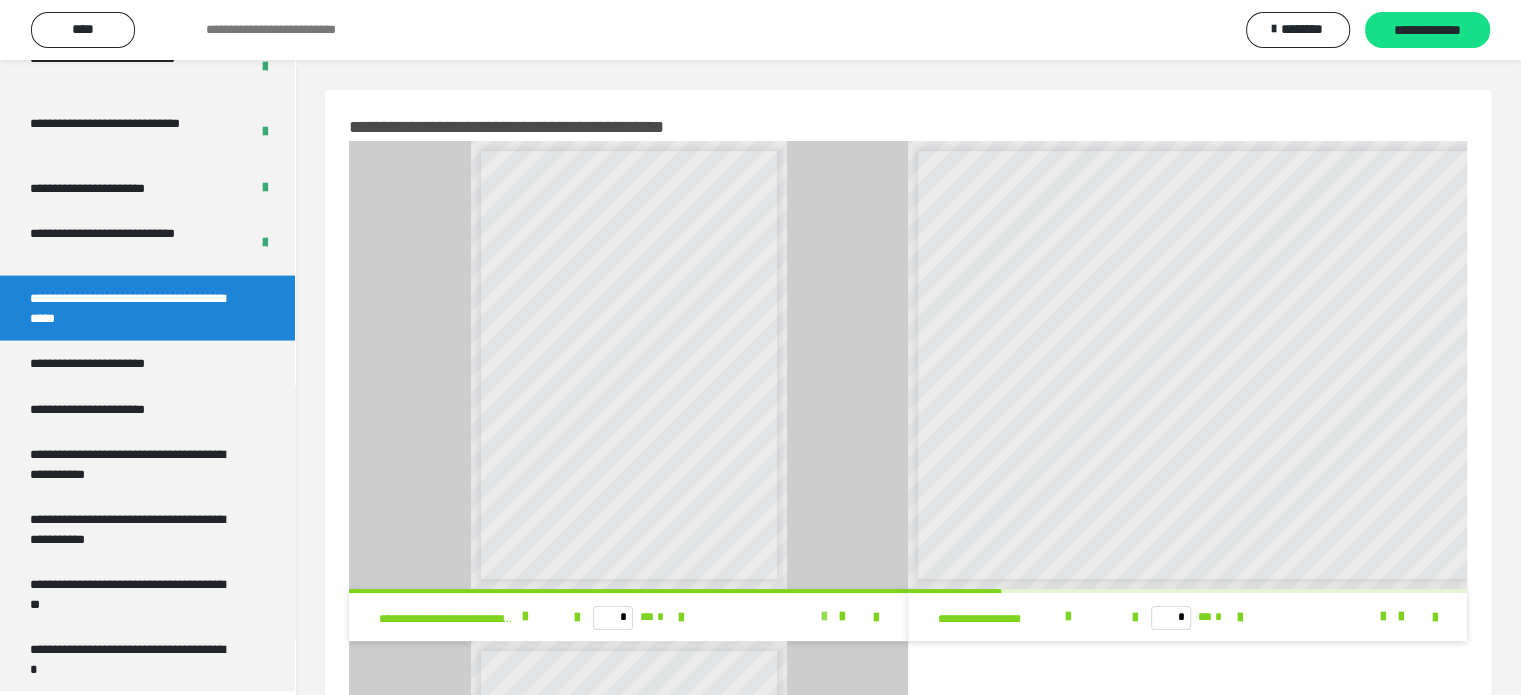 click at bounding box center (824, 617) 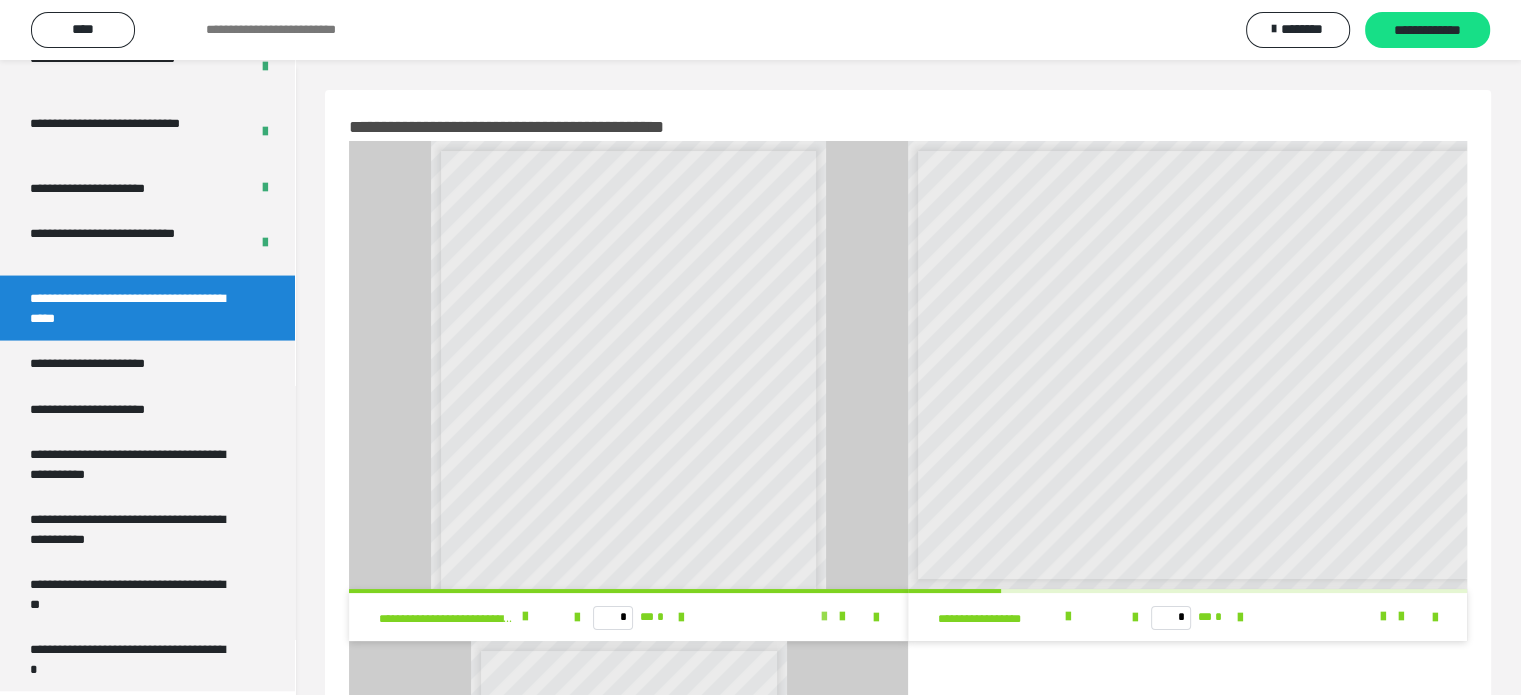 click at bounding box center [824, 617] 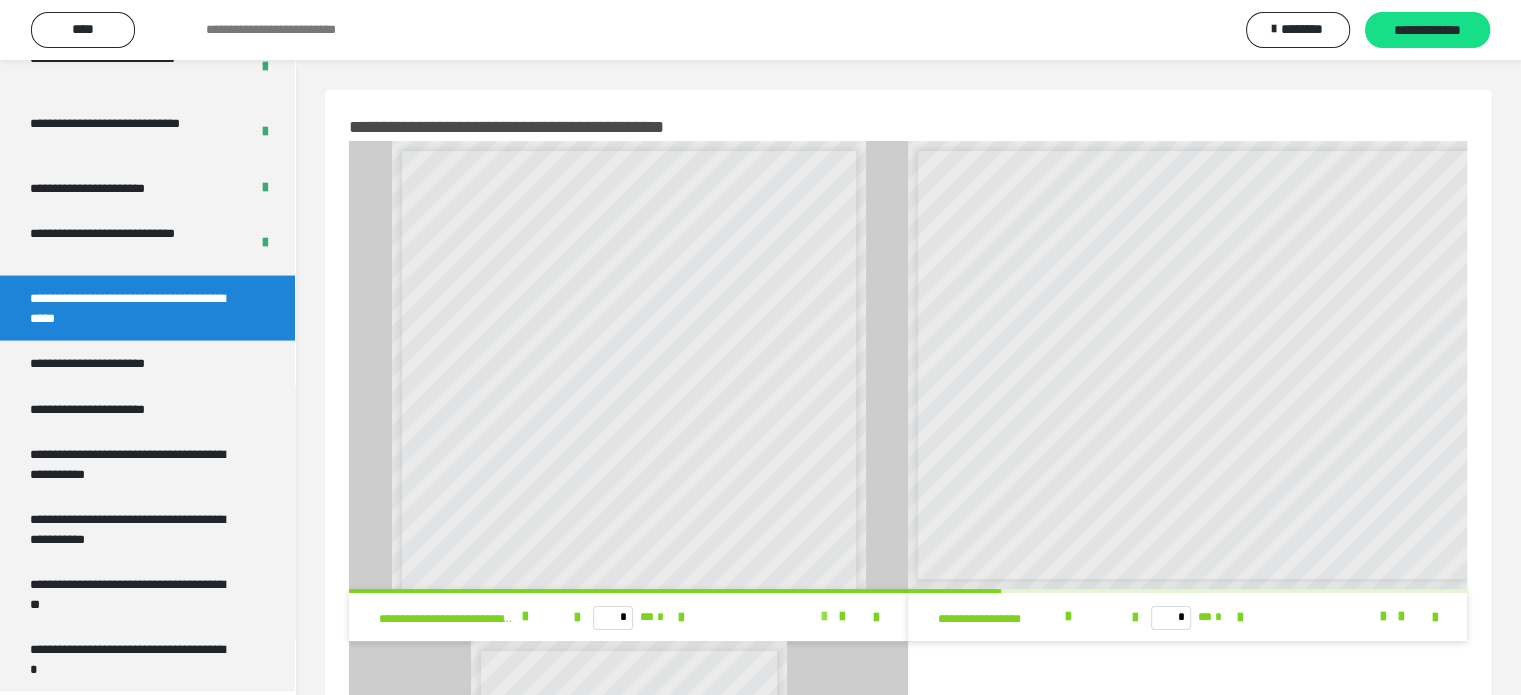click at bounding box center [824, 617] 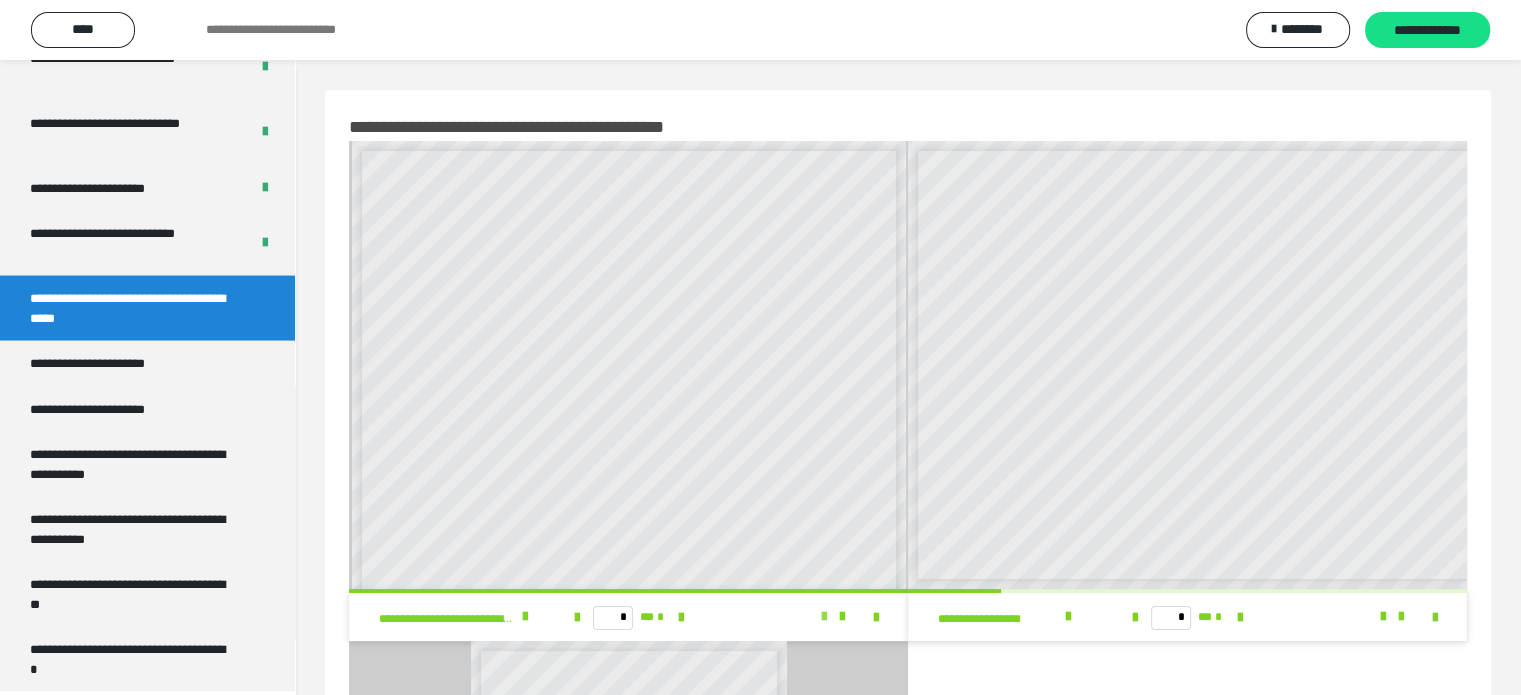click at bounding box center [824, 617] 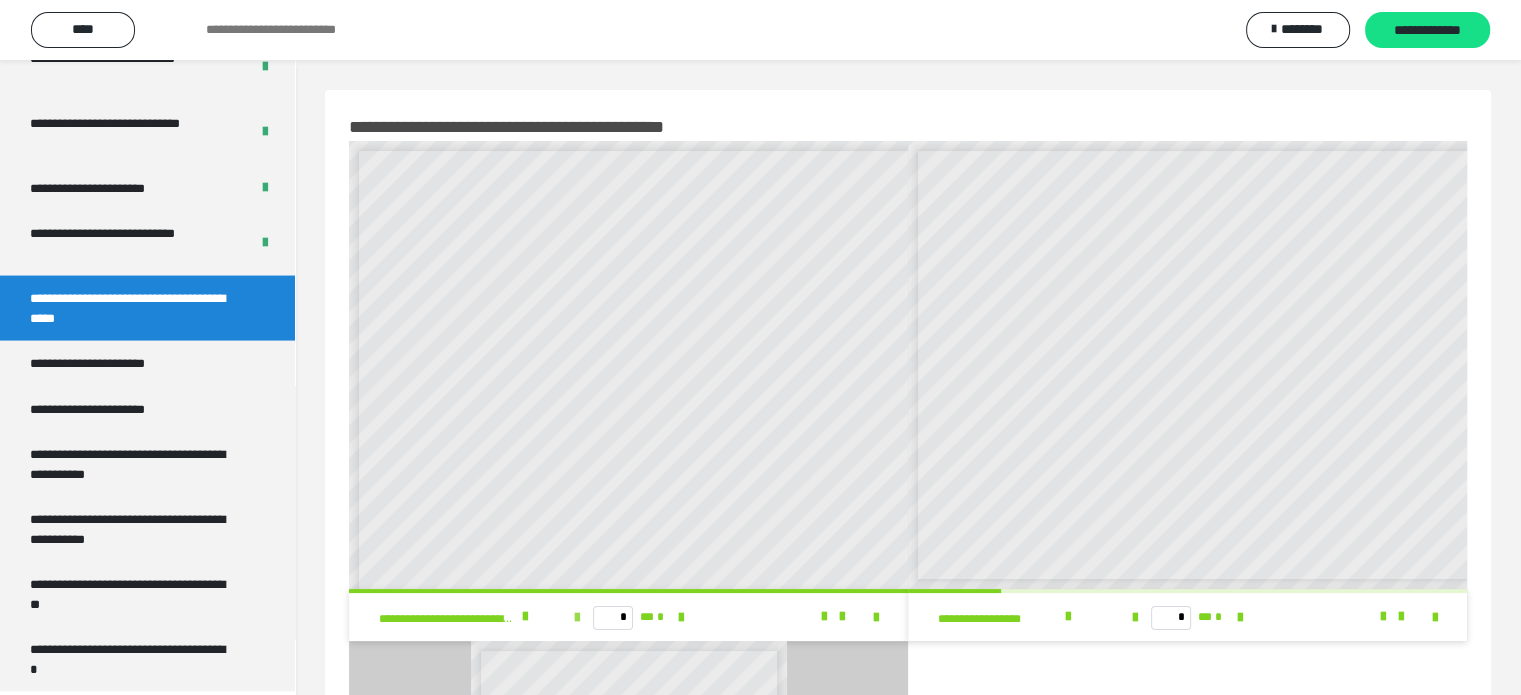click at bounding box center (577, 618) 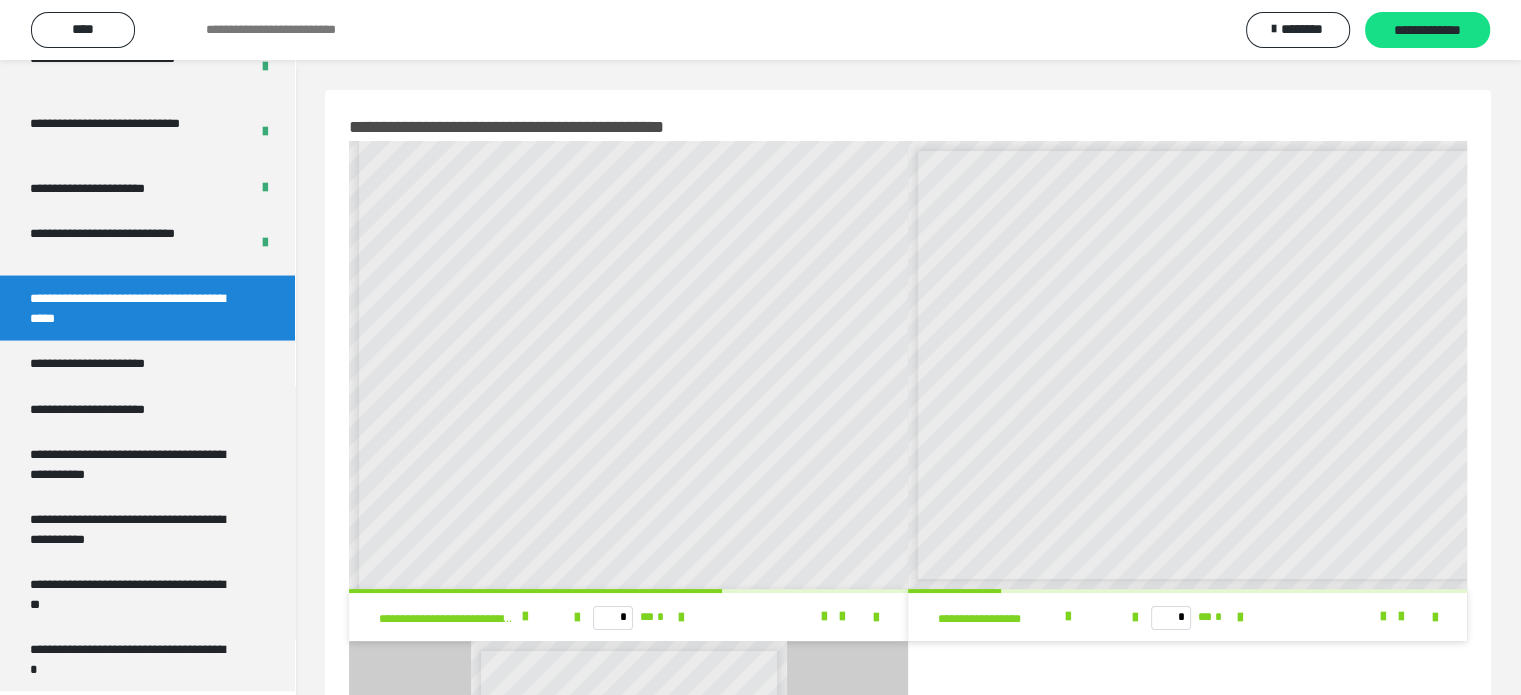 scroll, scrollTop: 0, scrollLeft: 0, axis: both 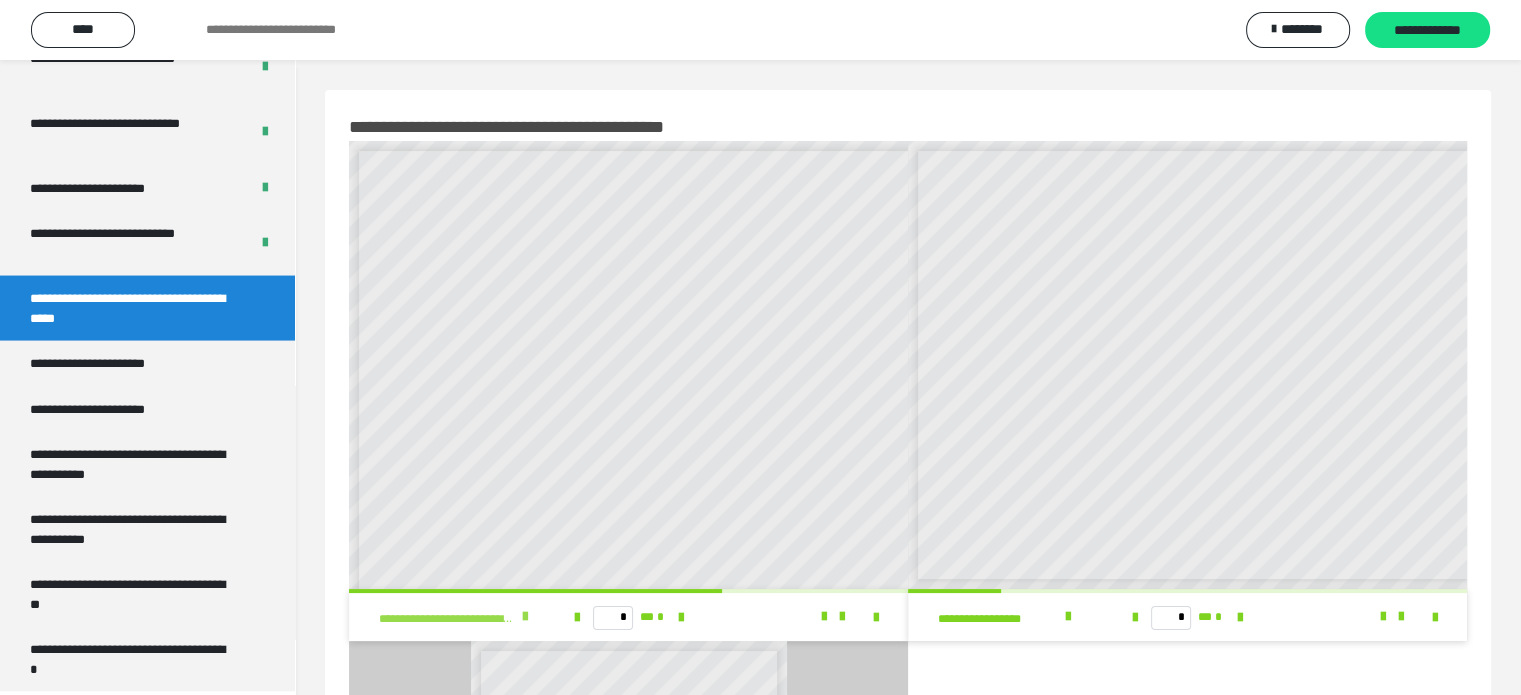 click at bounding box center [525, 617] 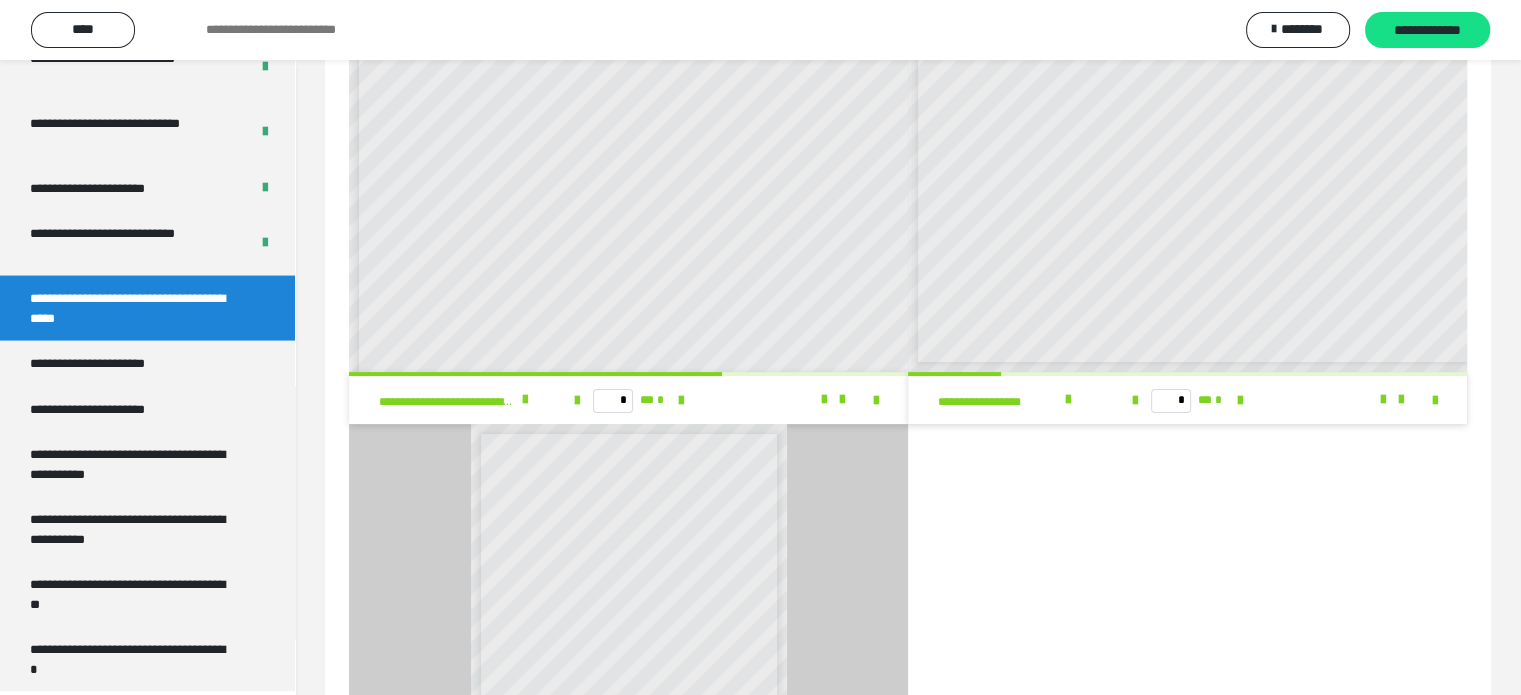 scroll, scrollTop: 200, scrollLeft: 0, axis: vertical 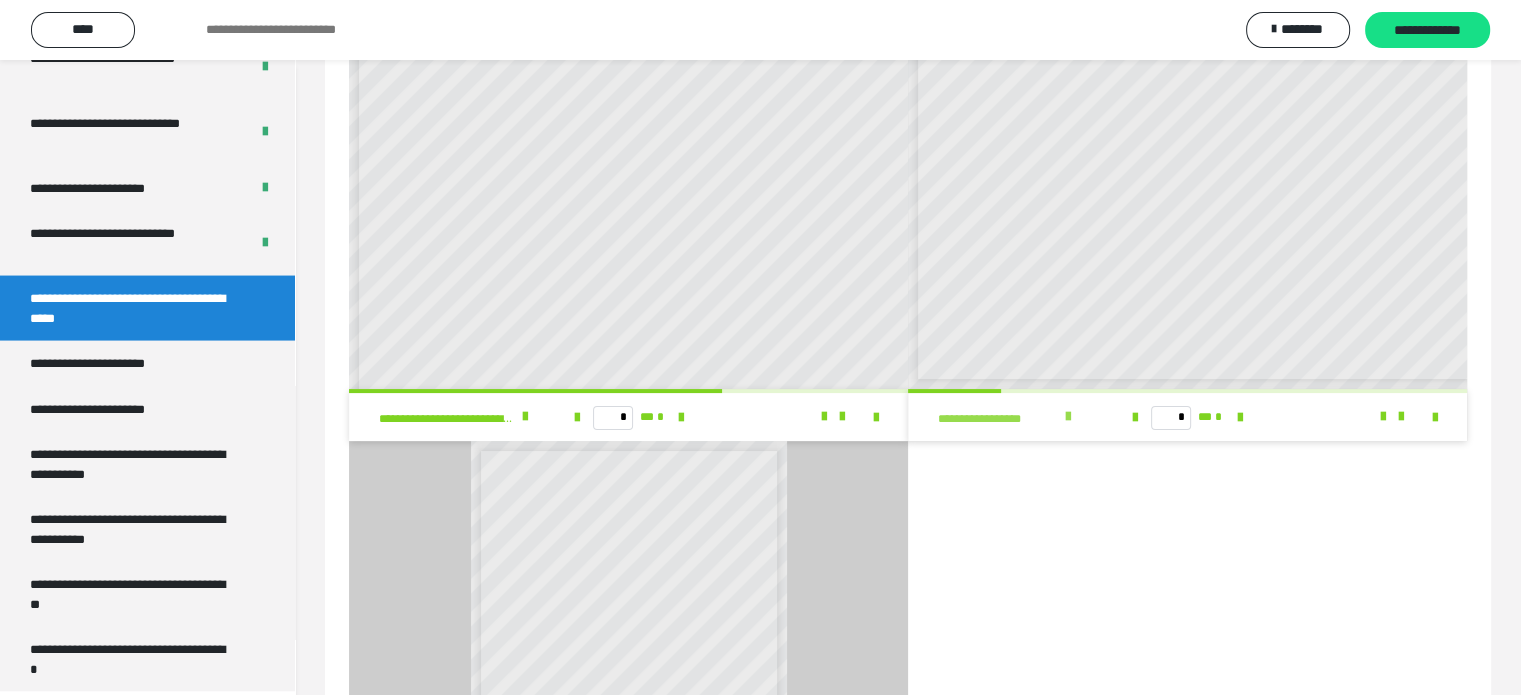click at bounding box center (1068, 417) 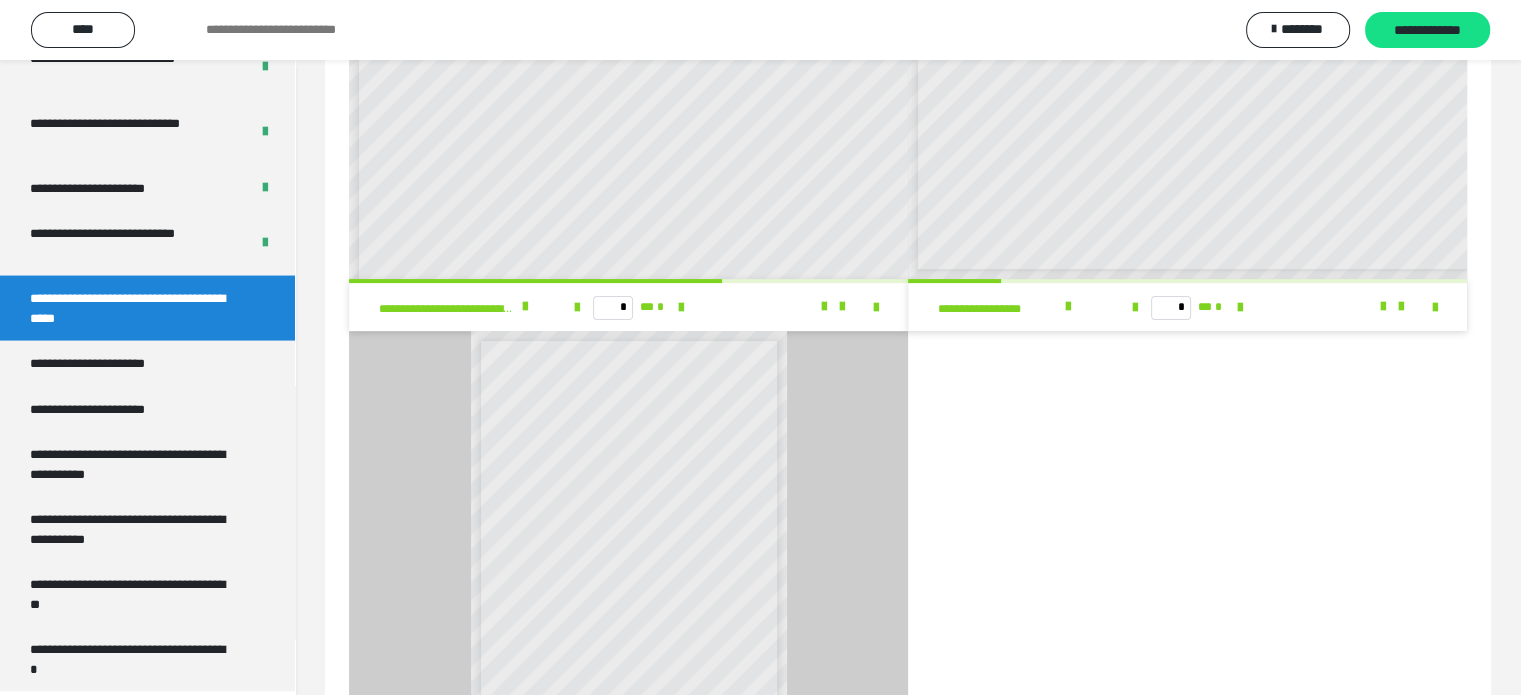 scroll, scrollTop: 500, scrollLeft: 0, axis: vertical 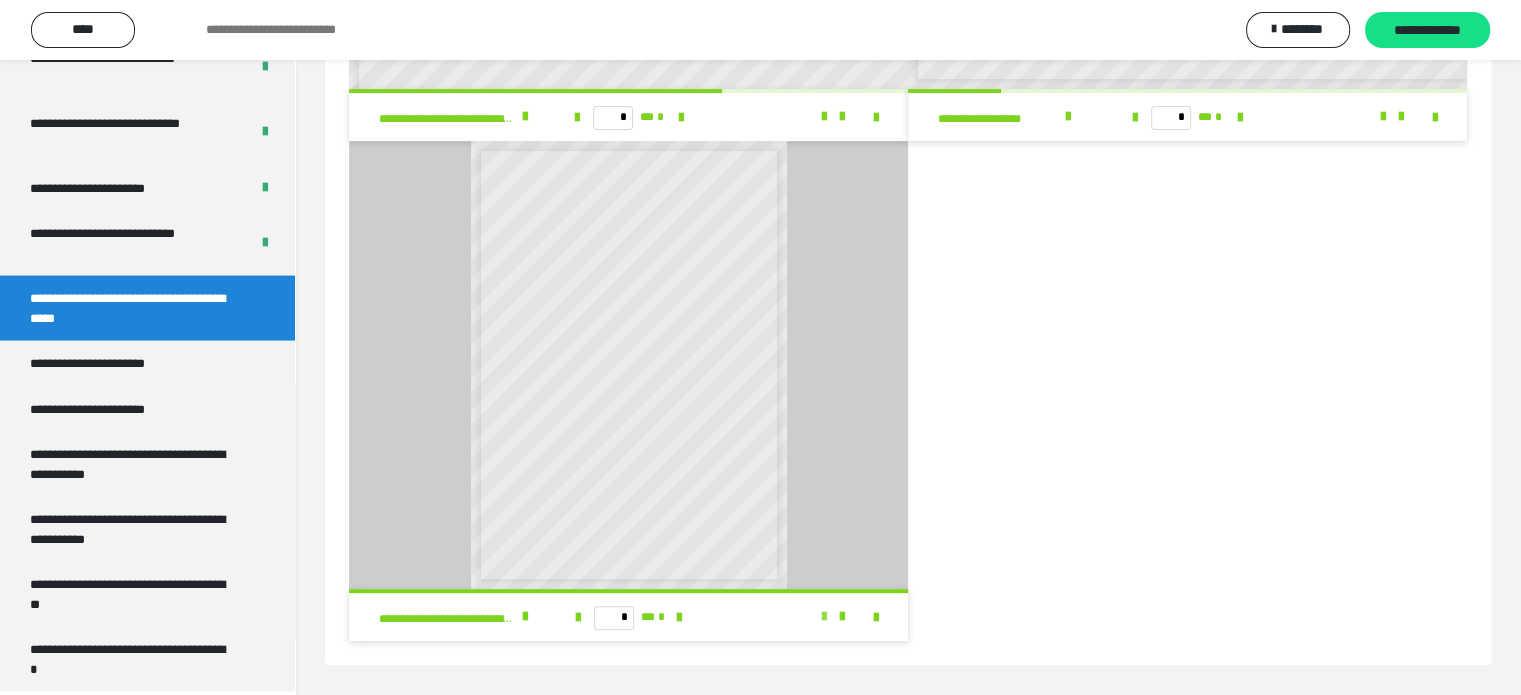 click at bounding box center (824, 617) 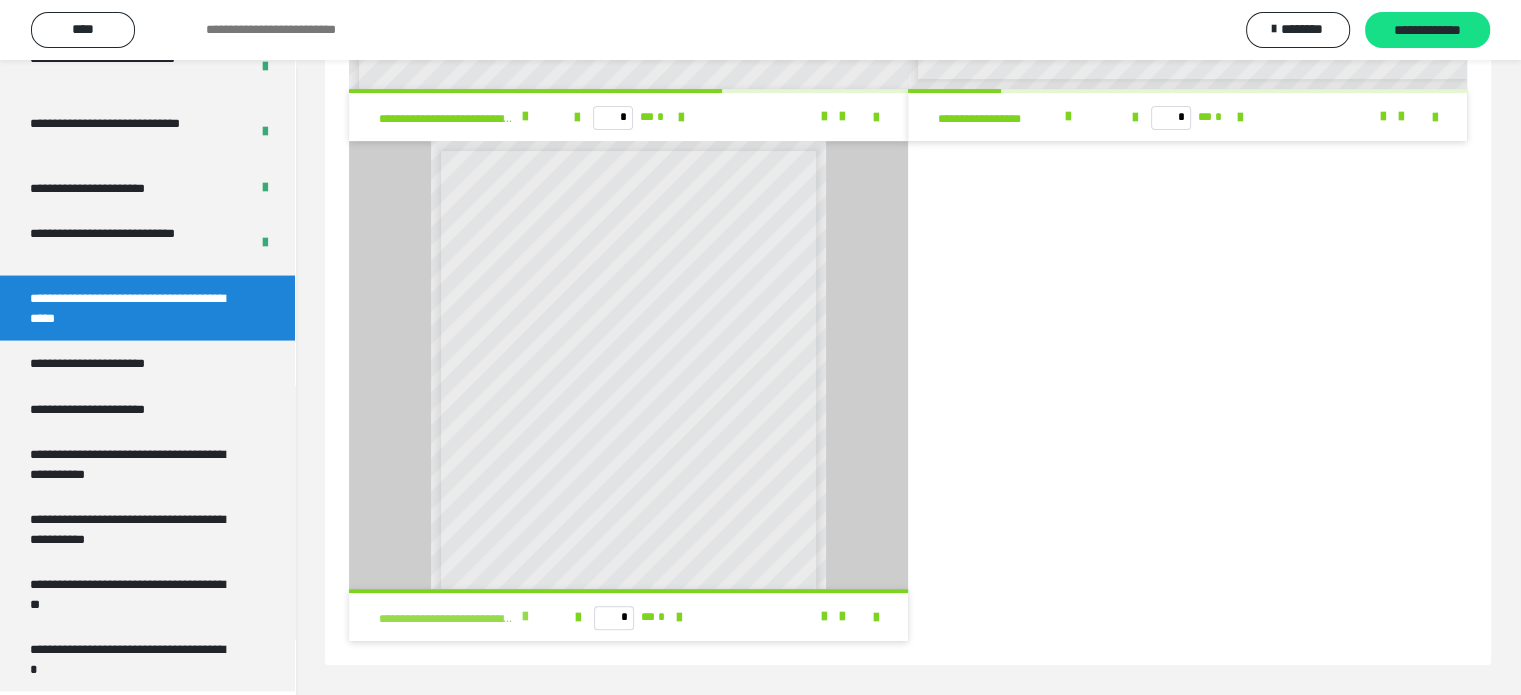 click at bounding box center (525, 617) 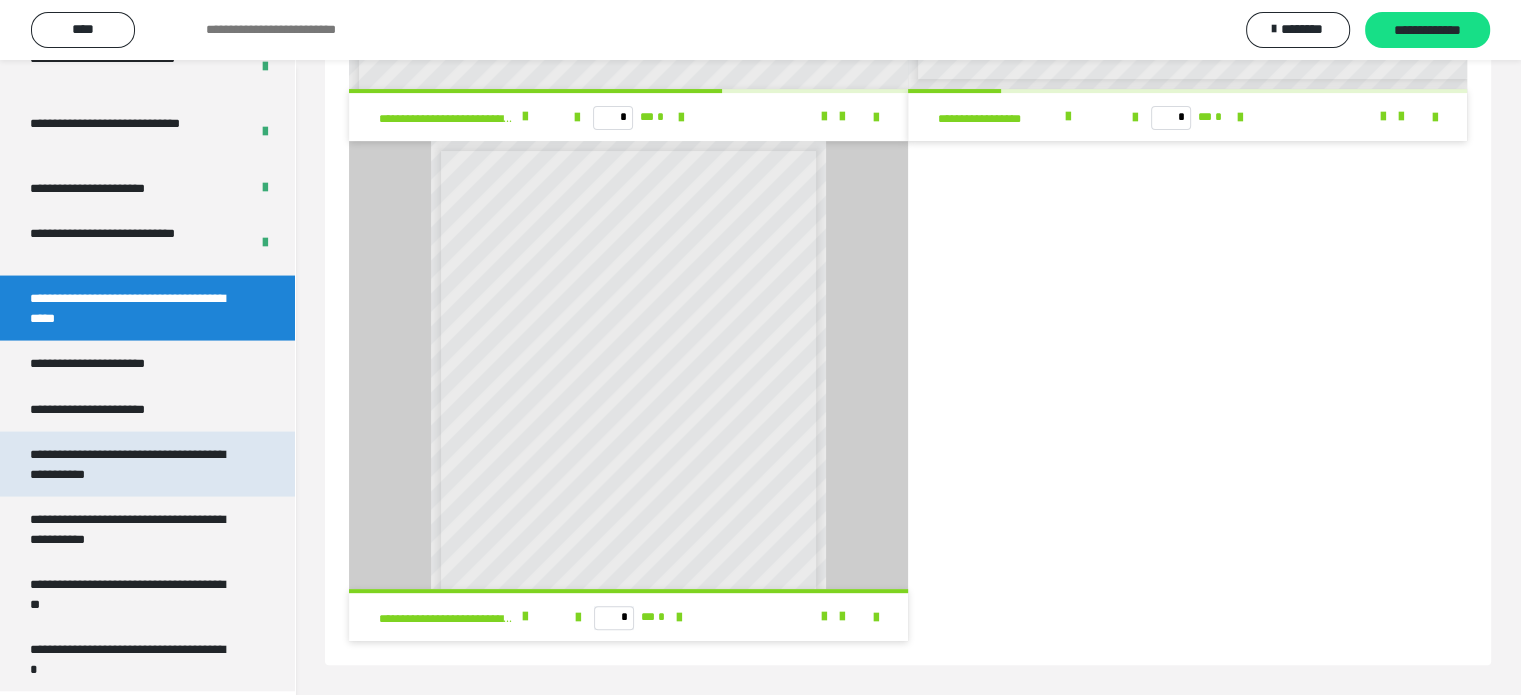 click on "**********" at bounding box center [132, 464] 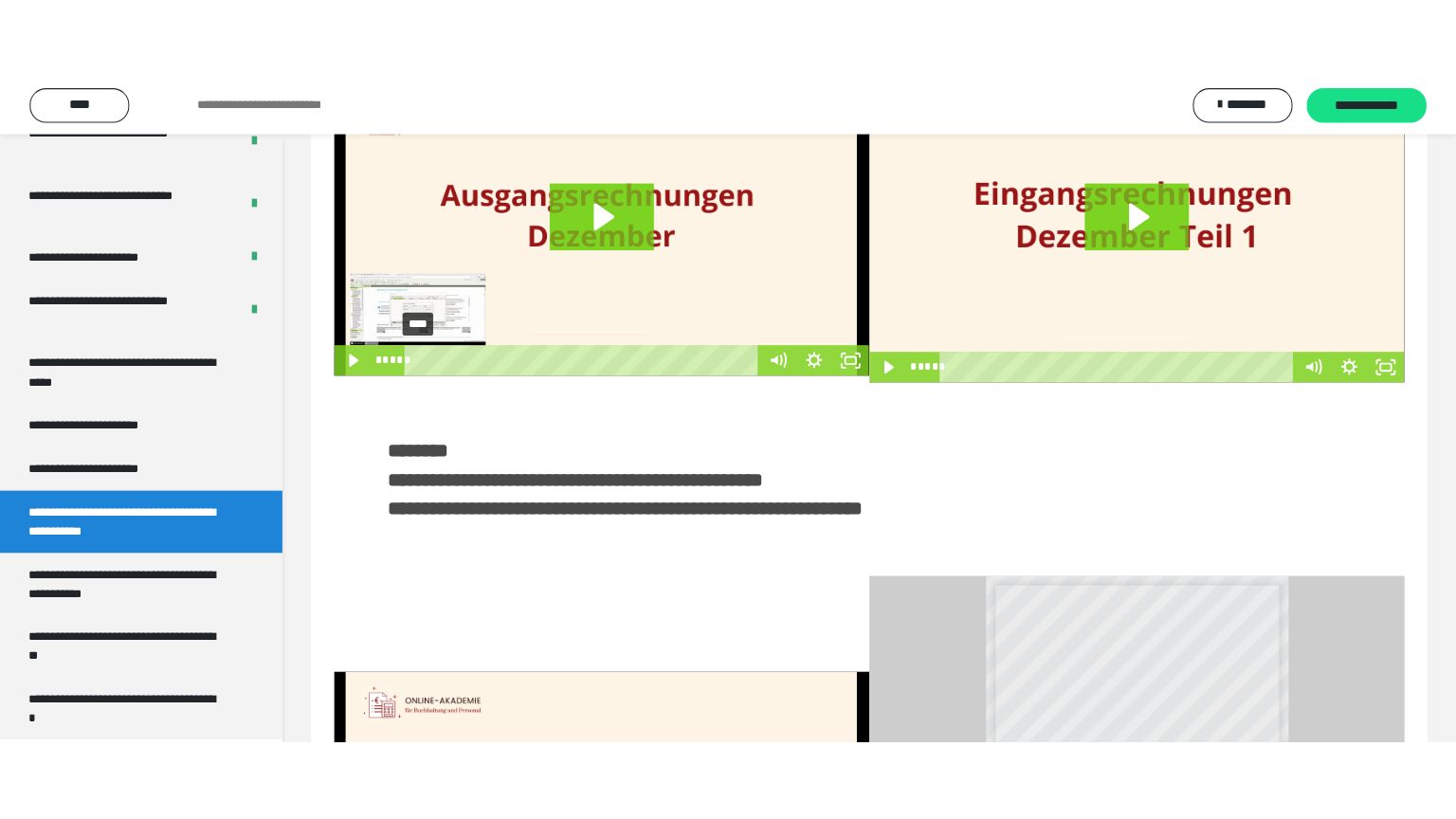 scroll, scrollTop: 0, scrollLeft: 0, axis: both 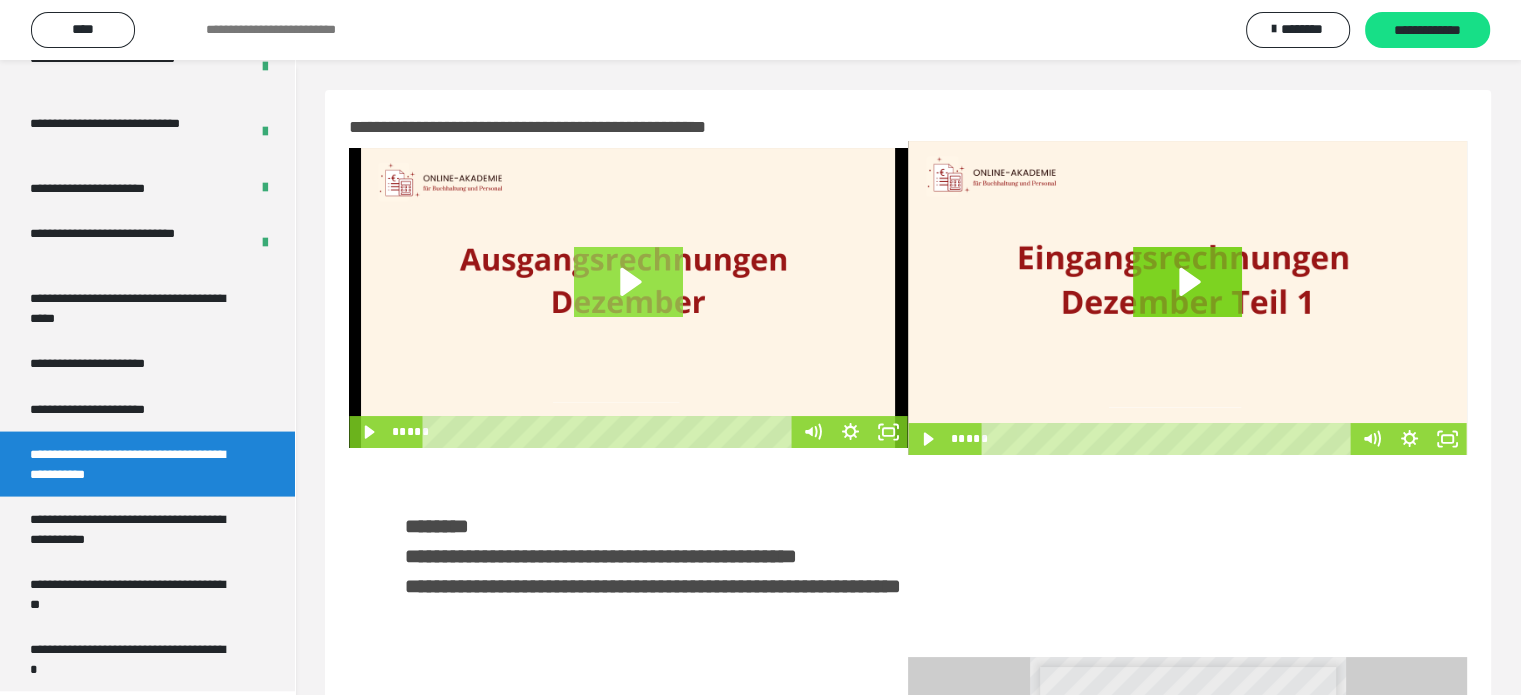 click 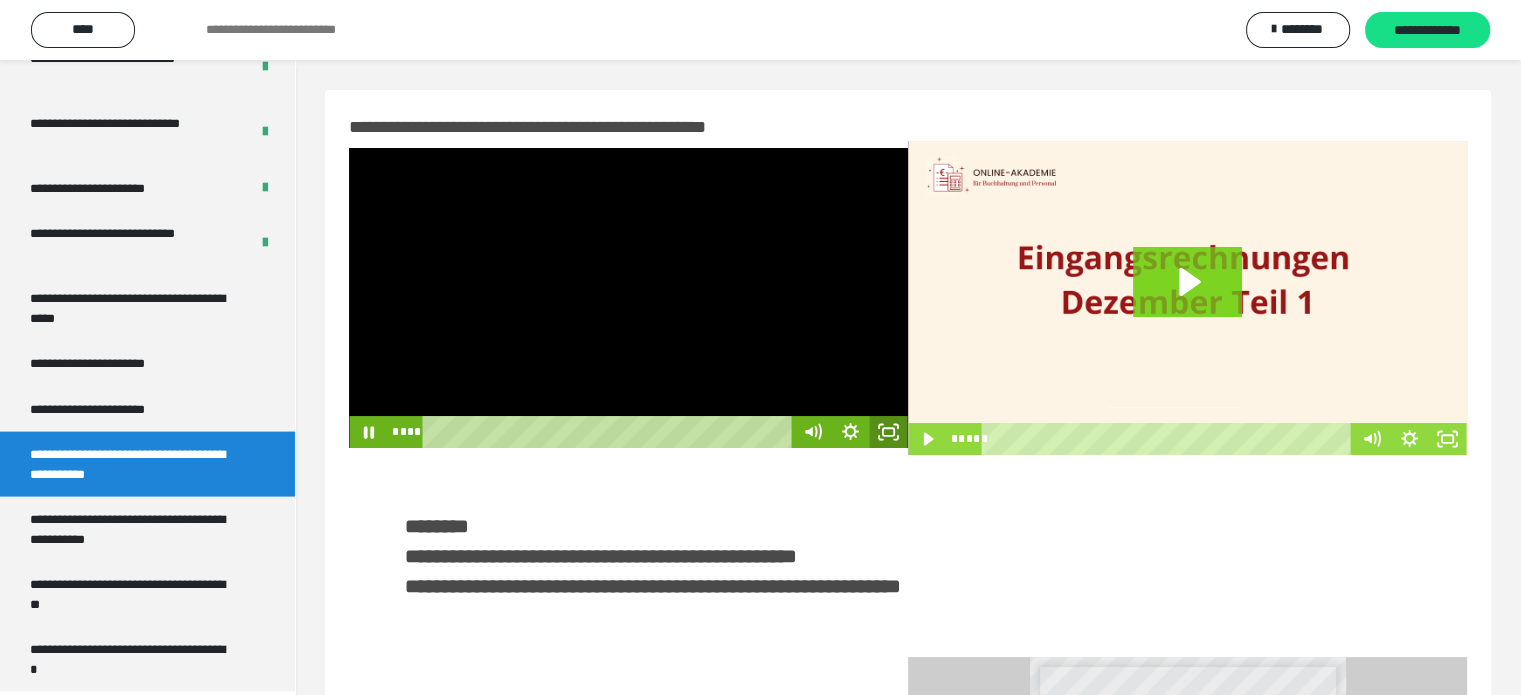 click 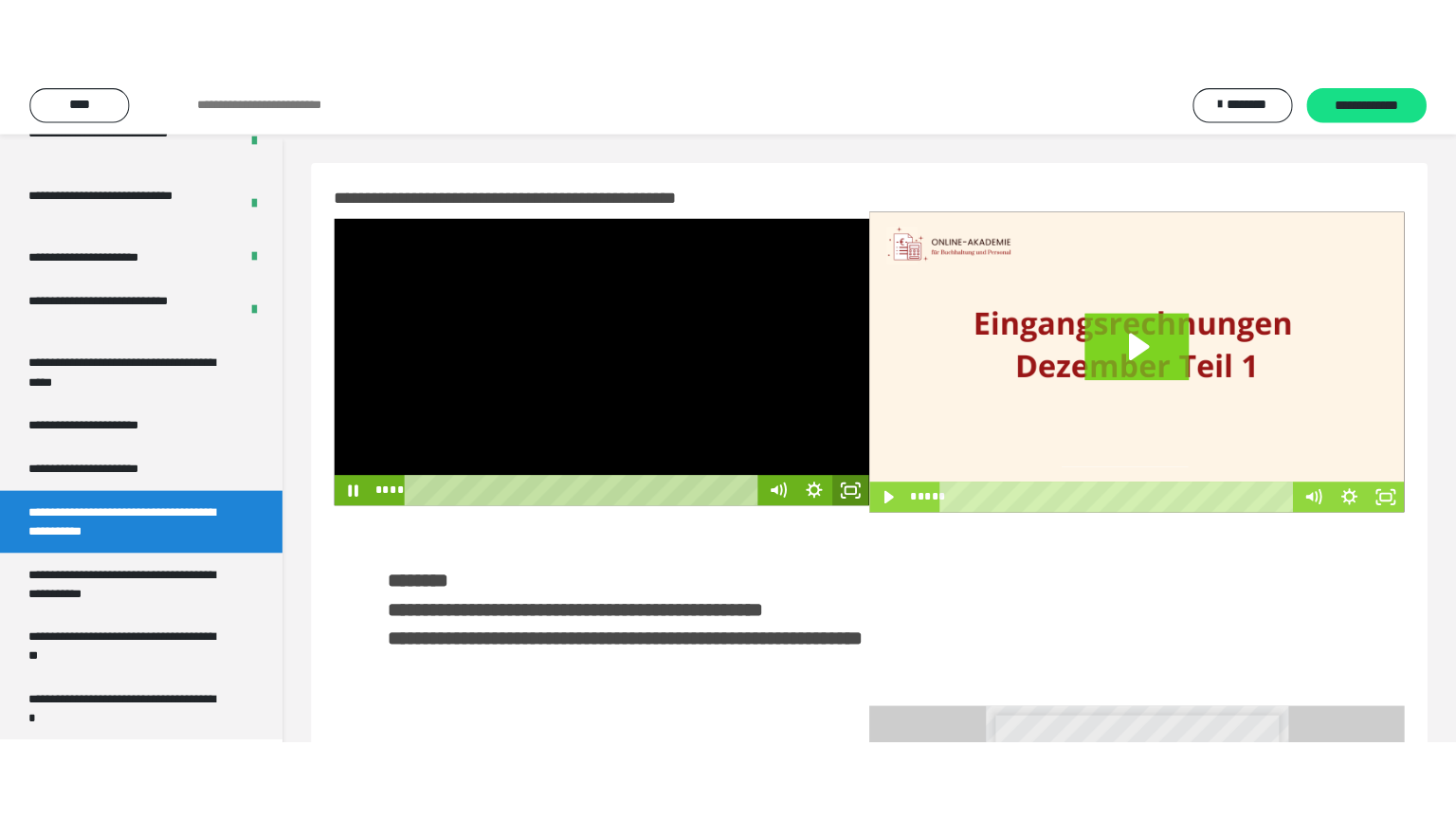 scroll, scrollTop: 3624, scrollLeft: 0, axis: vertical 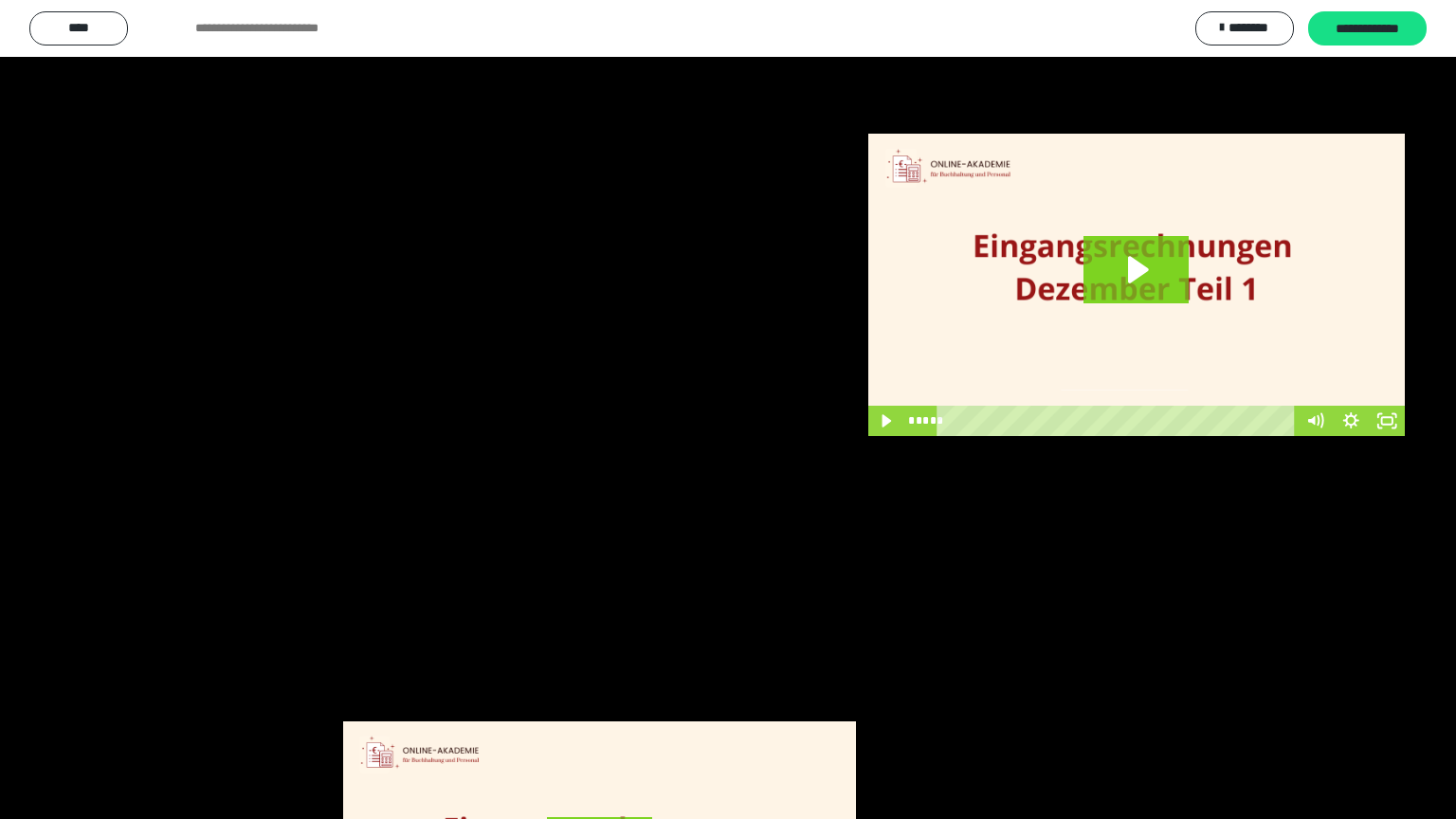click at bounding box center [728, 410] 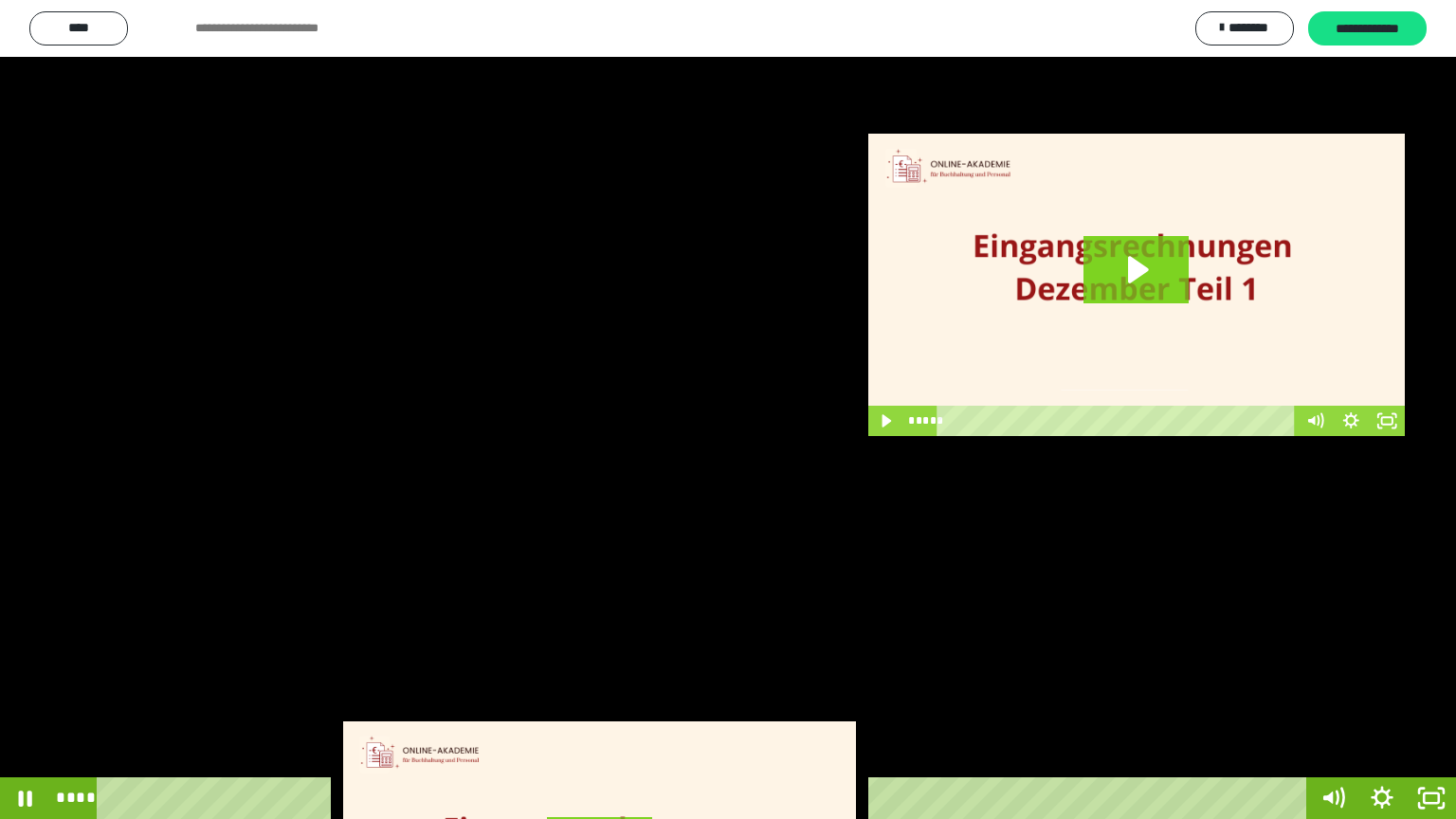 click at bounding box center [728, 410] 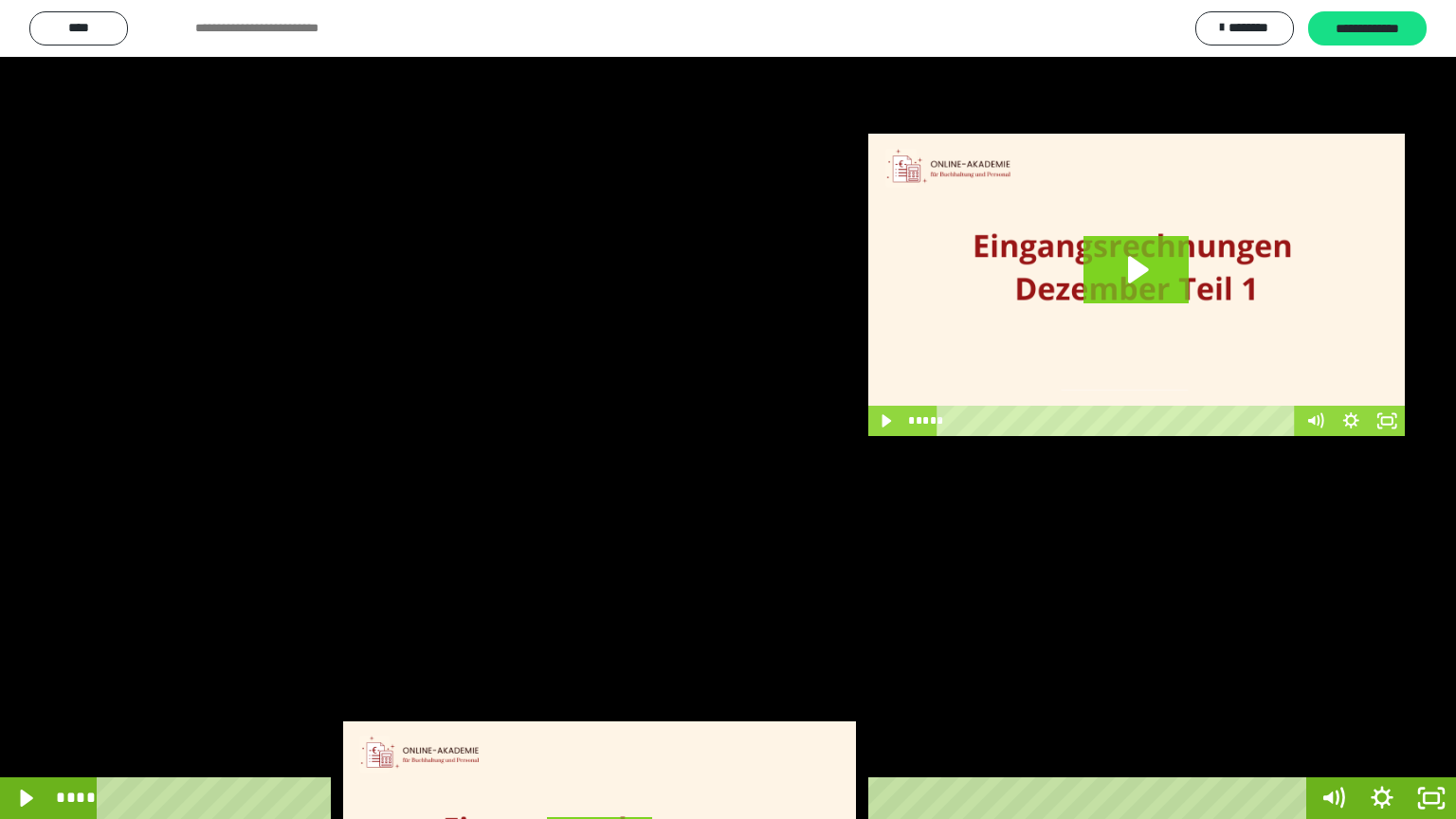 click at bounding box center (728, 410) 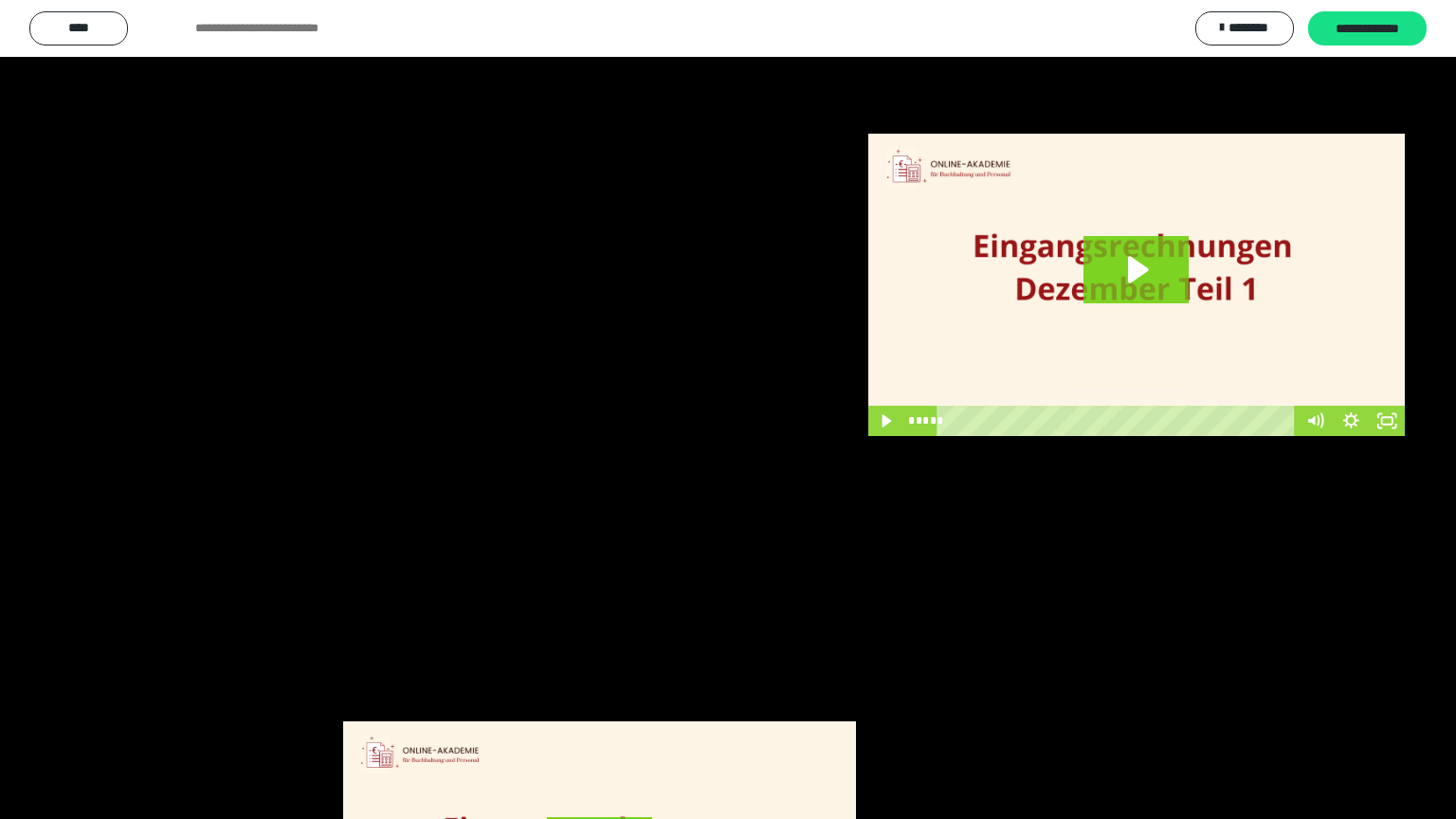 click at bounding box center [728, 410] 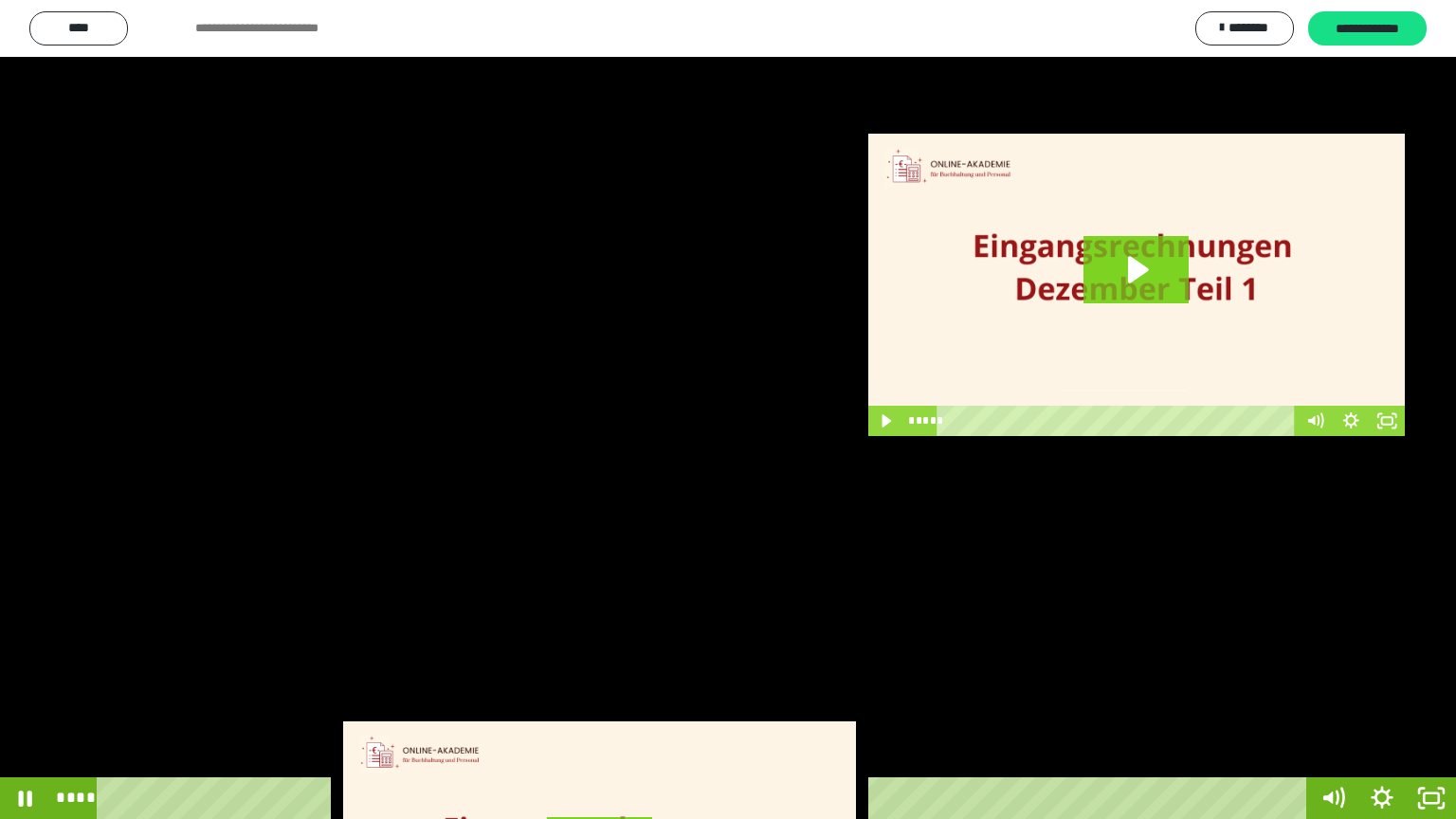 click at bounding box center [728, 410] 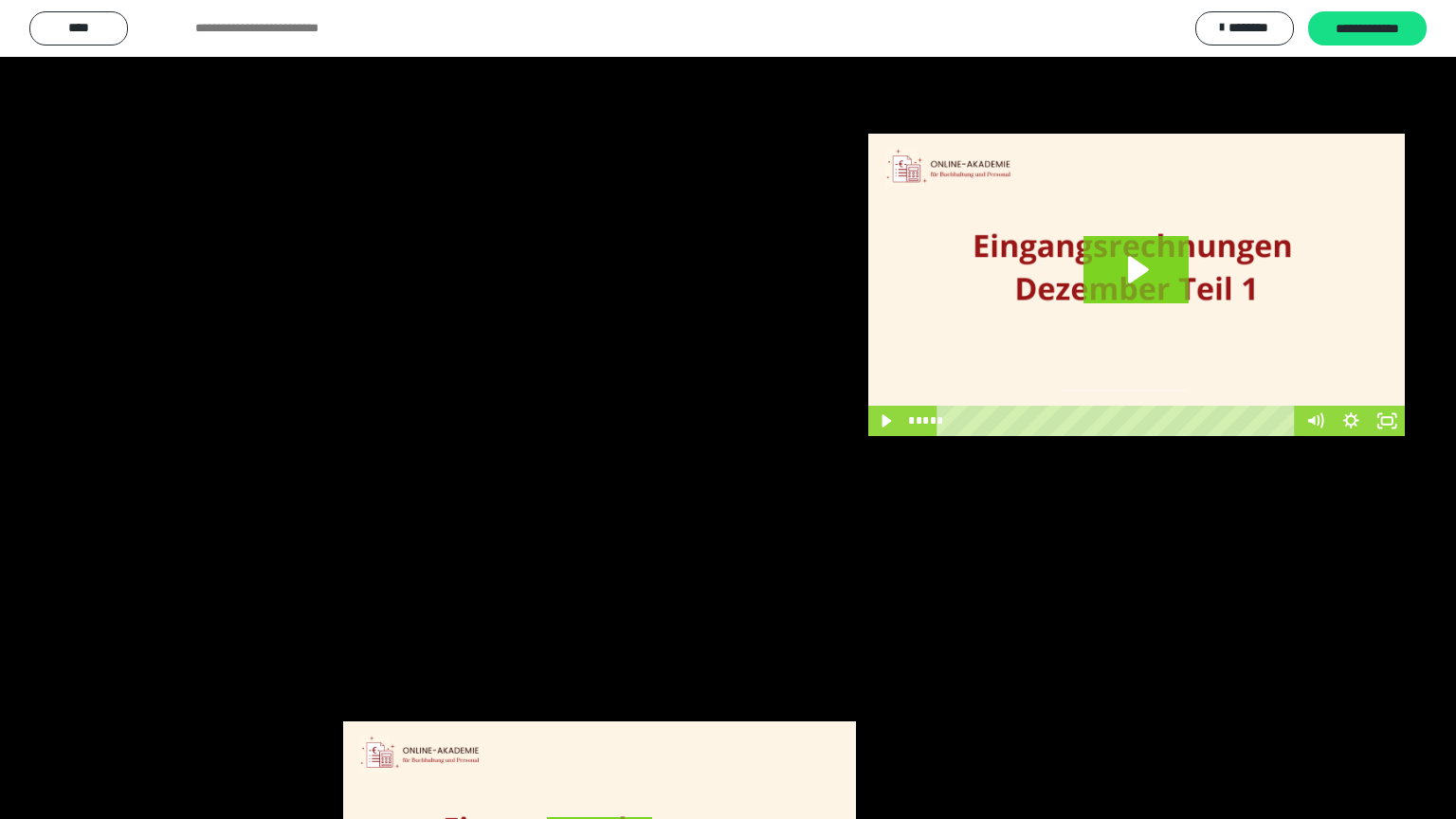click at bounding box center (728, 410) 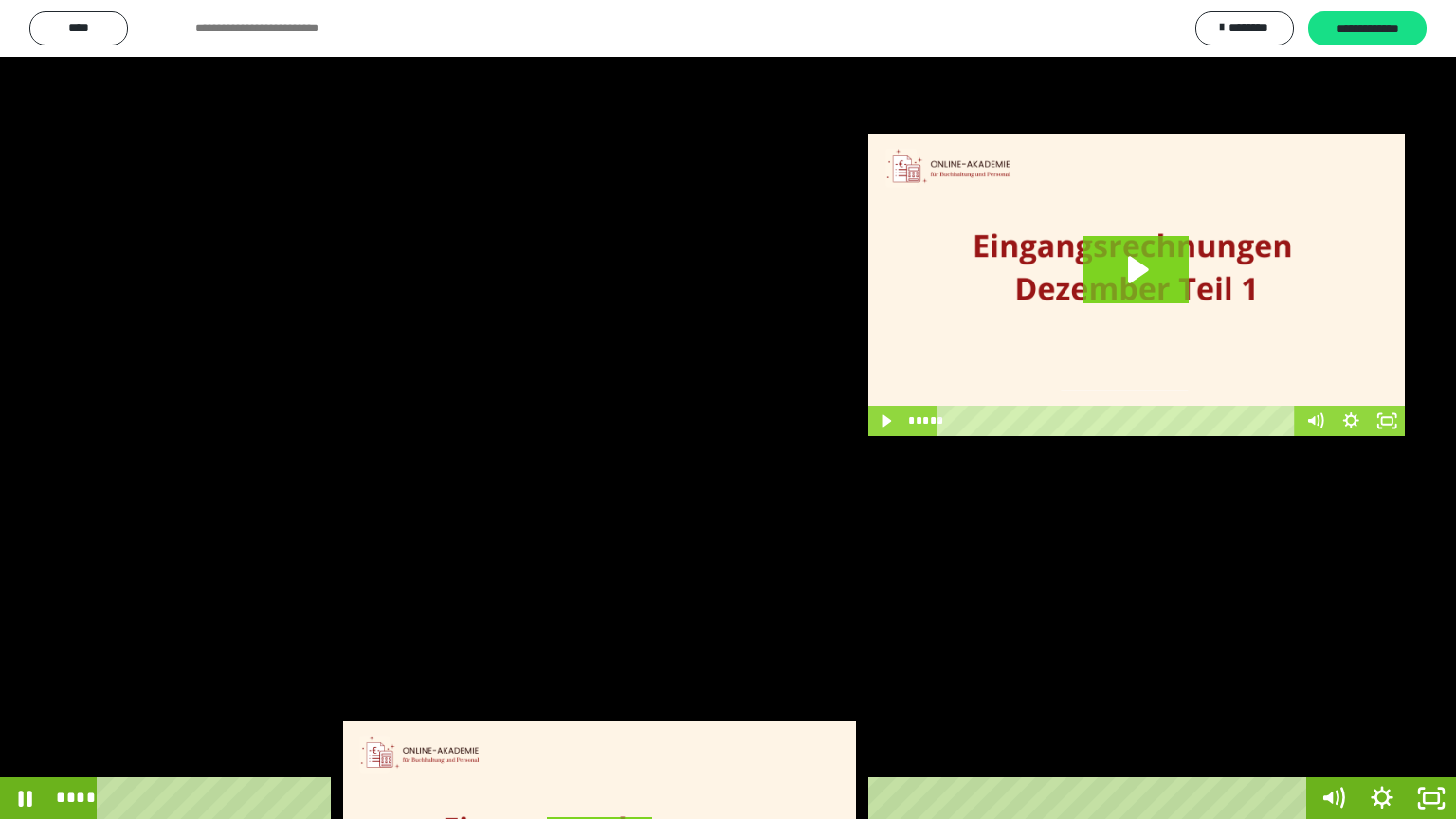 click at bounding box center [728, 410] 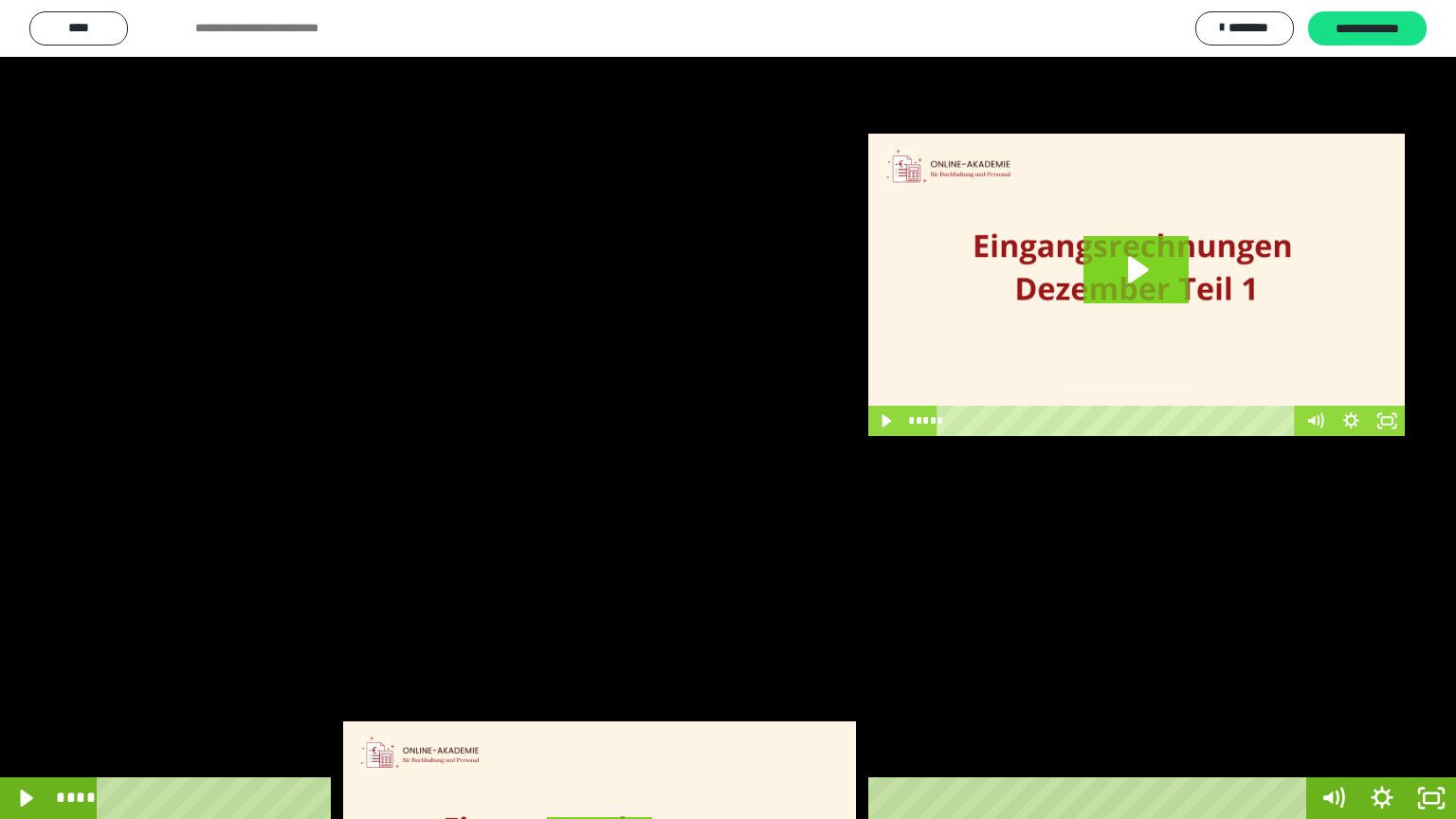 click at bounding box center [728, 410] 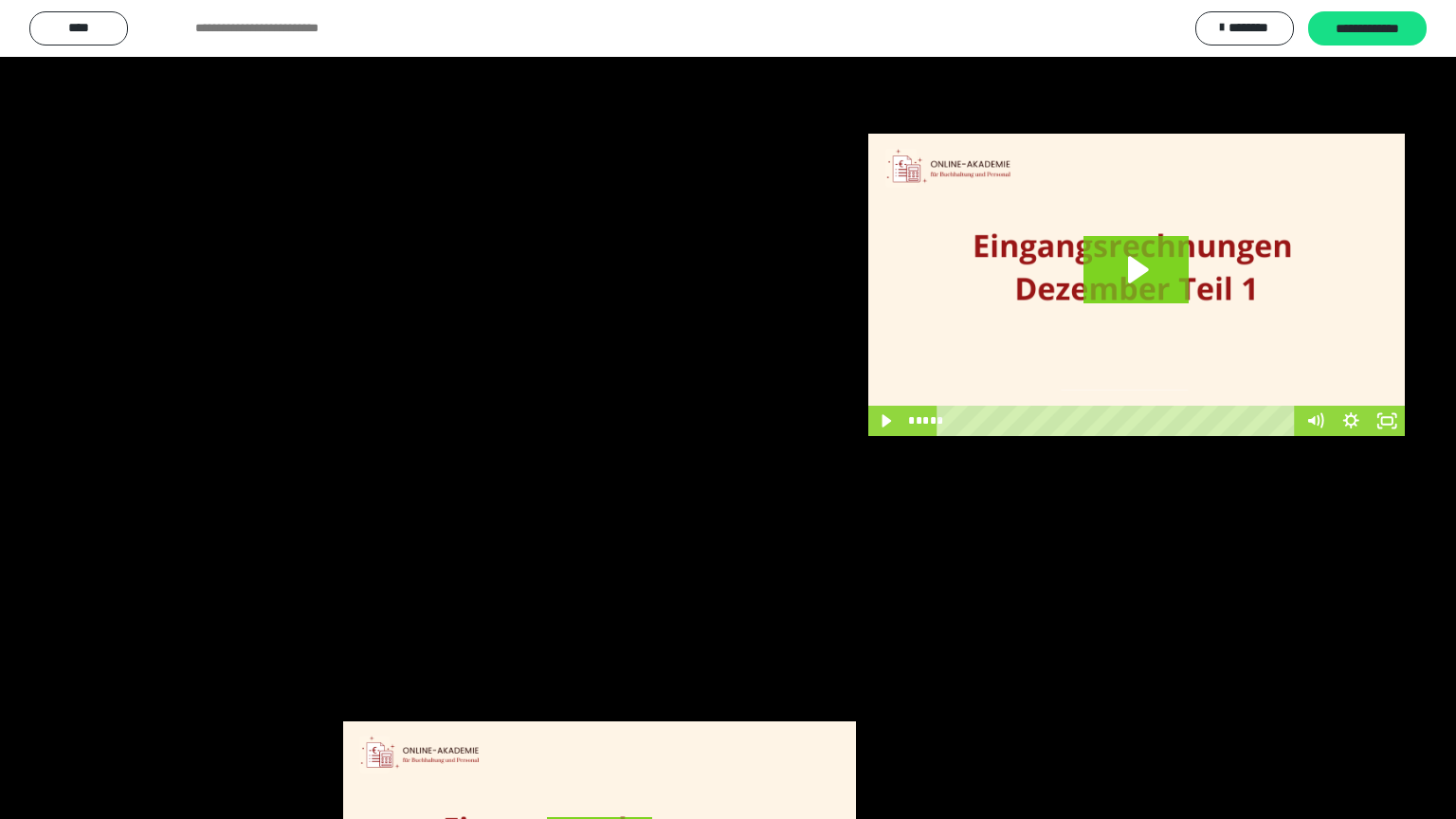 click at bounding box center [728, 410] 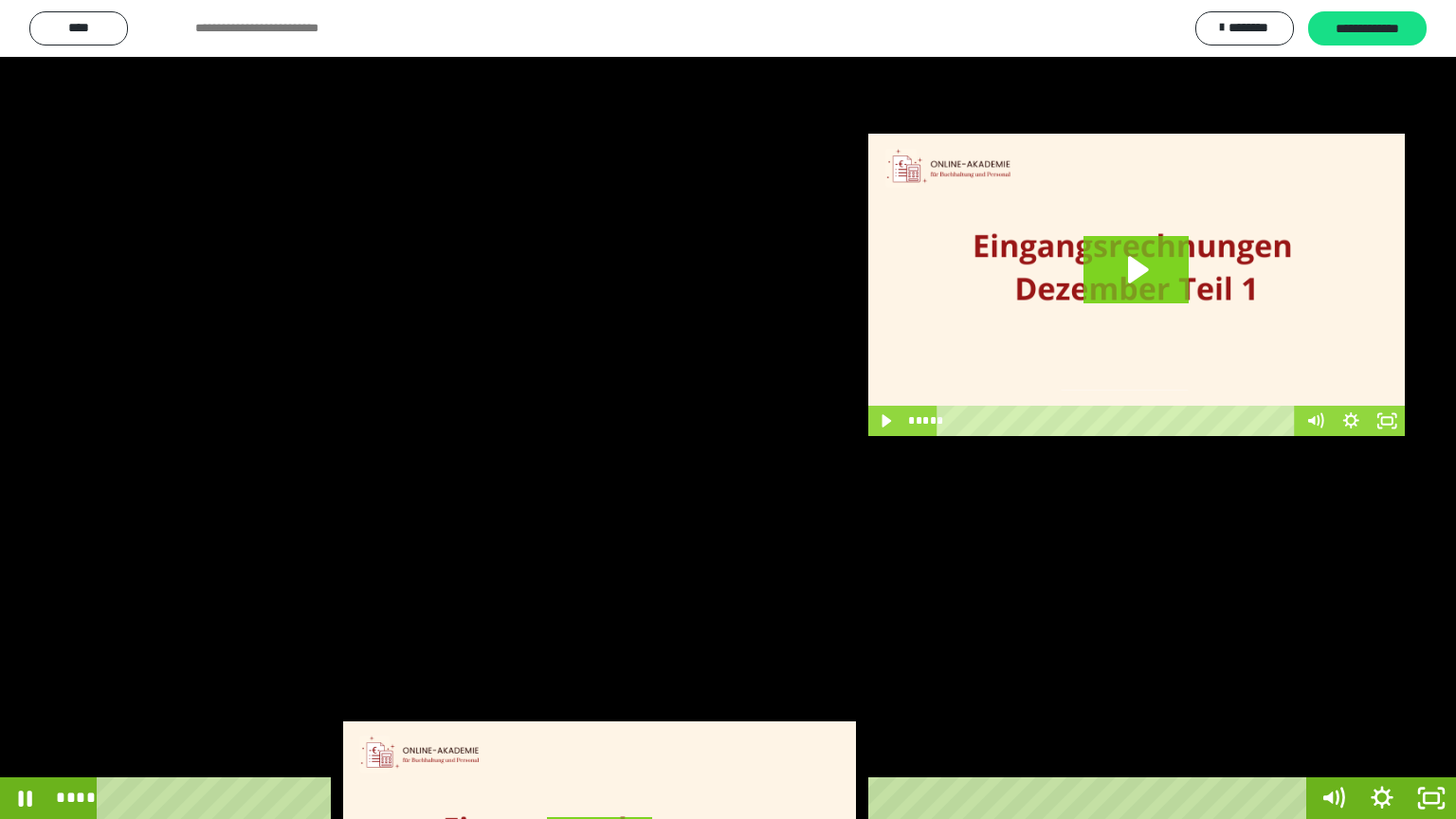 click at bounding box center (728, 410) 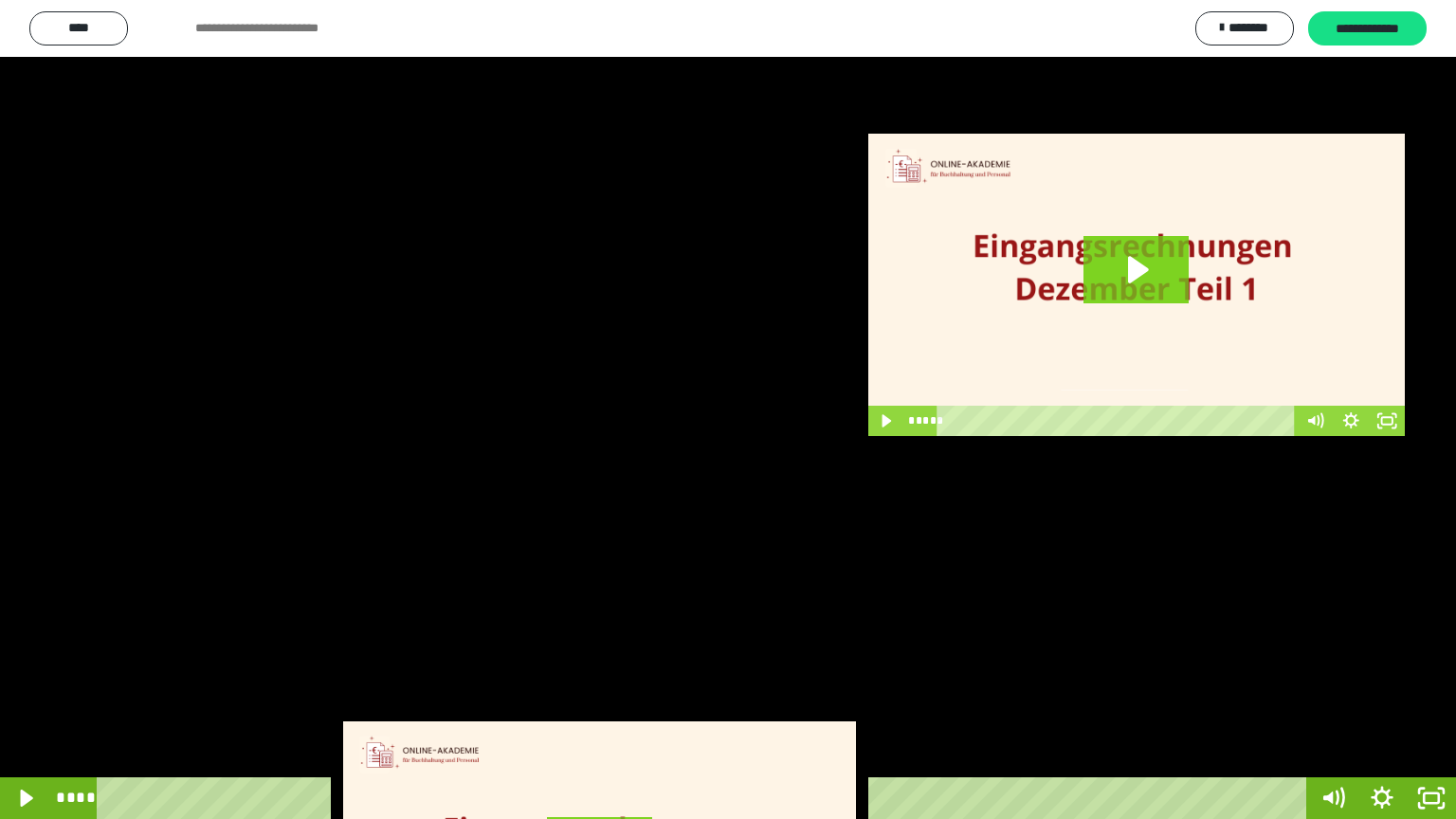 type 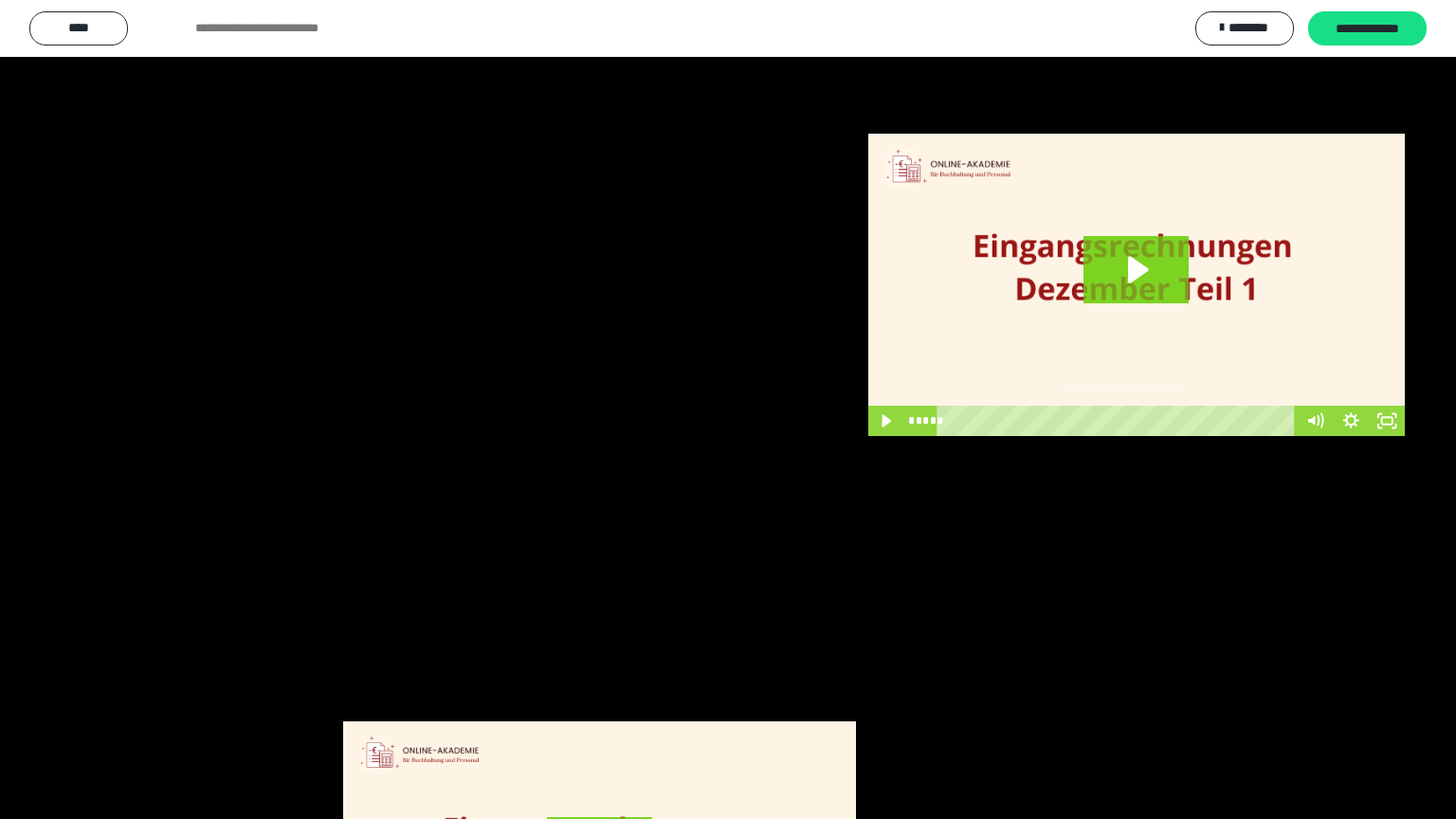 click at bounding box center [728, 410] 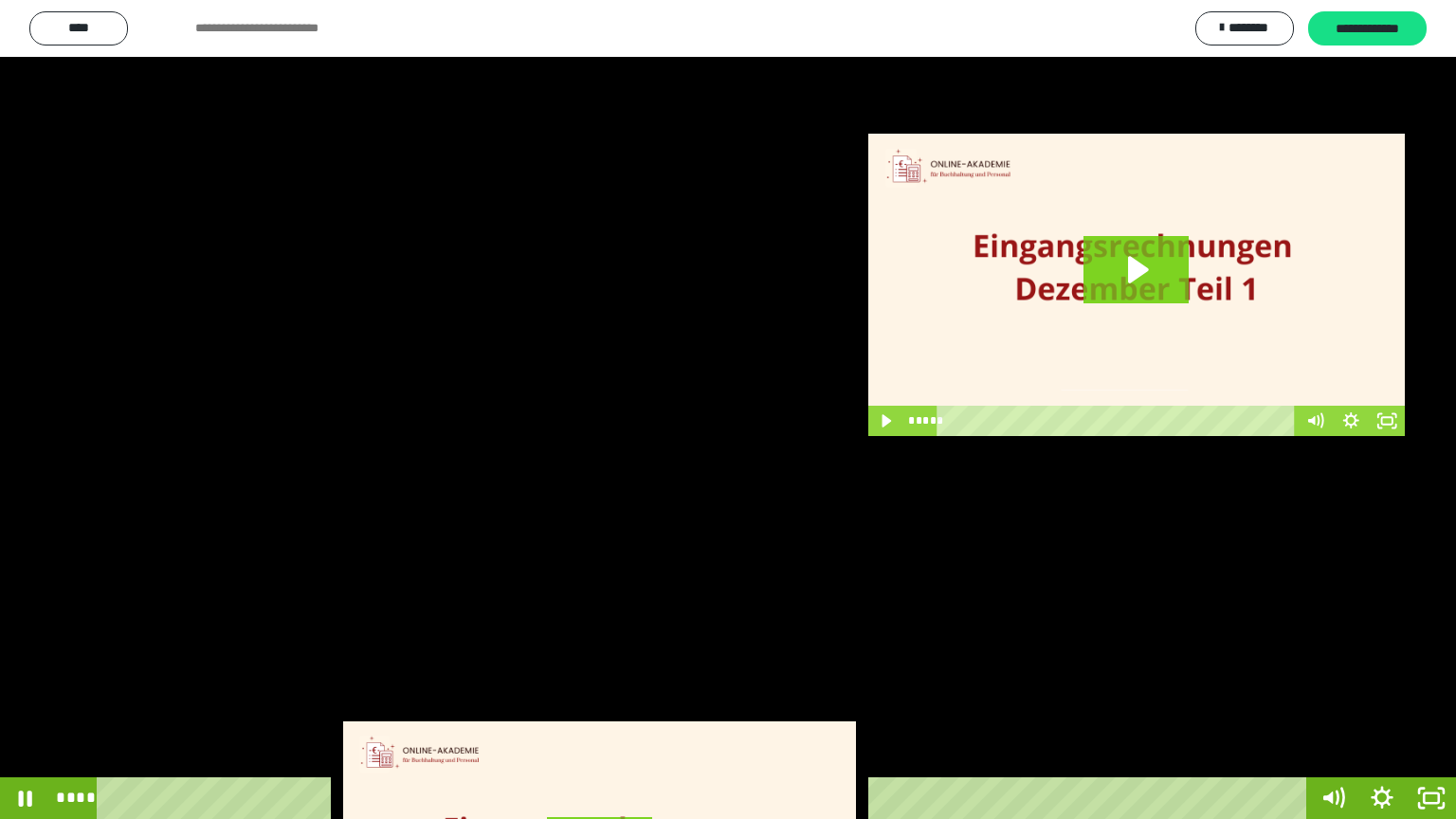 click at bounding box center [728, 410] 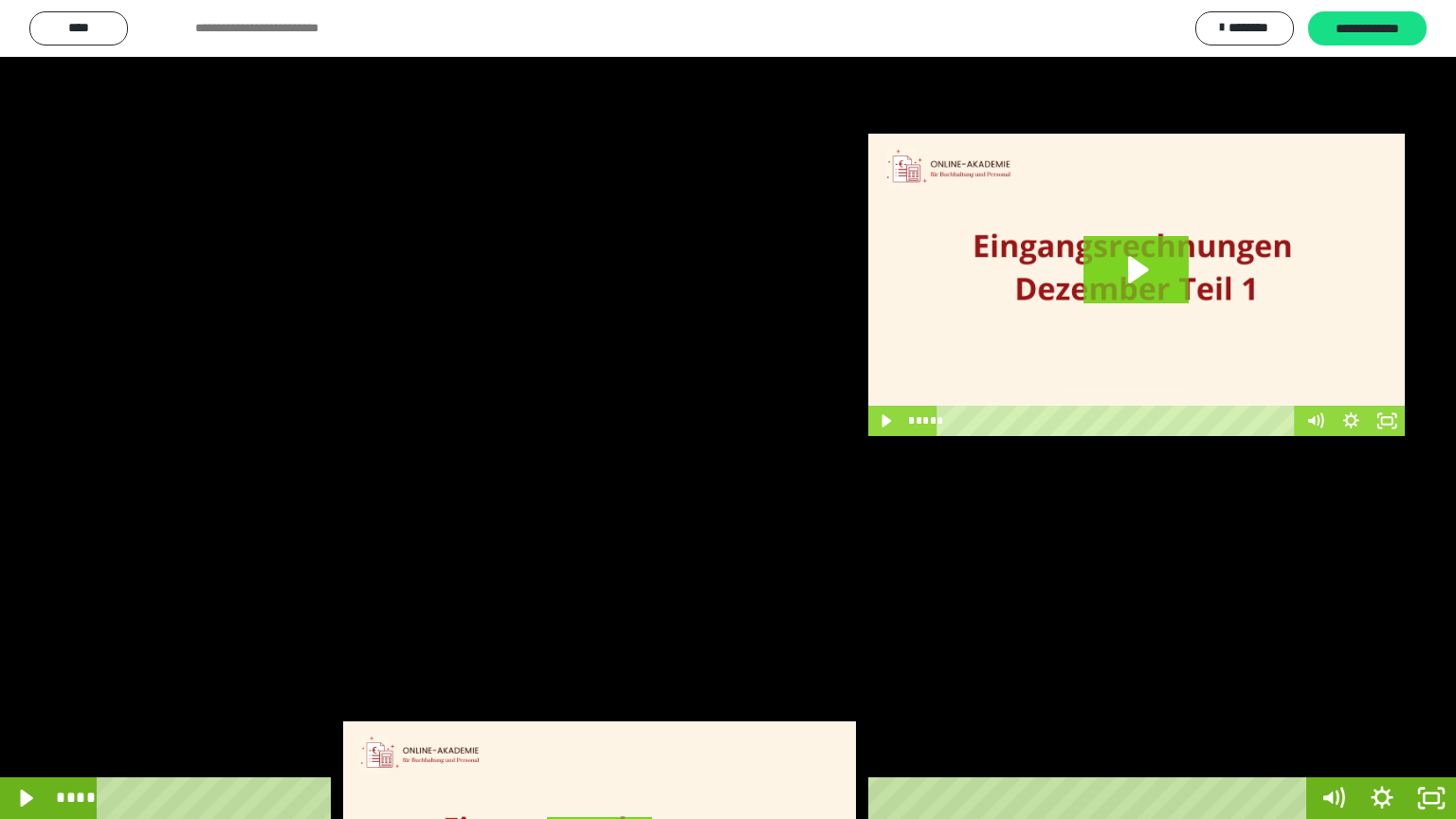 click at bounding box center [728, 410] 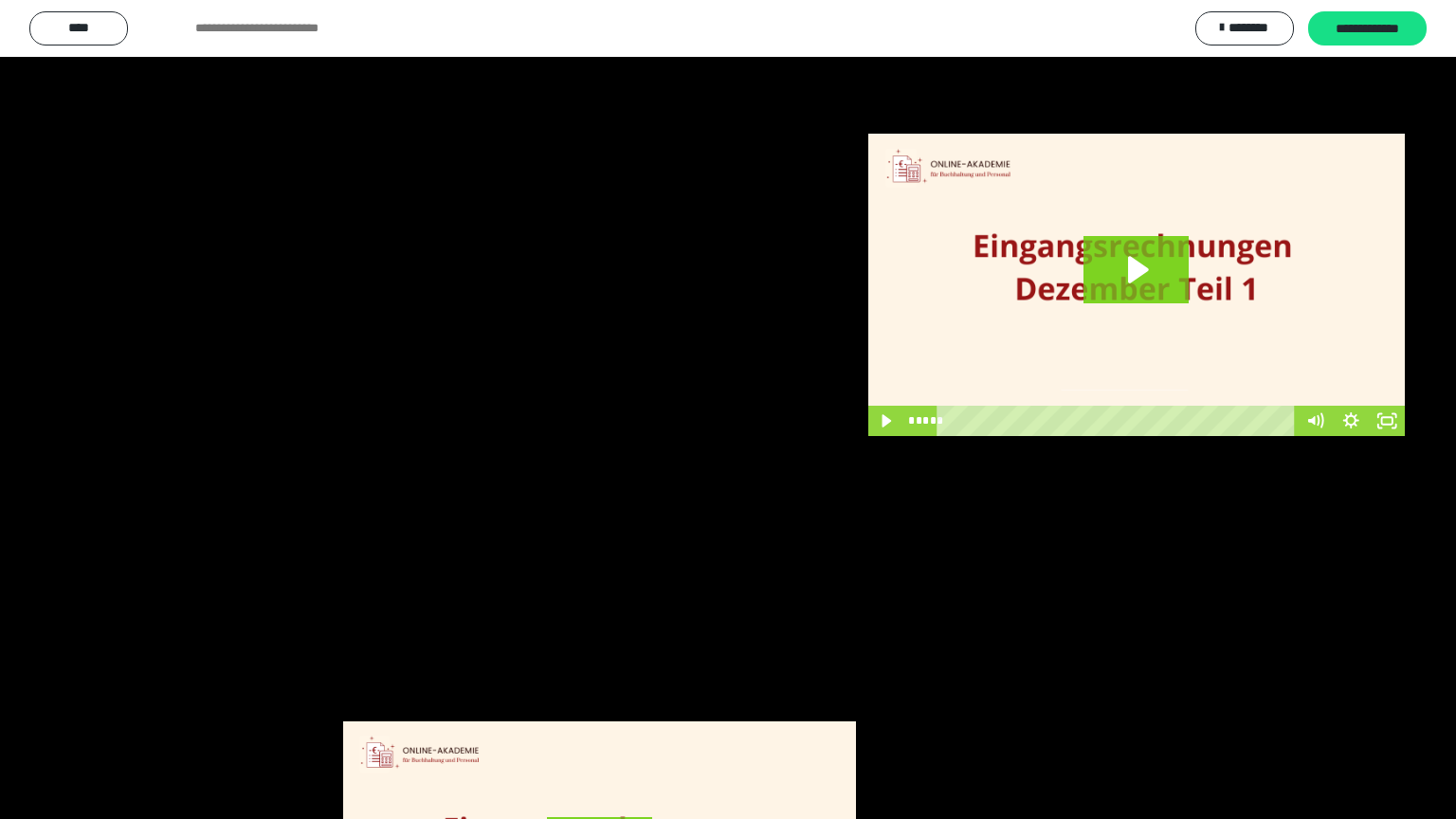 click at bounding box center [728, 410] 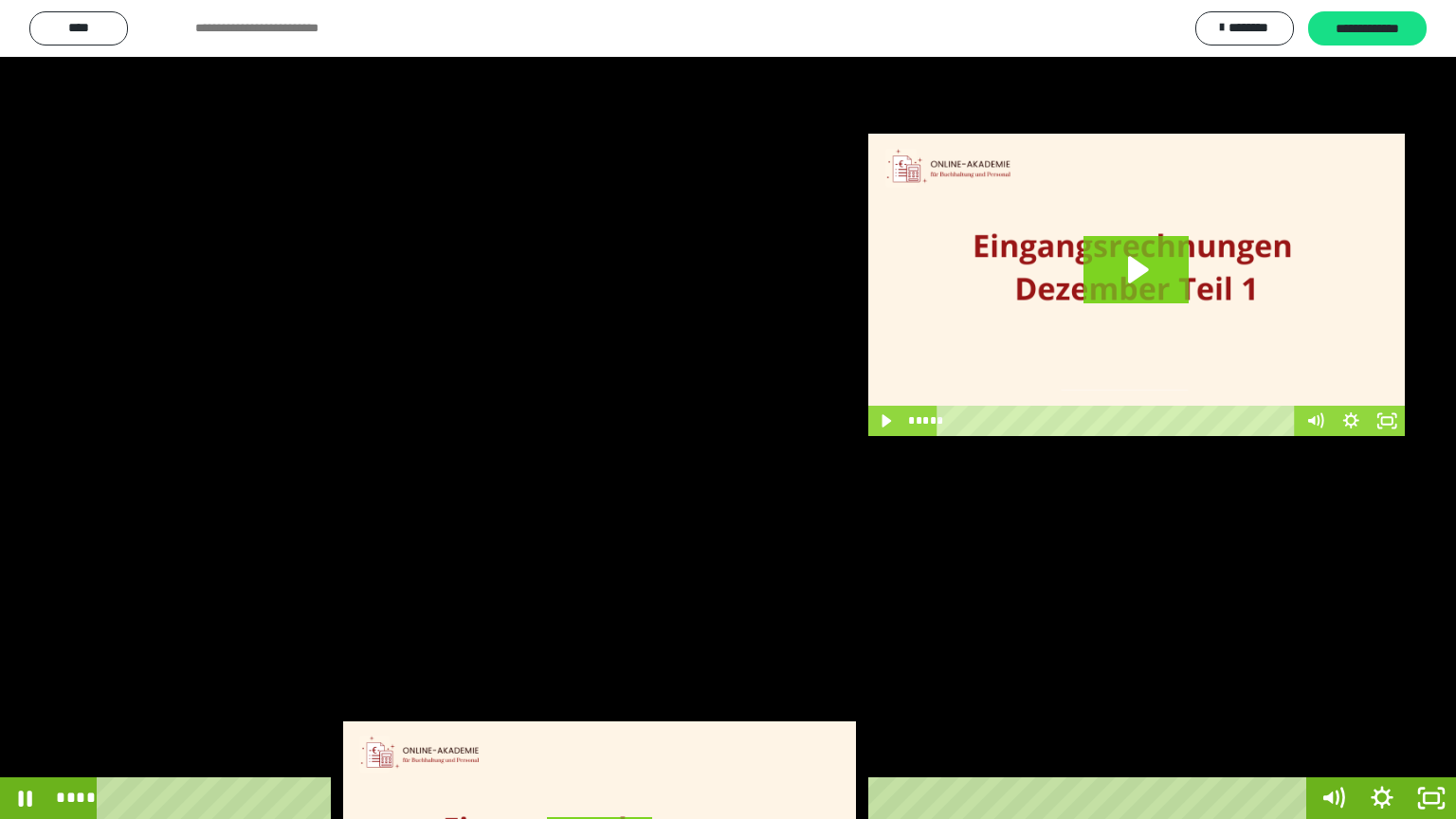 click at bounding box center [0, 0] 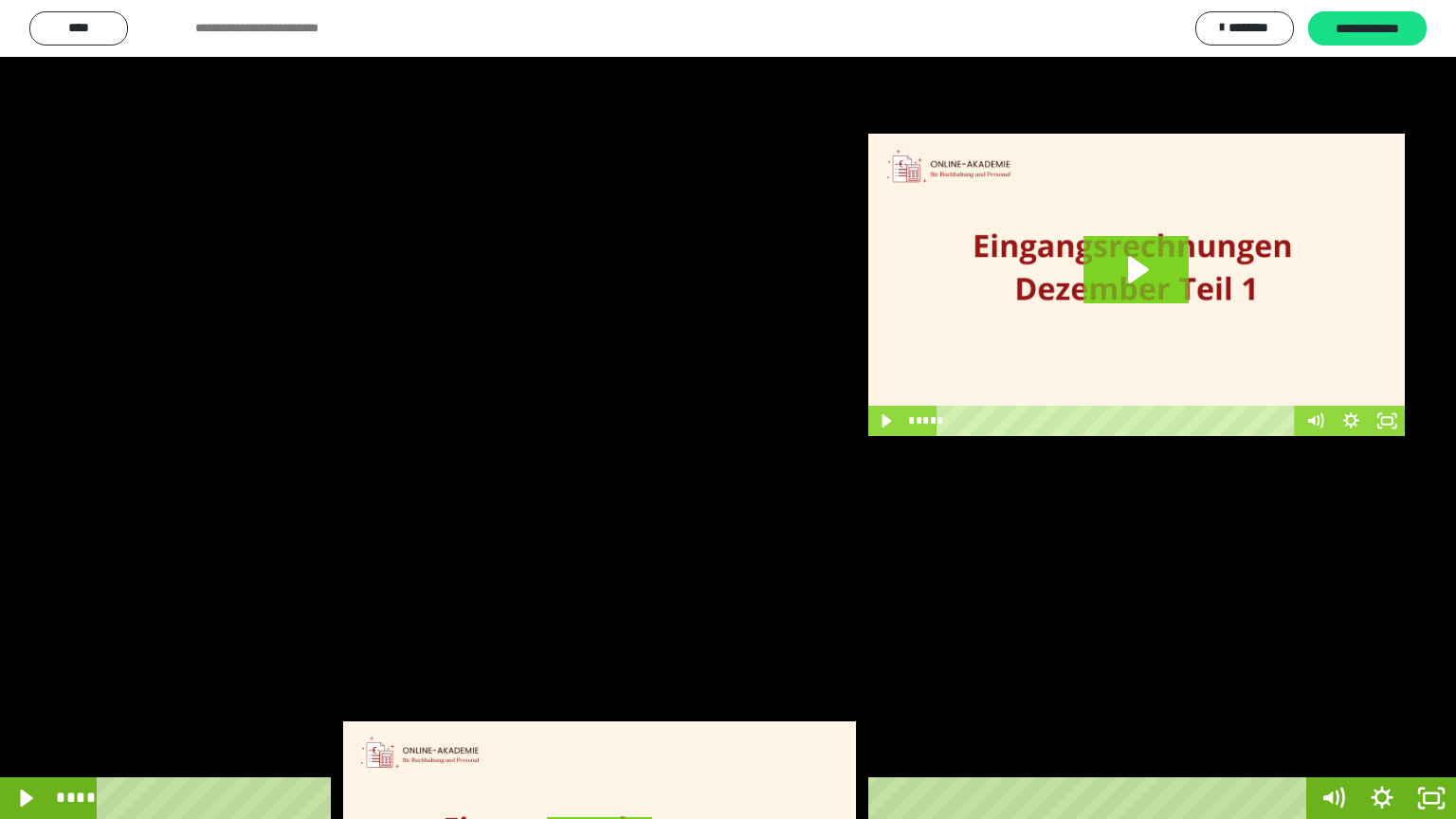 click at bounding box center (0, 0) 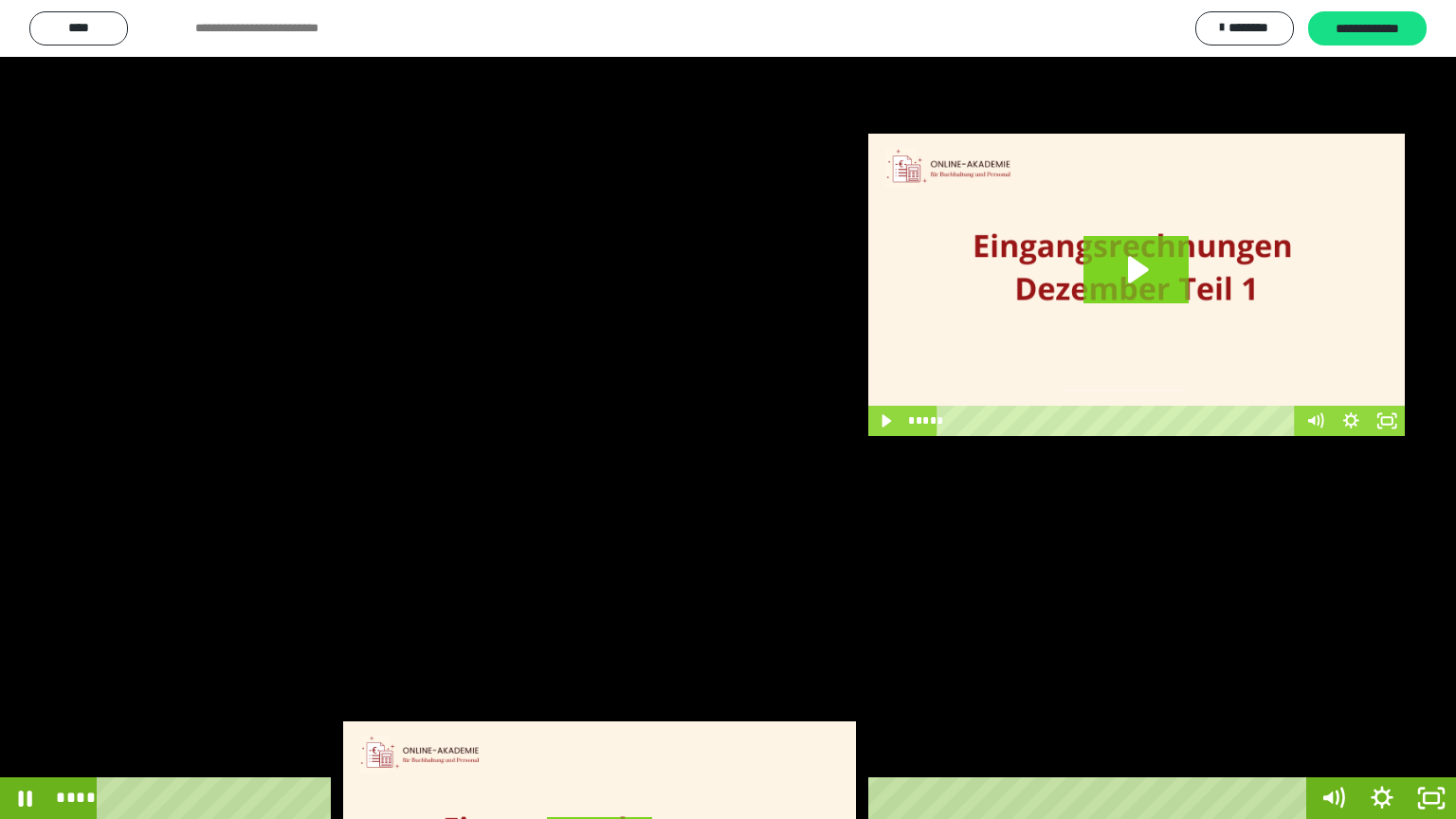 click at bounding box center (0, 0) 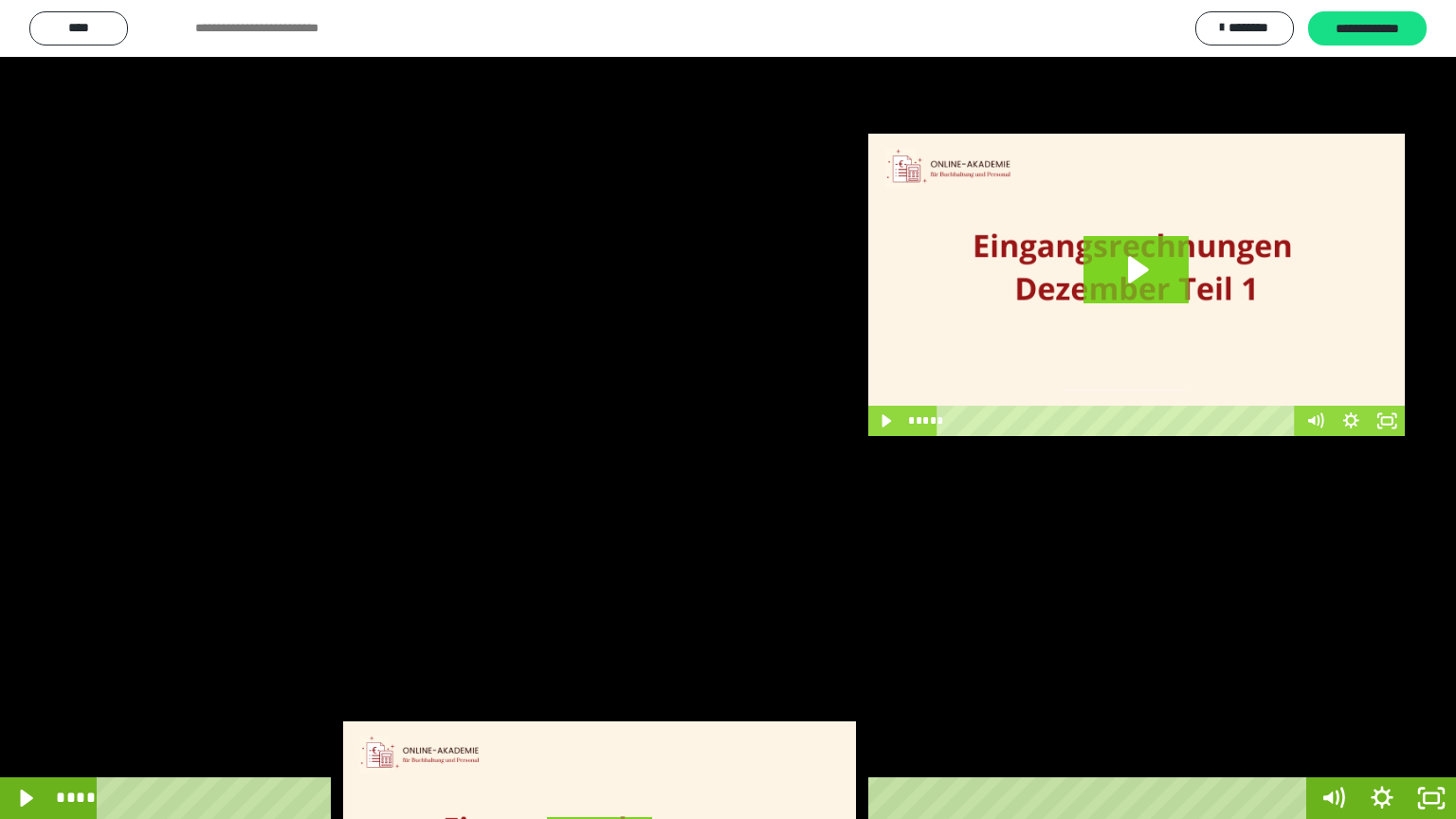 click at bounding box center (0, 0) 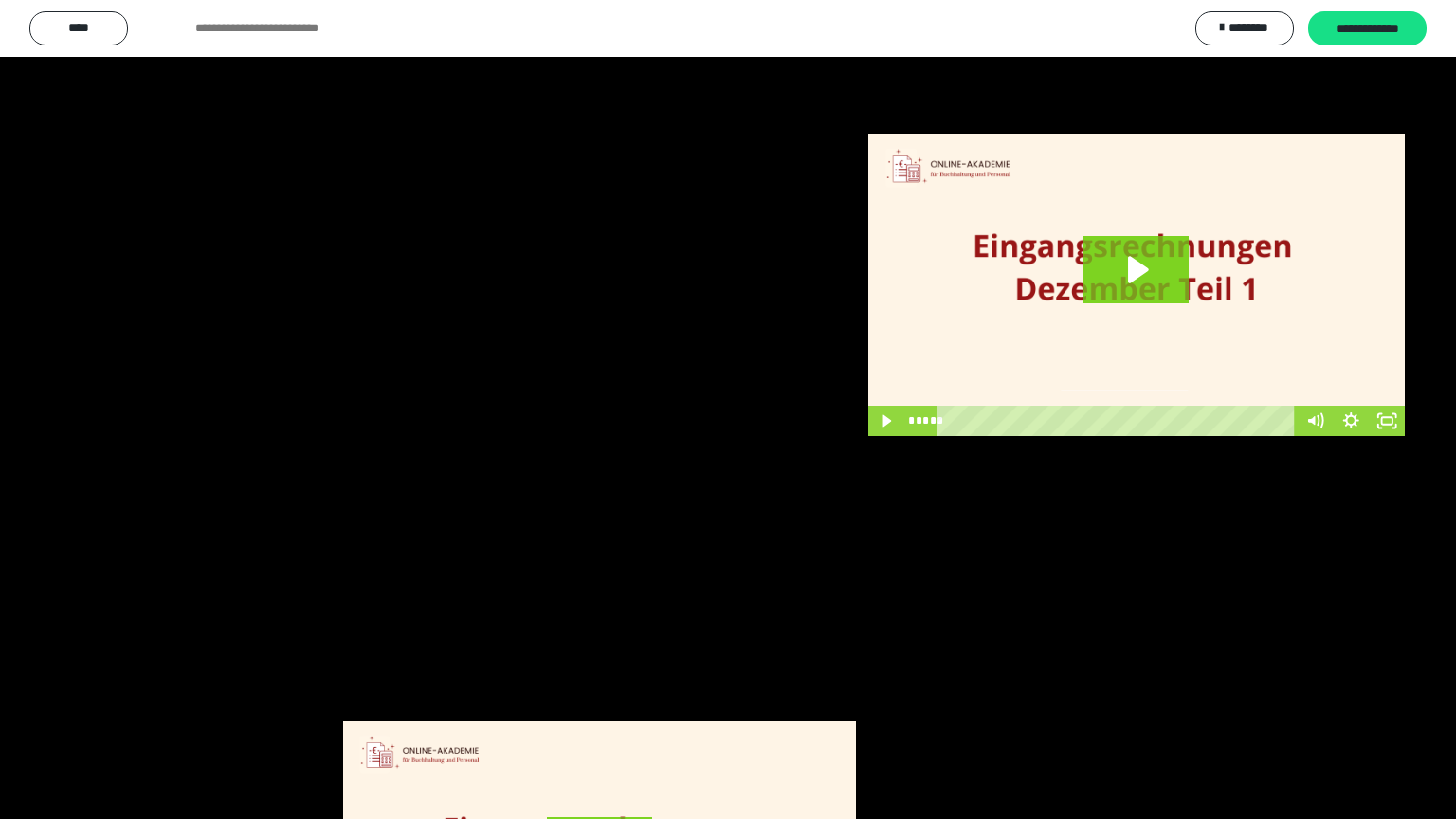 click at bounding box center (0, 0) 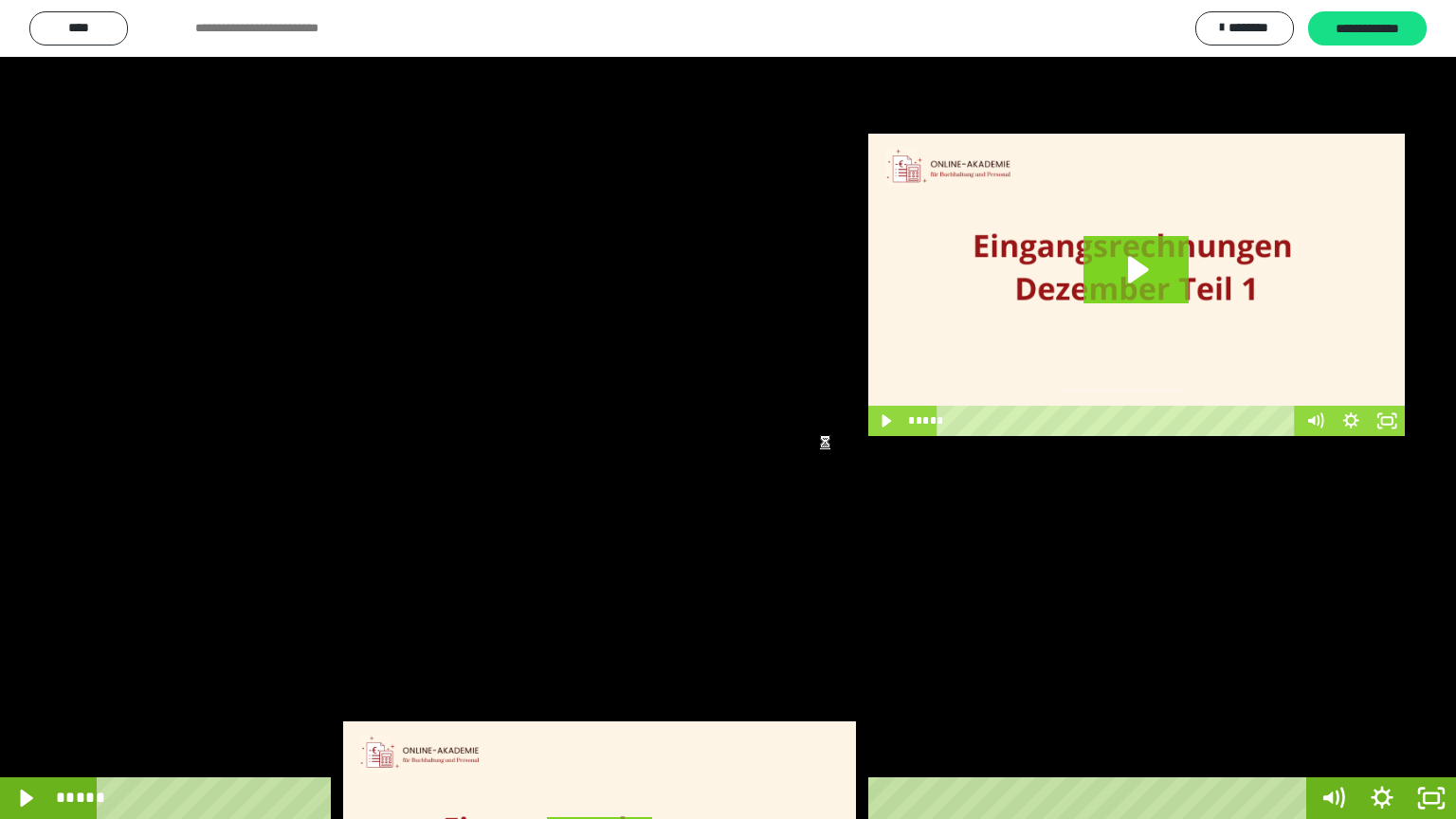 click at bounding box center [728, 410] 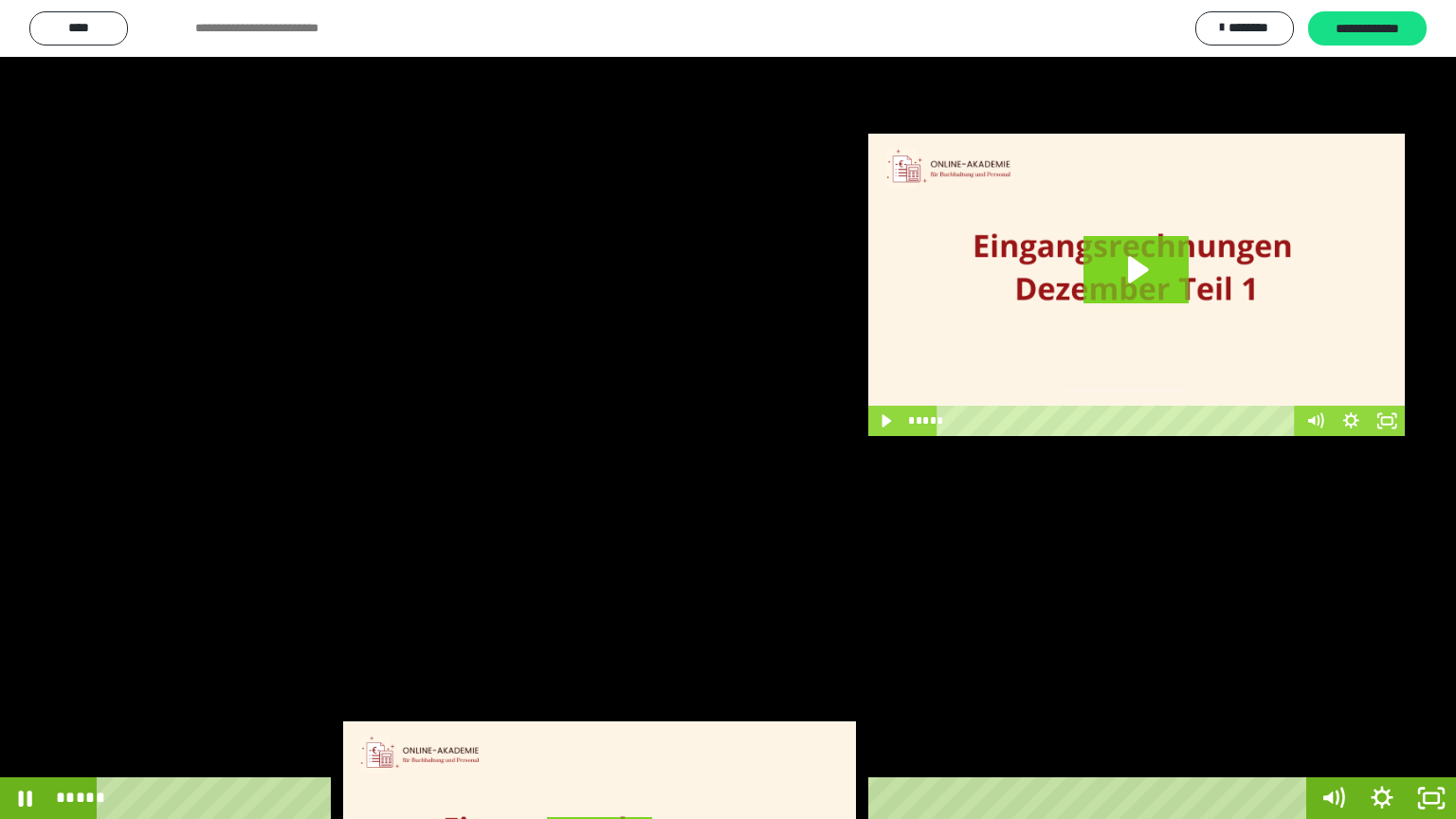 scroll, scrollTop: 0, scrollLeft: 736, axis: horizontal 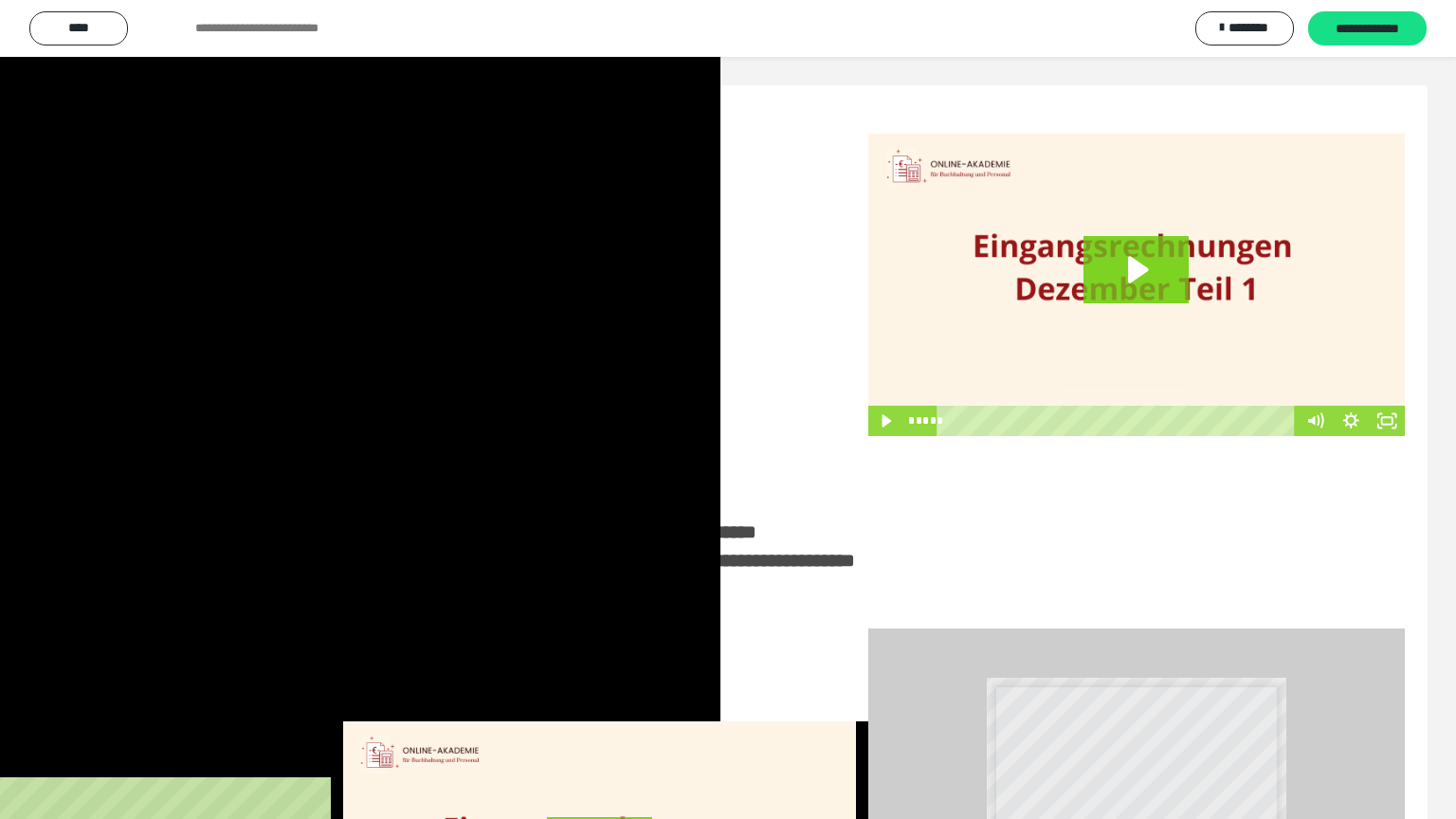 click 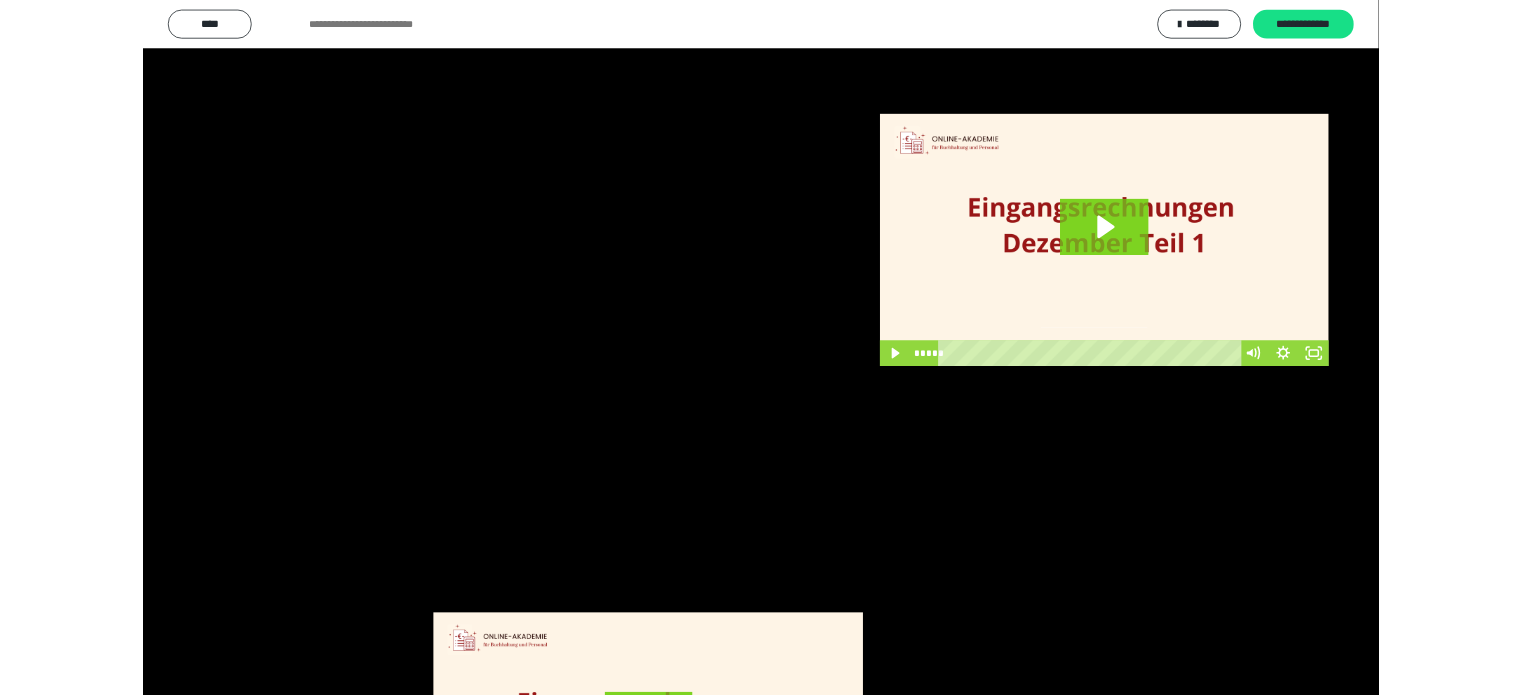 scroll, scrollTop: 0, scrollLeft: 0, axis: both 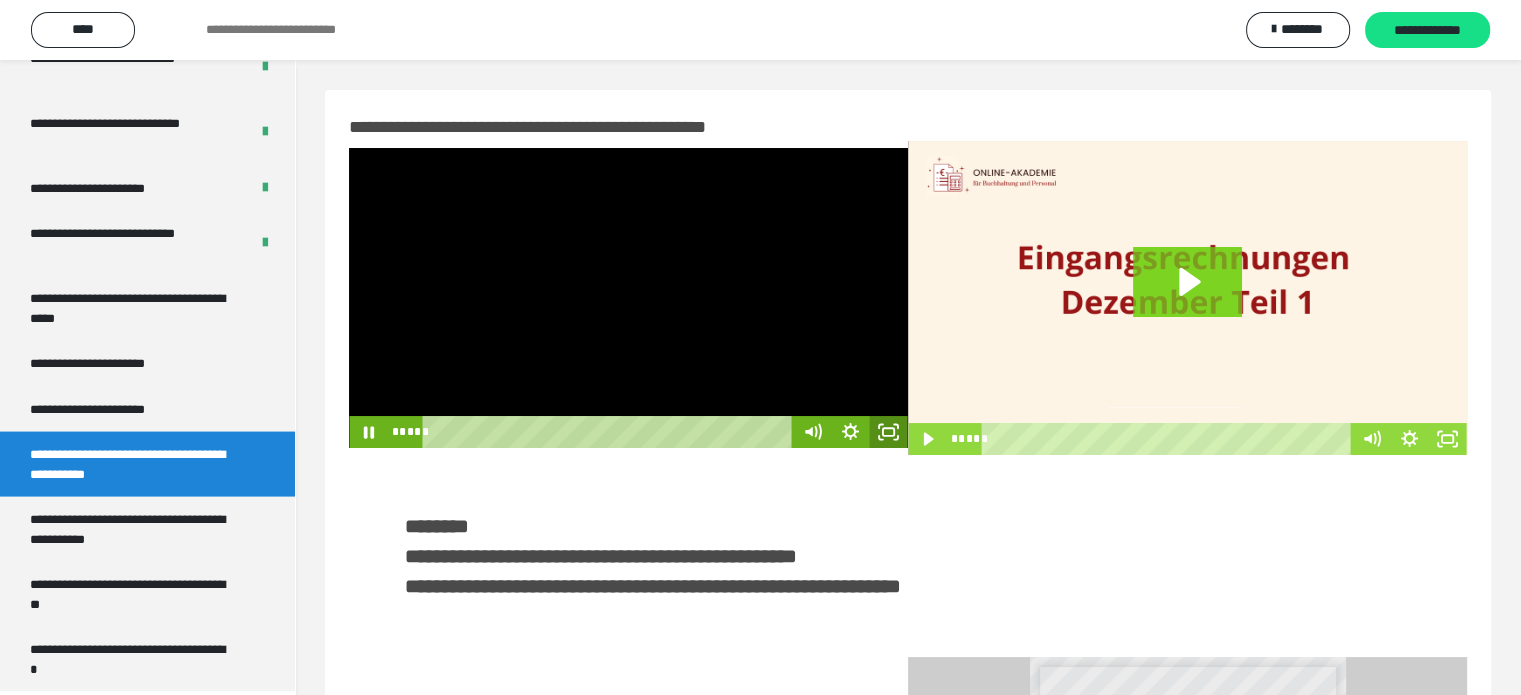 click 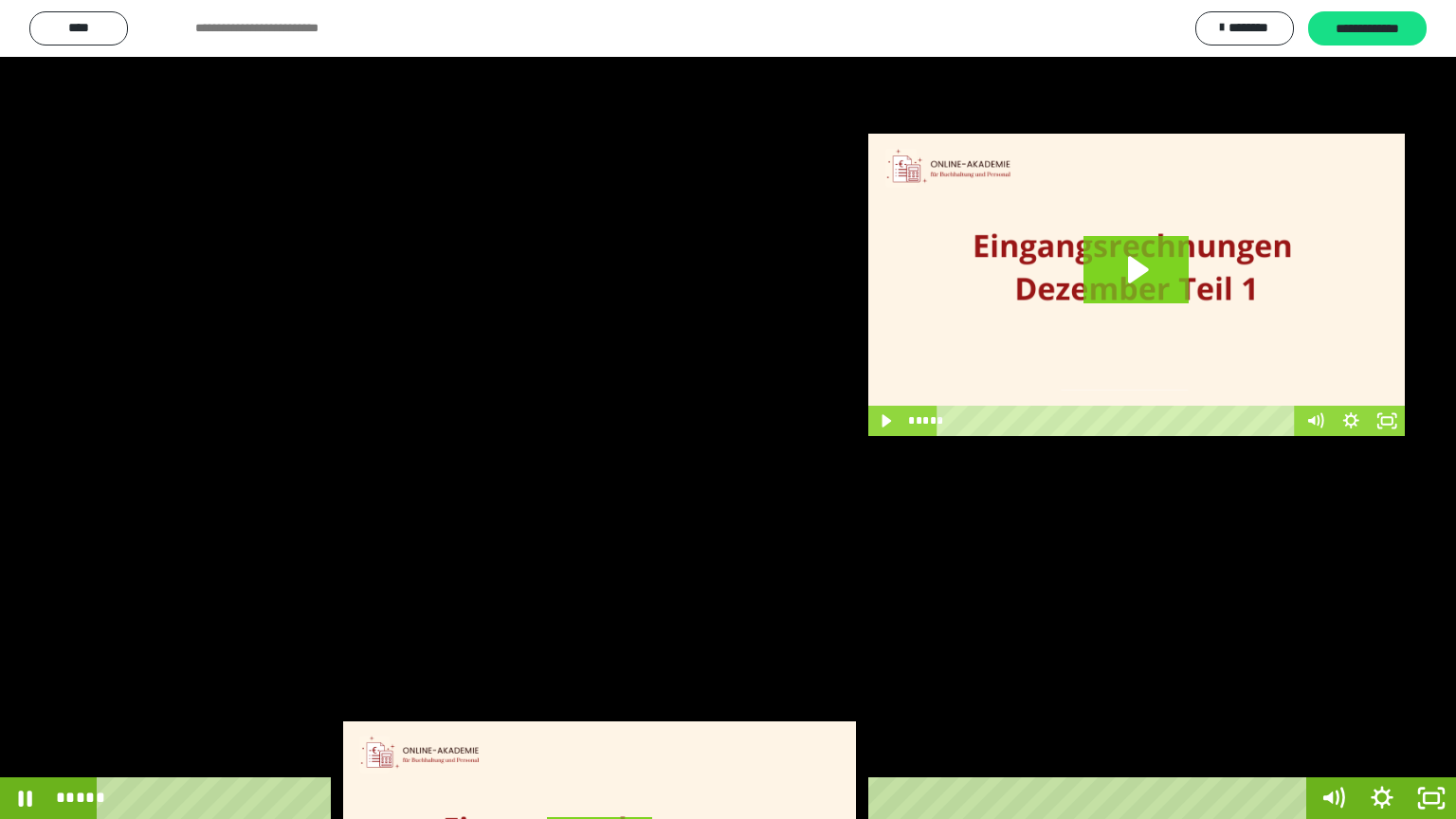 click at bounding box center [728, 410] 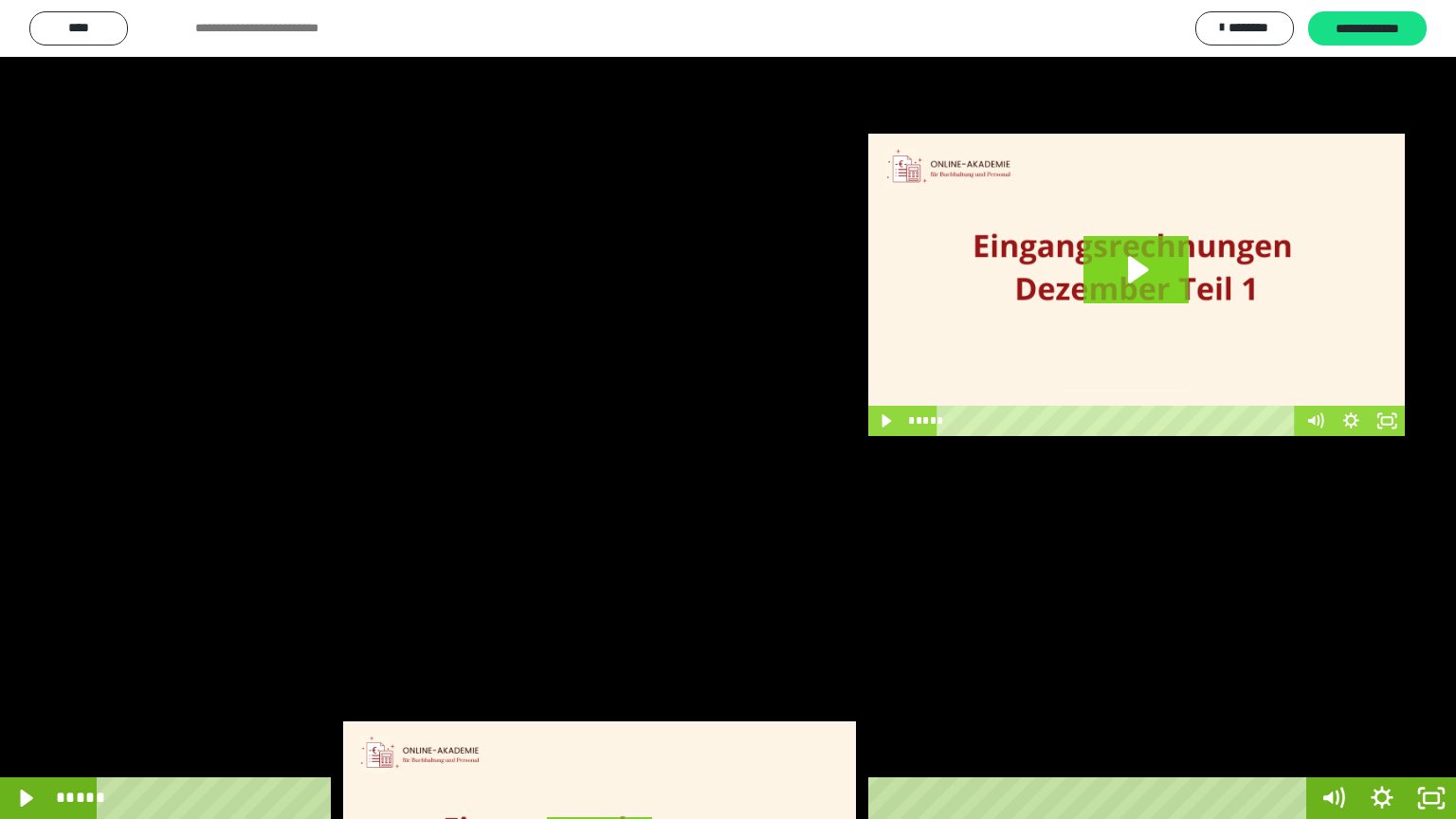 click at bounding box center [728, 410] 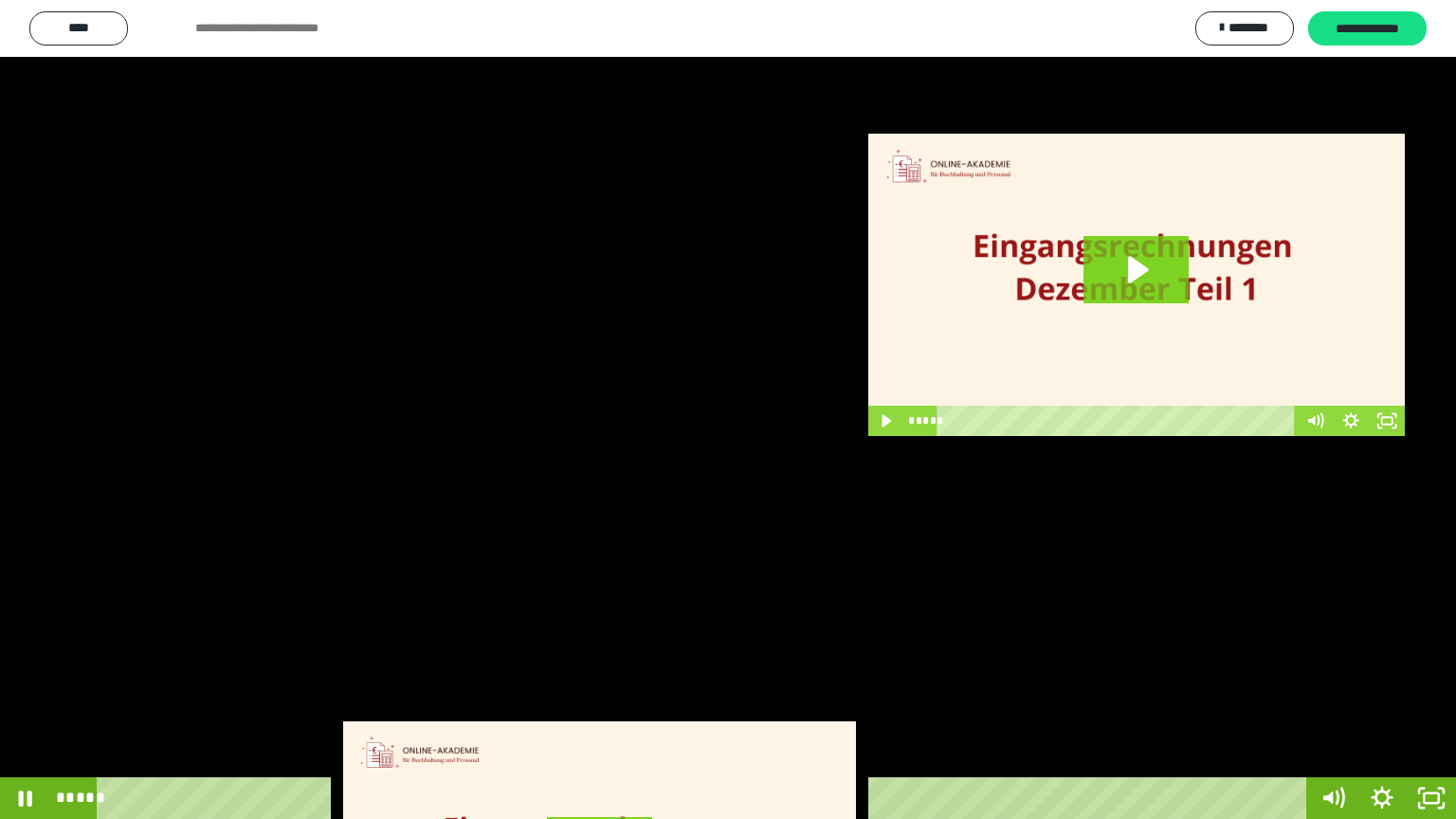 click at bounding box center [728, 410] 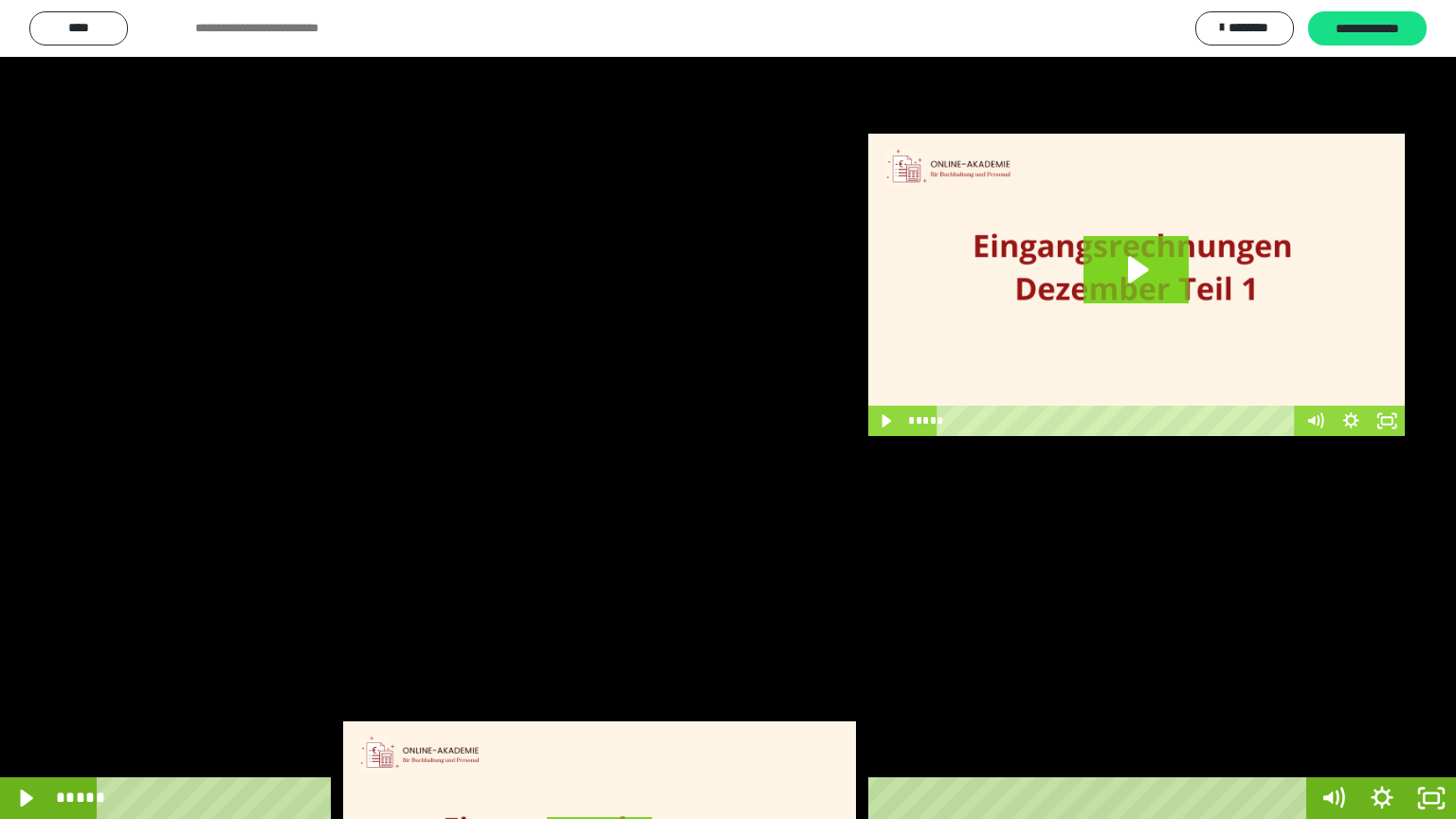 click at bounding box center [728, 410] 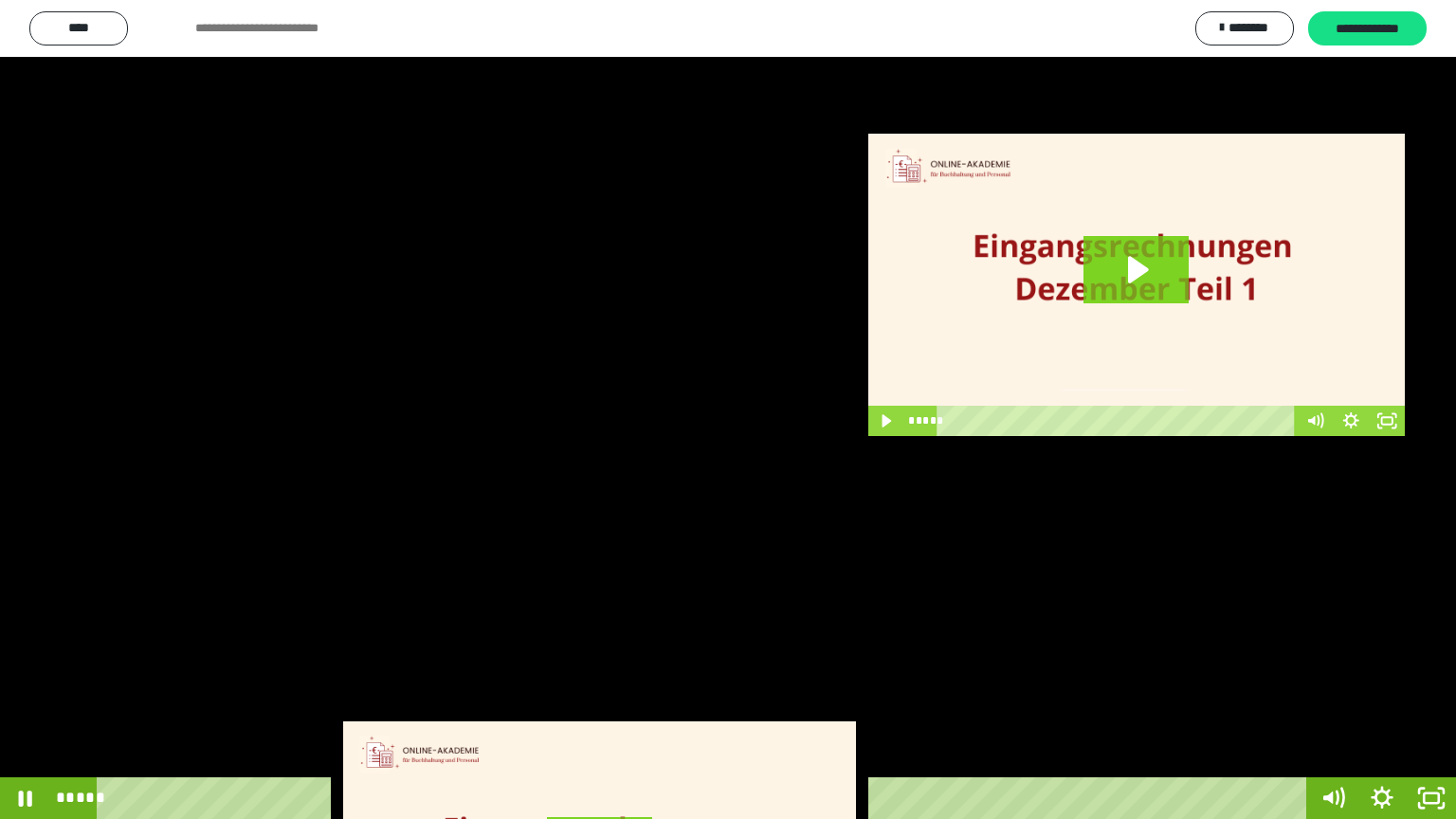 click at bounding box center (728, 410) 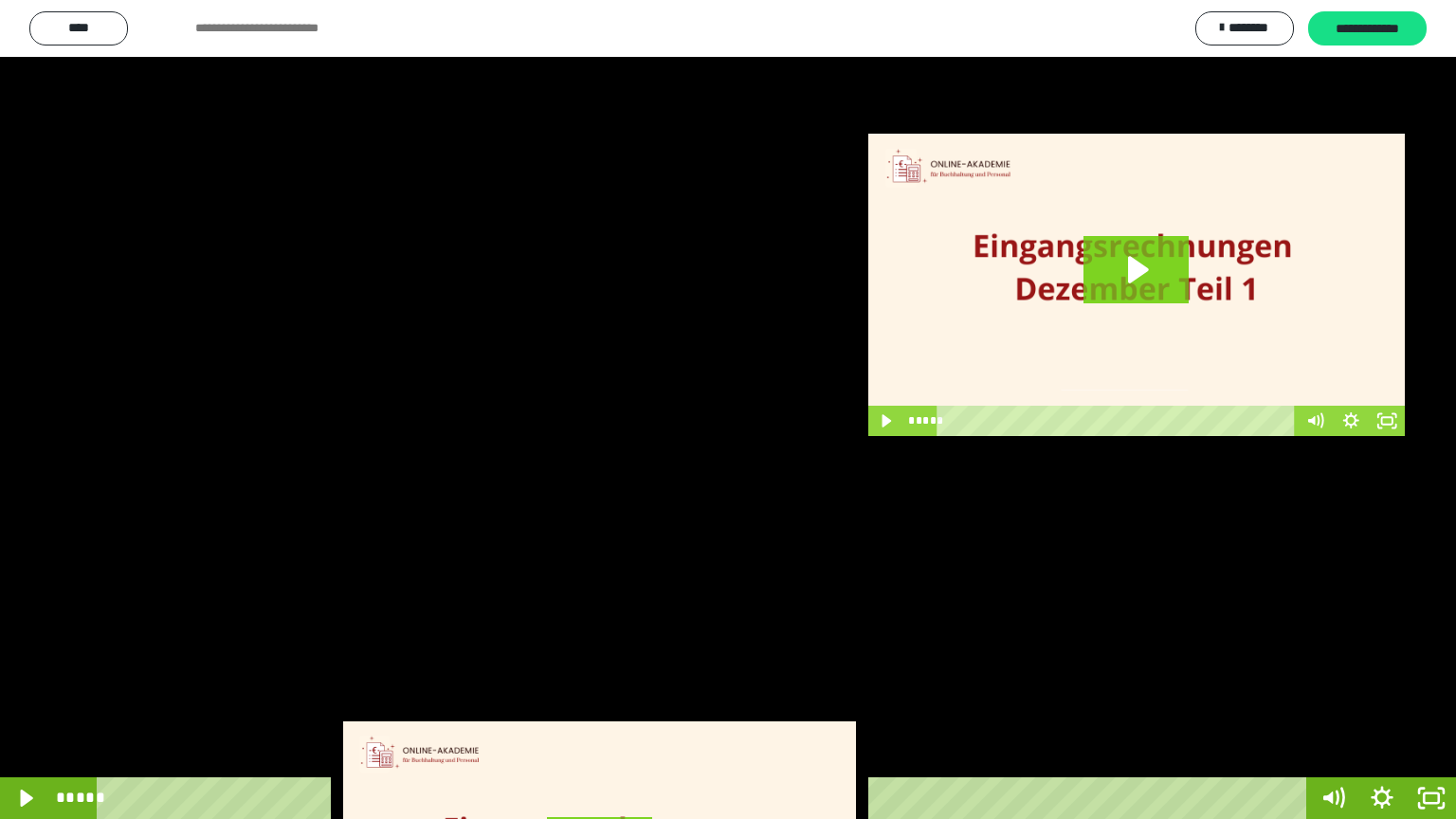 click at bounding box center [728, 410] 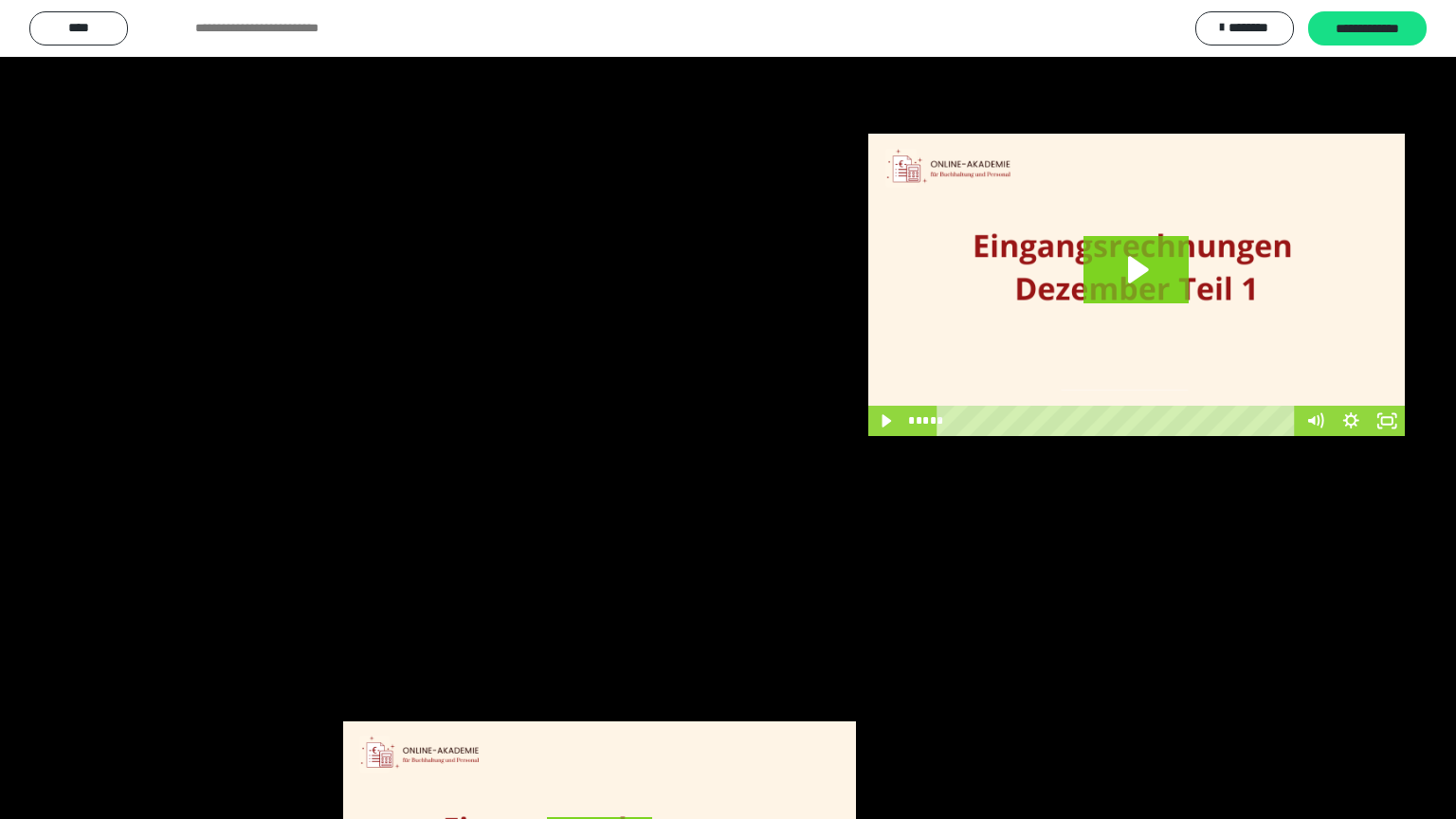 click at bounding box center (728, 410) 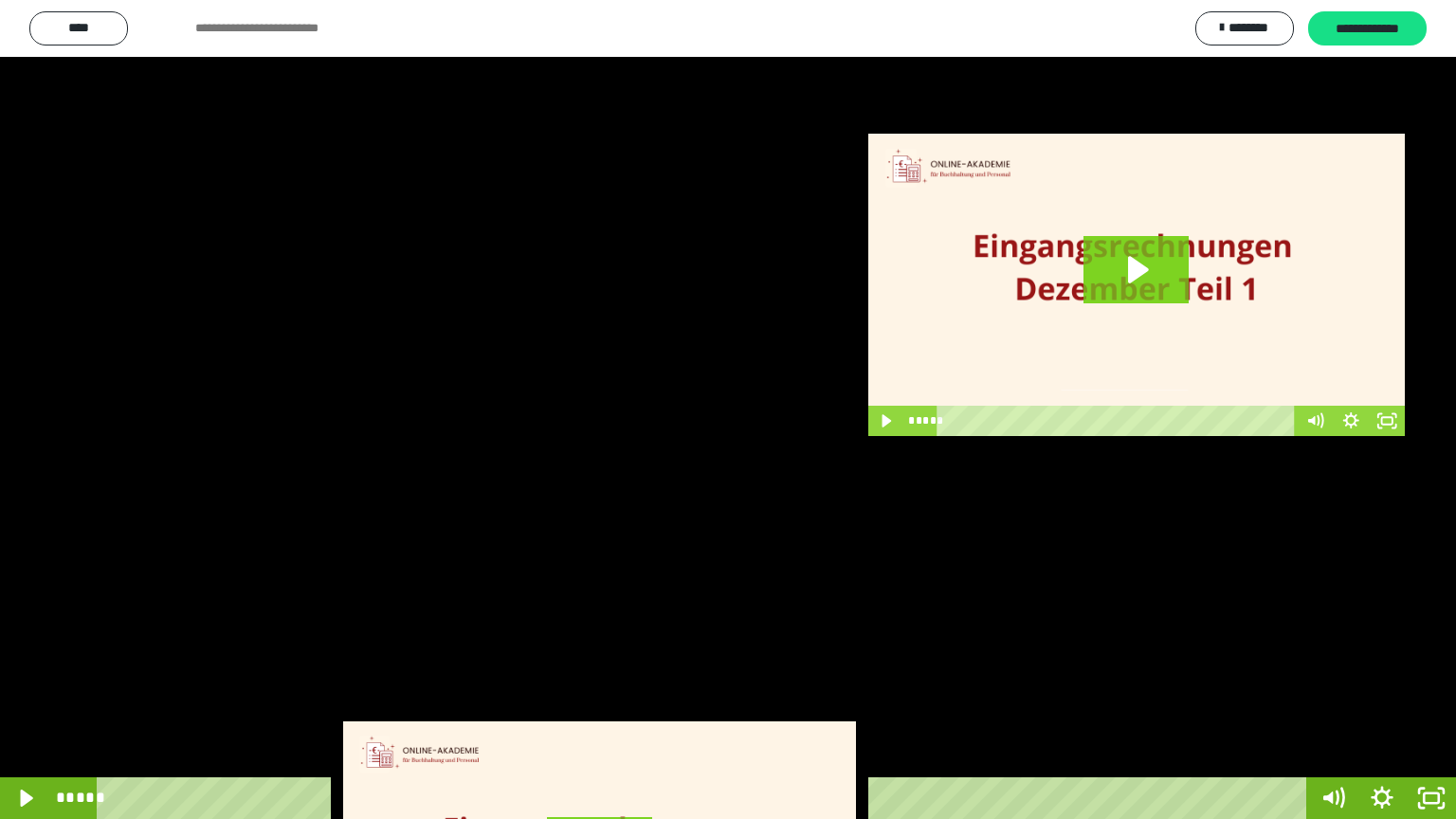 click at bounding box center (728, 410) 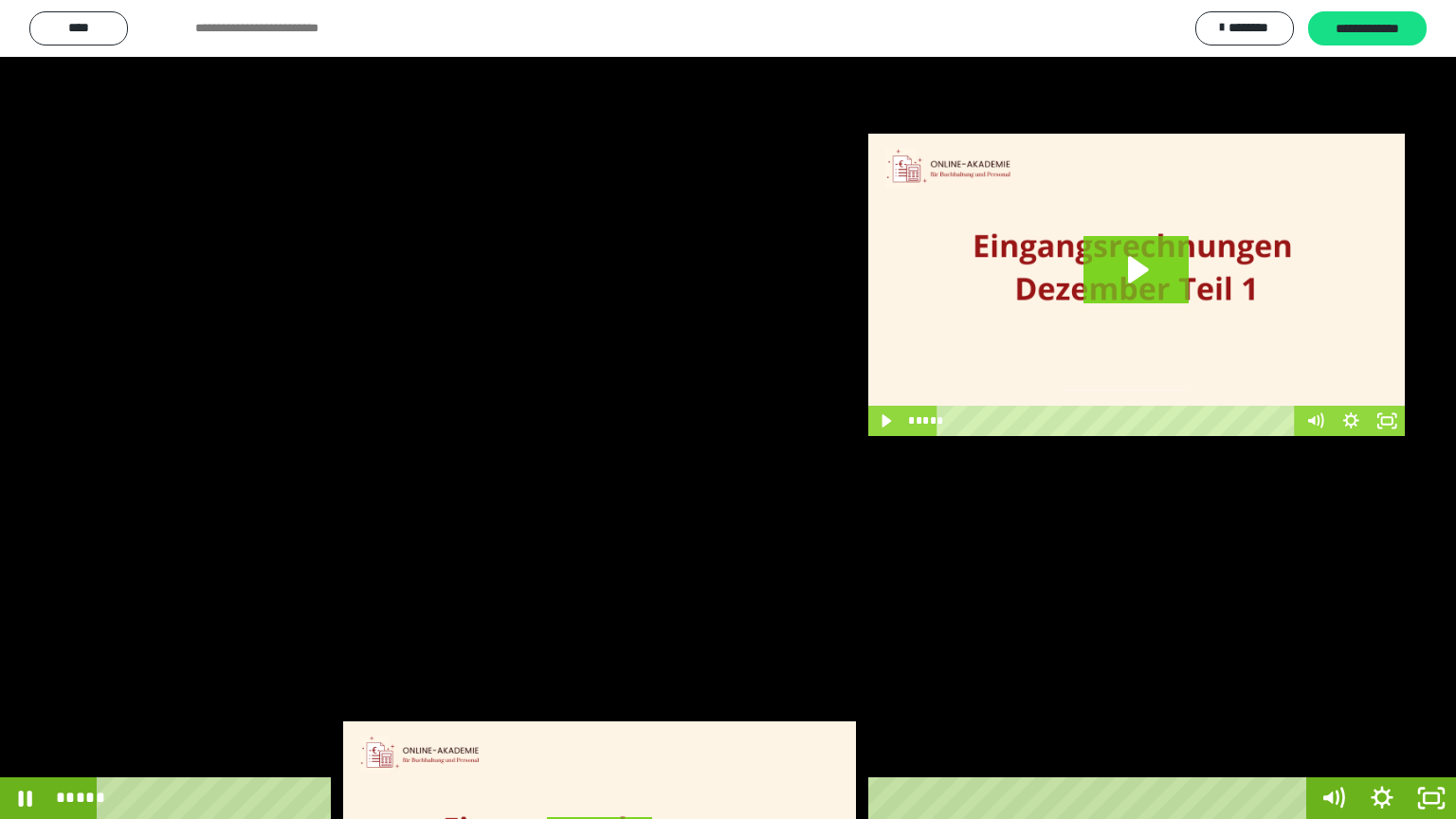 click at bounding box center (728, 410) 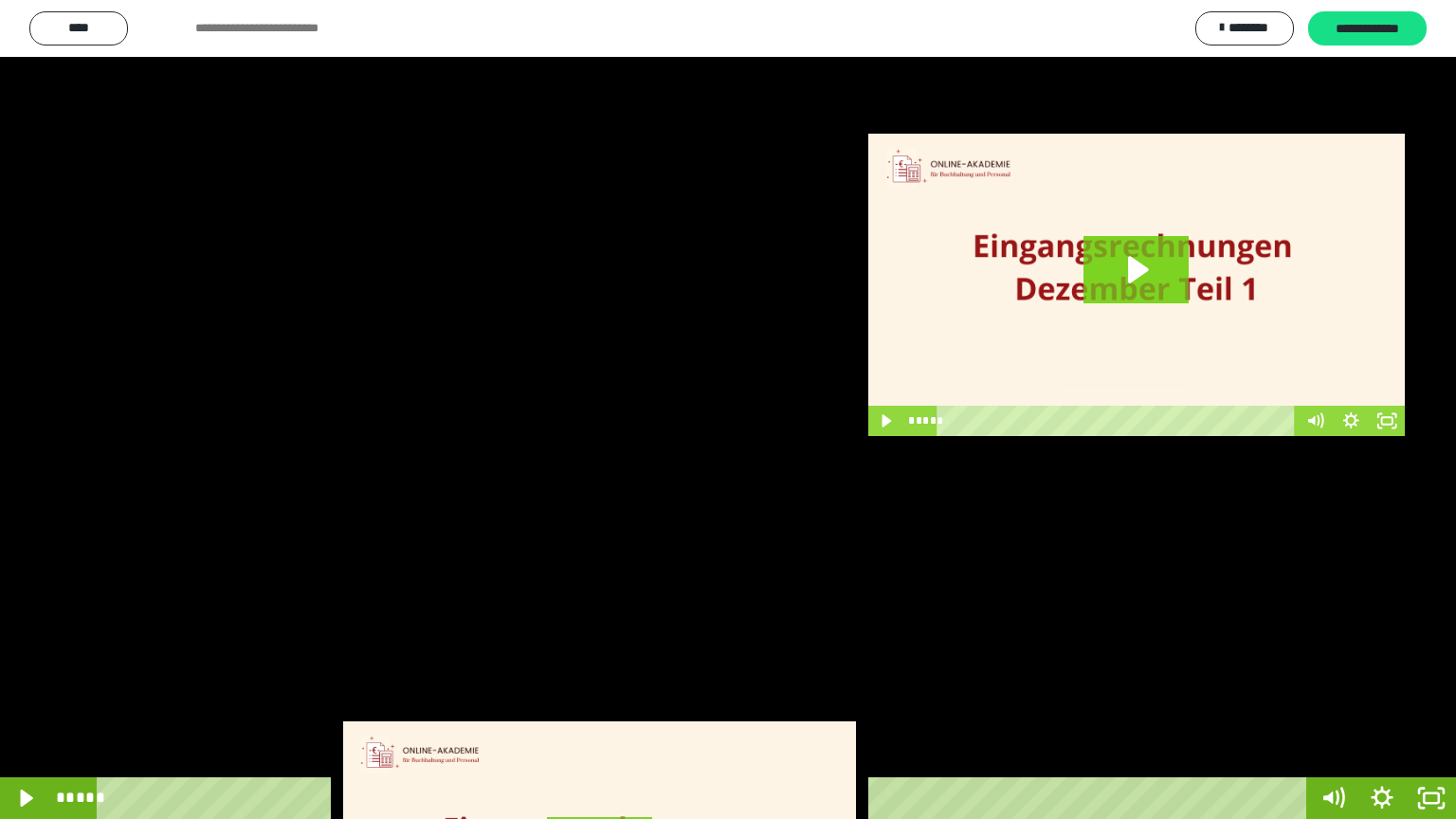 click at bounding box center (728, 410) 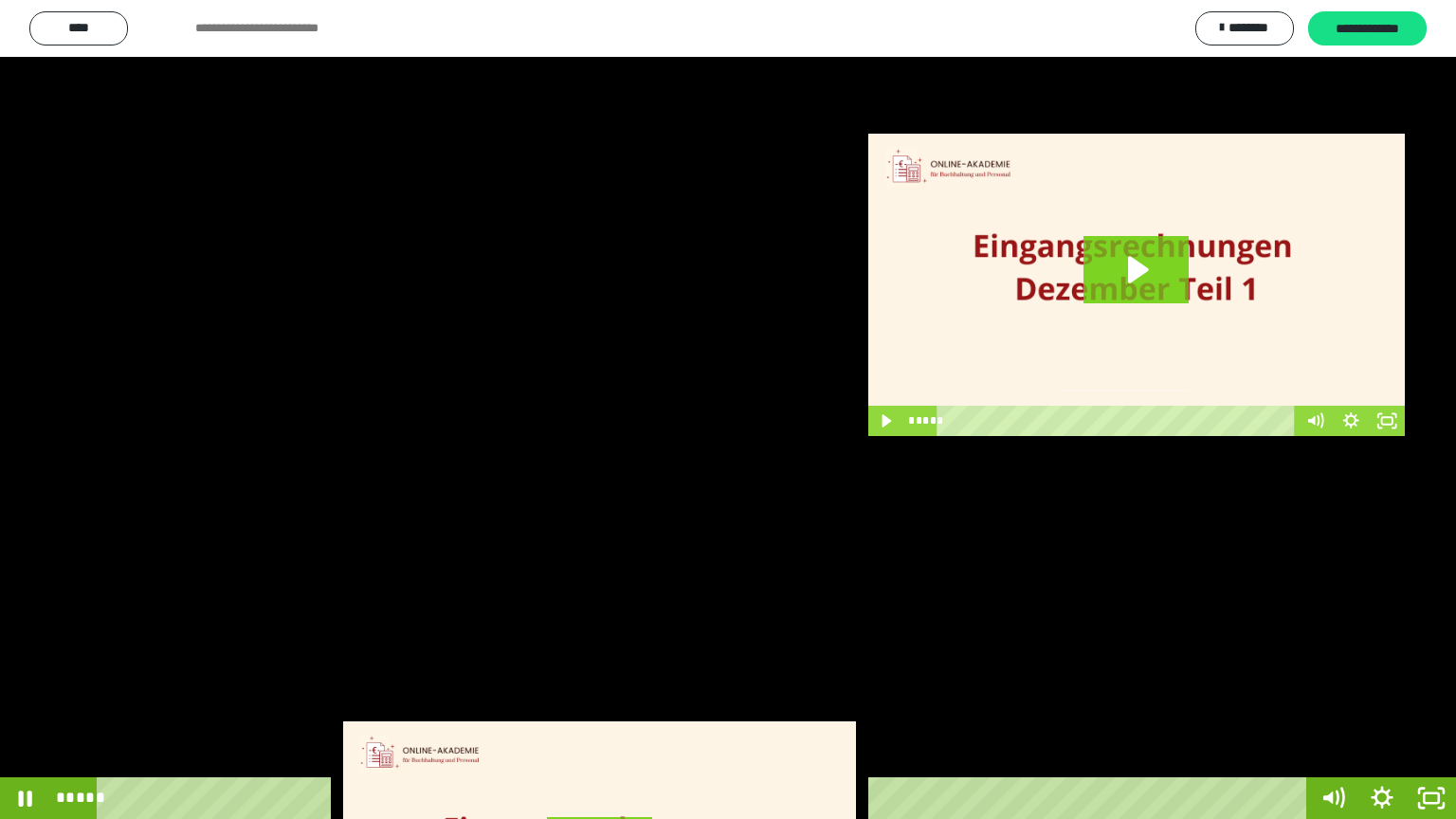 click at bounding box center [728, 410] 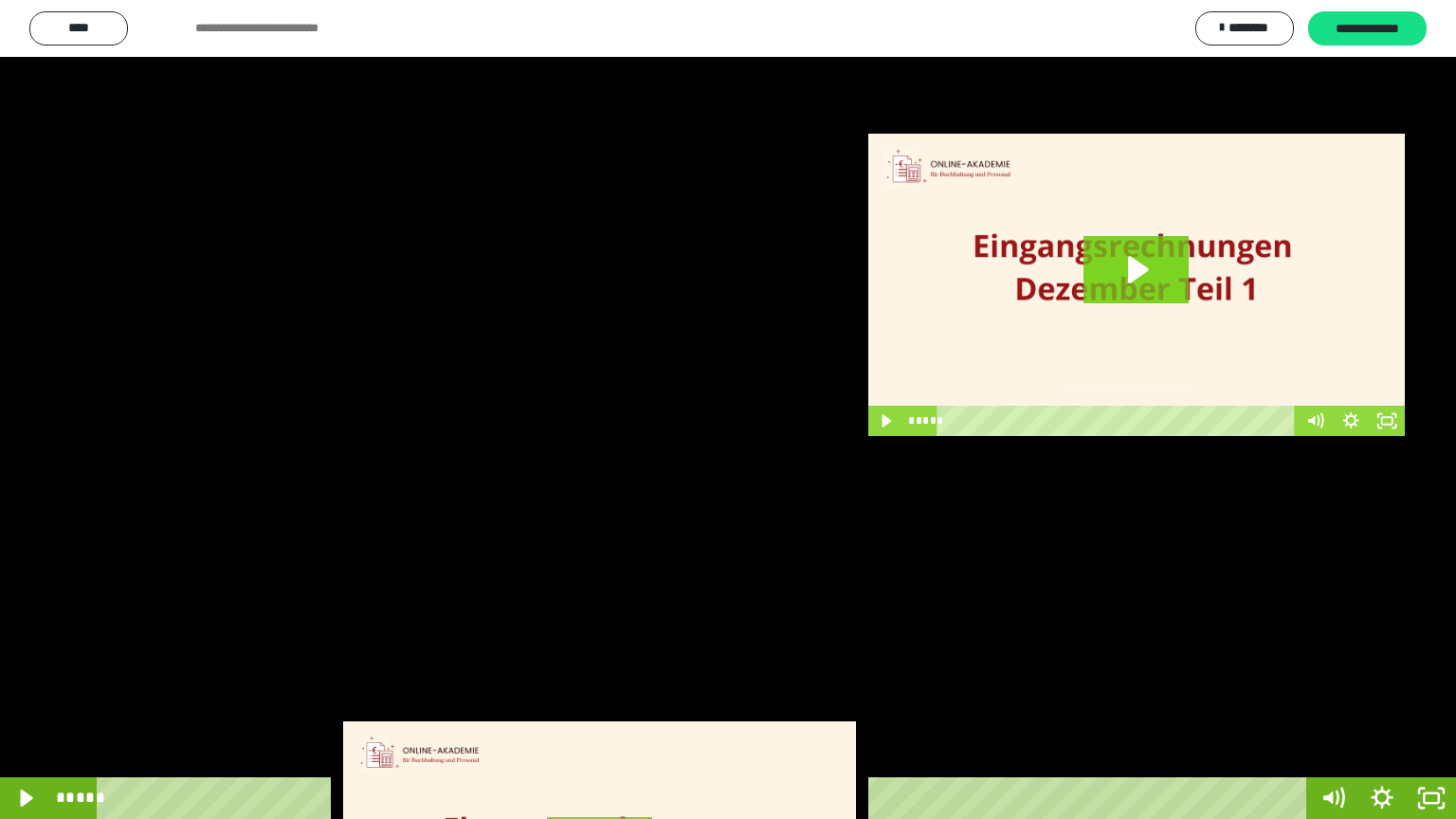 click at bounding box center [728, 410] 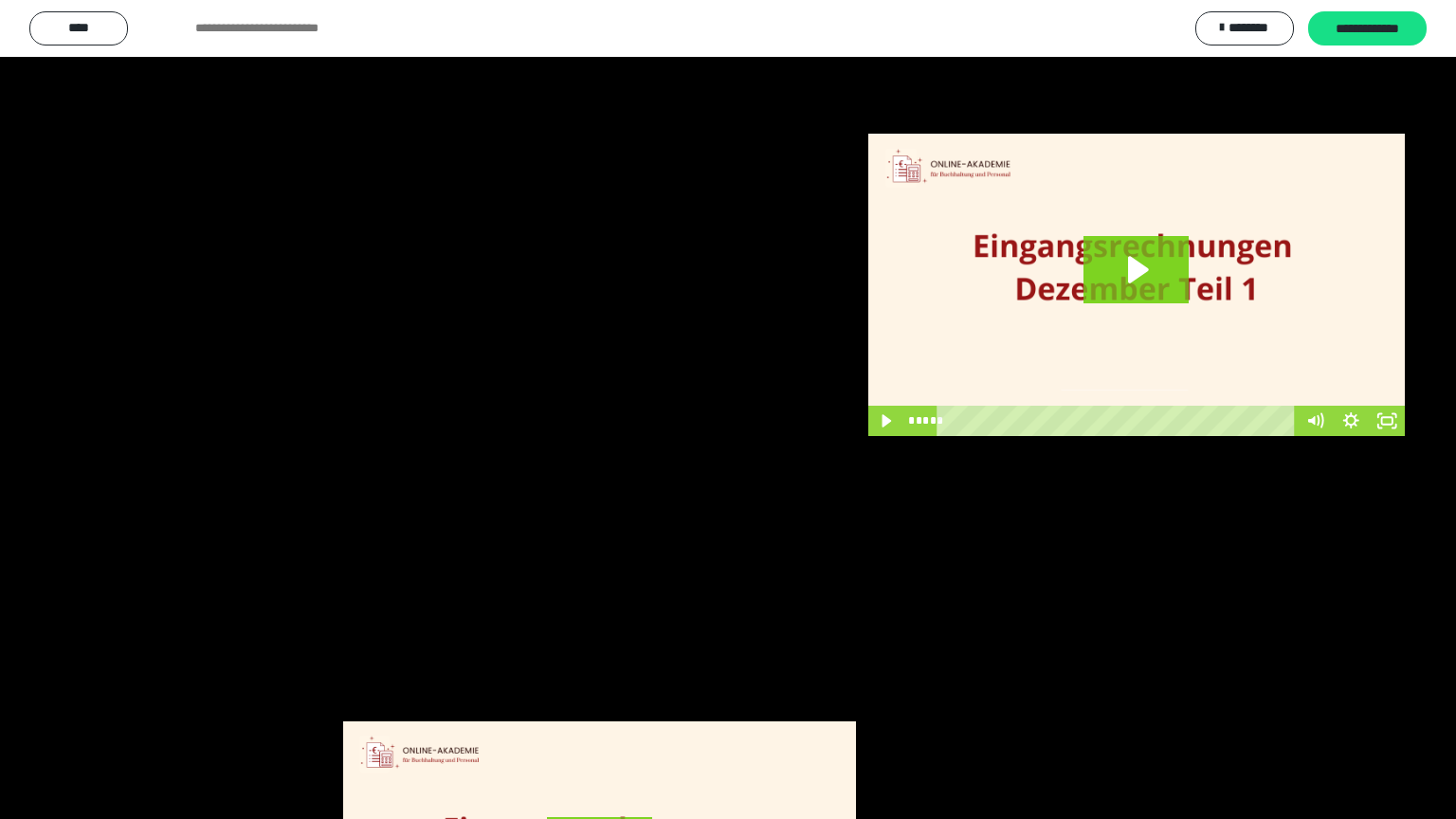 click at bounding box center (728, 410) 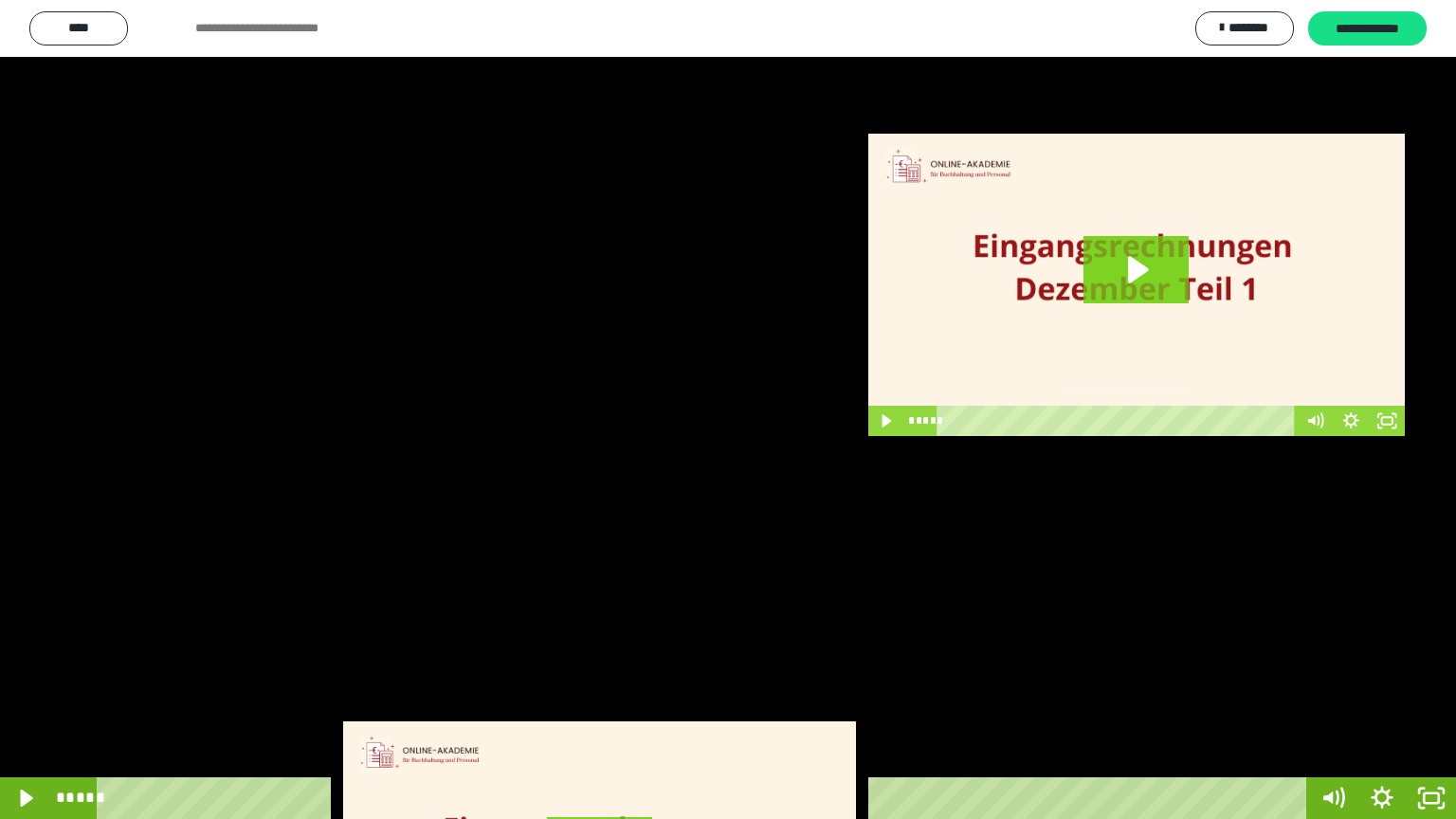 click at bounding box center [728, 410] 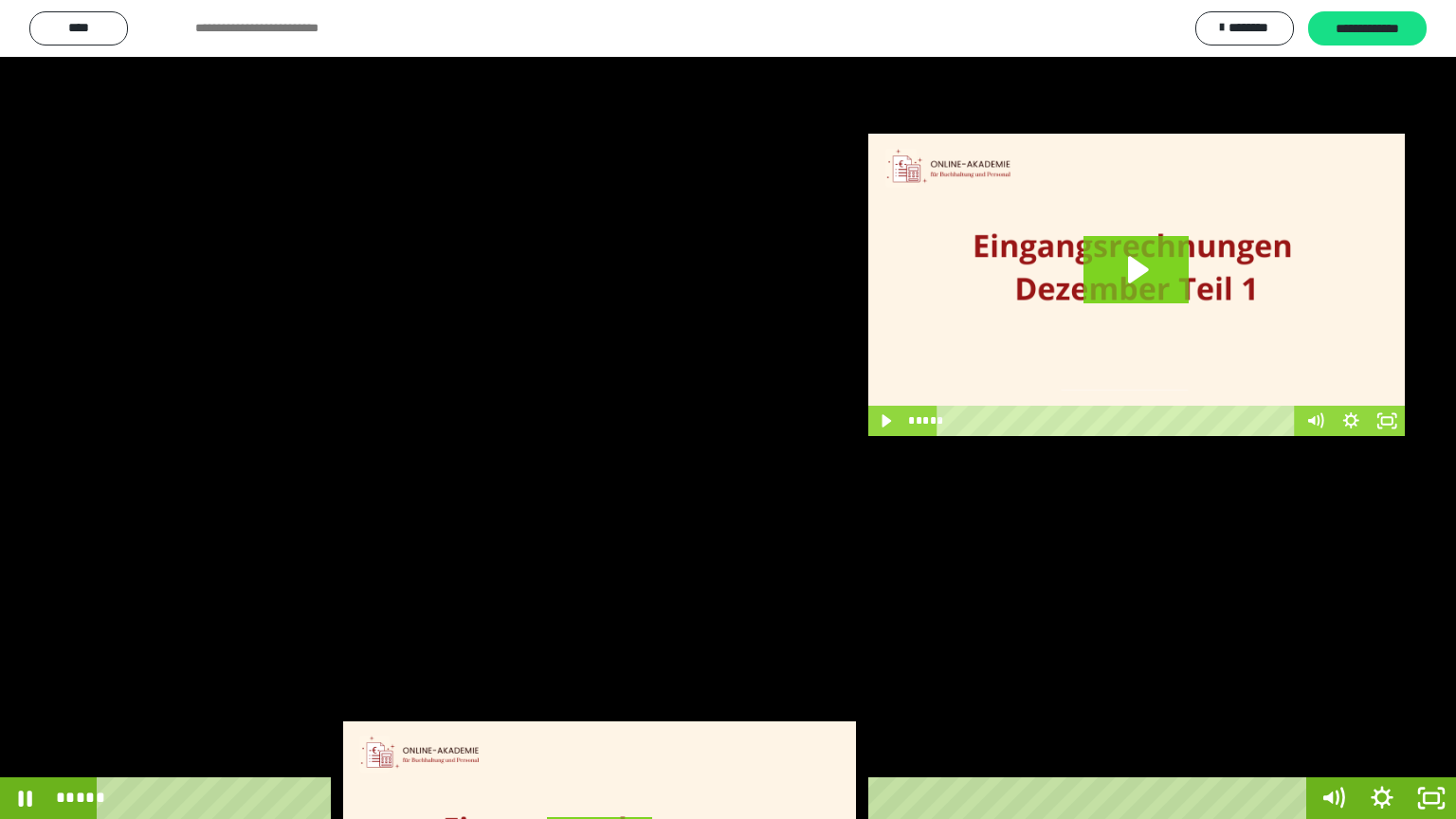 click at bounding box center (728, 410) 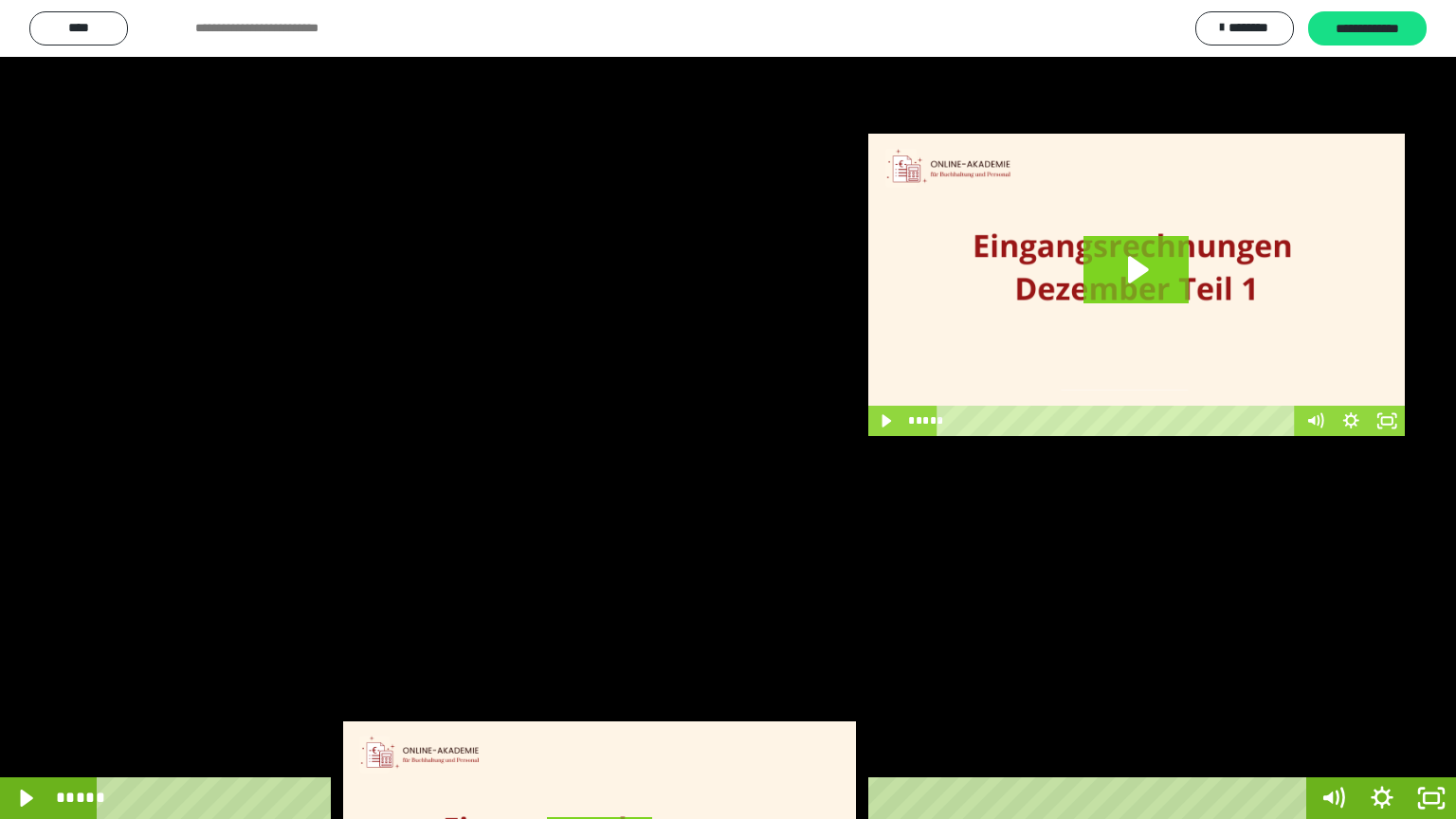 click at bounding box center [728, 410] 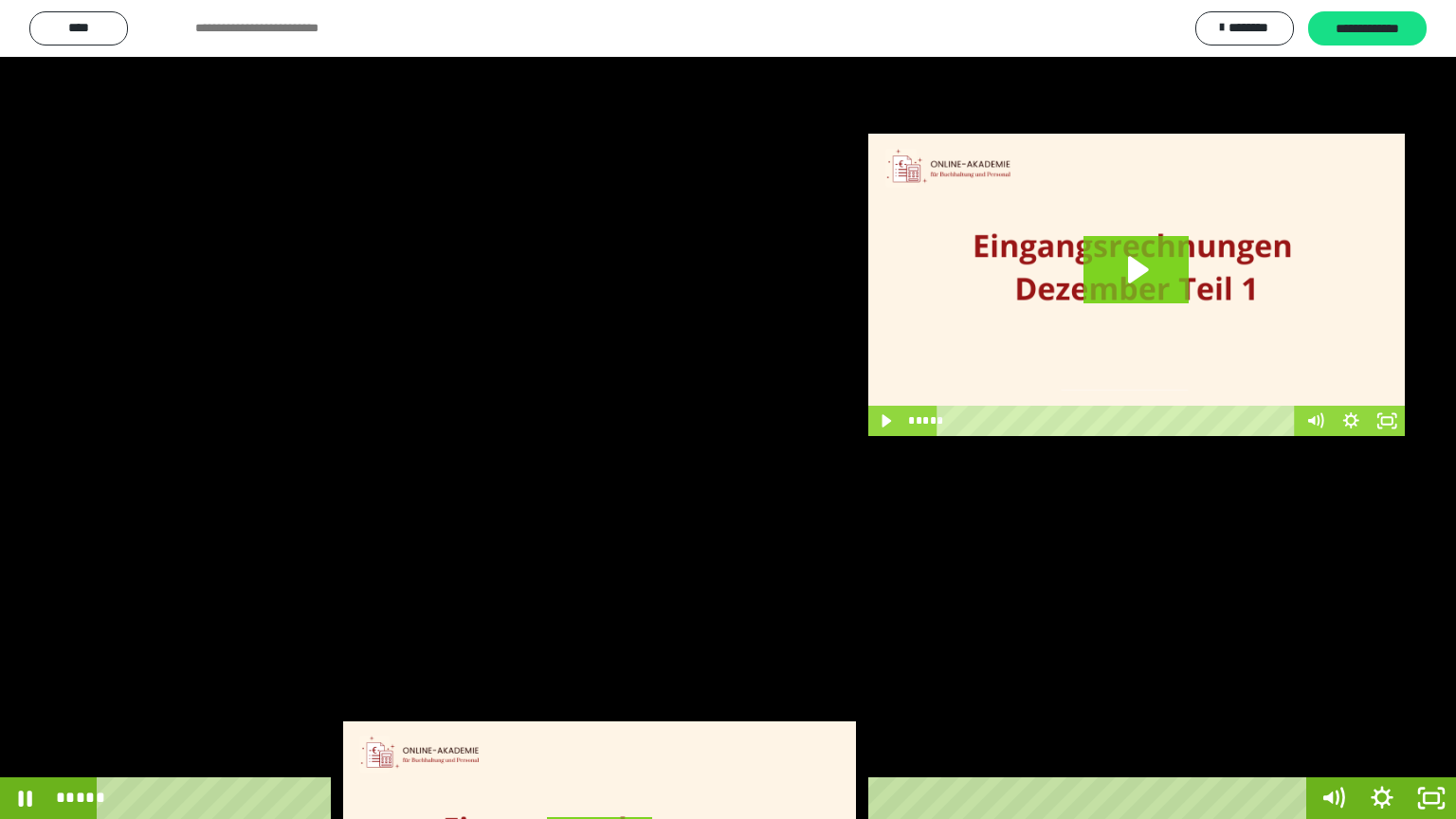 click at bounding box center [728, 410] 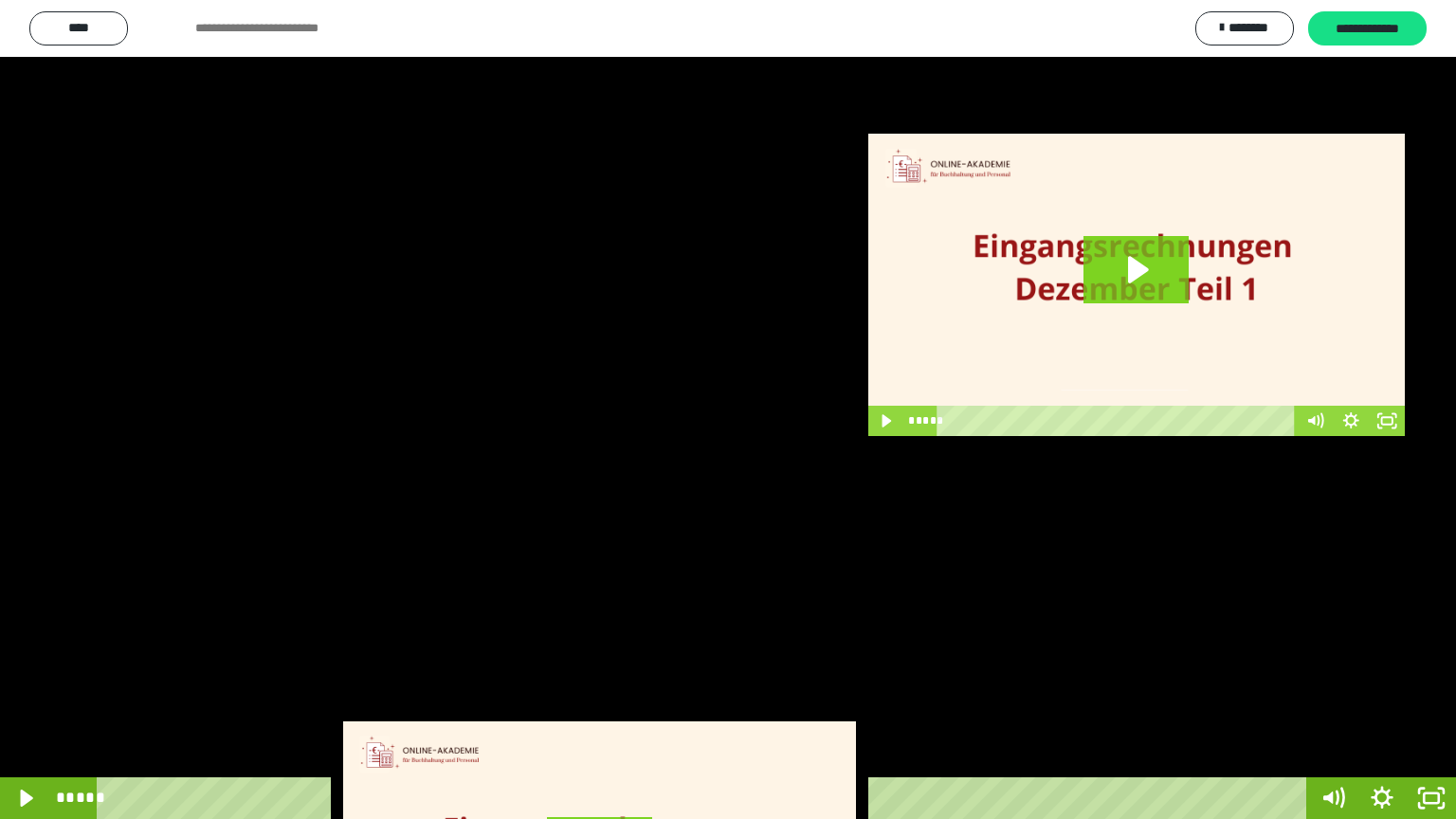 click at bounding box center (728, 410) 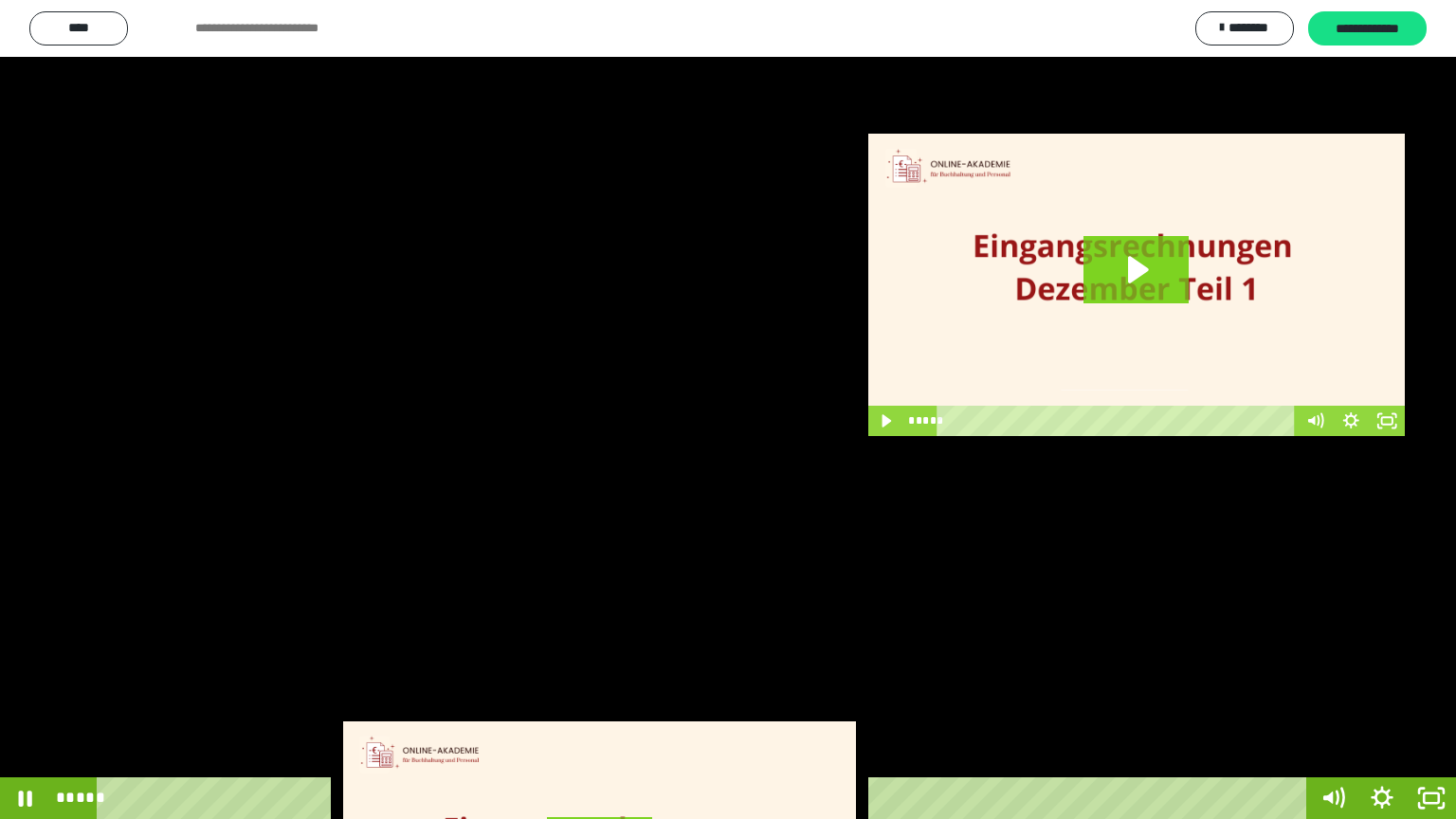 click at bounding box center (728, 410) 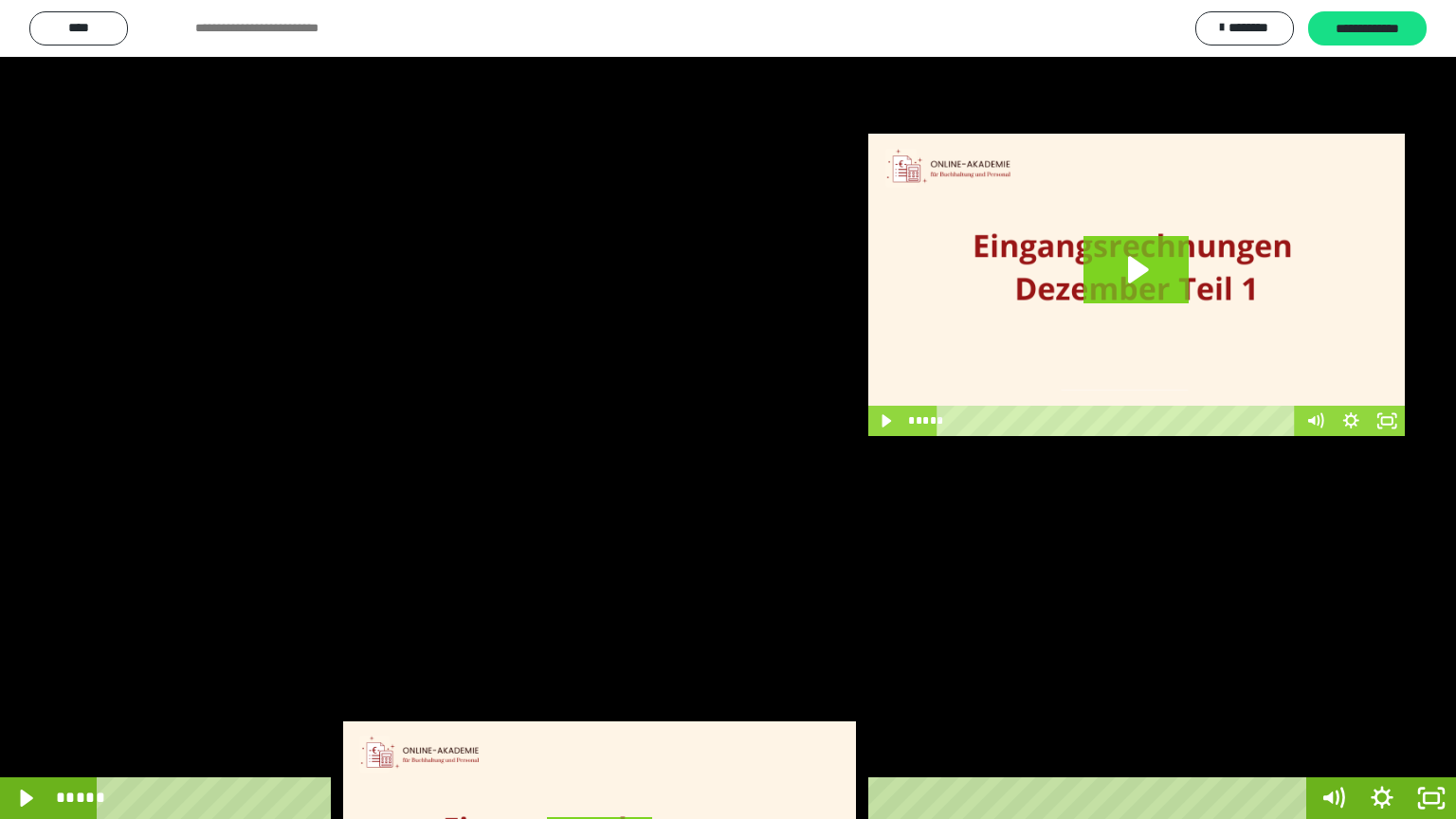 click at bounding box center (728, 410) 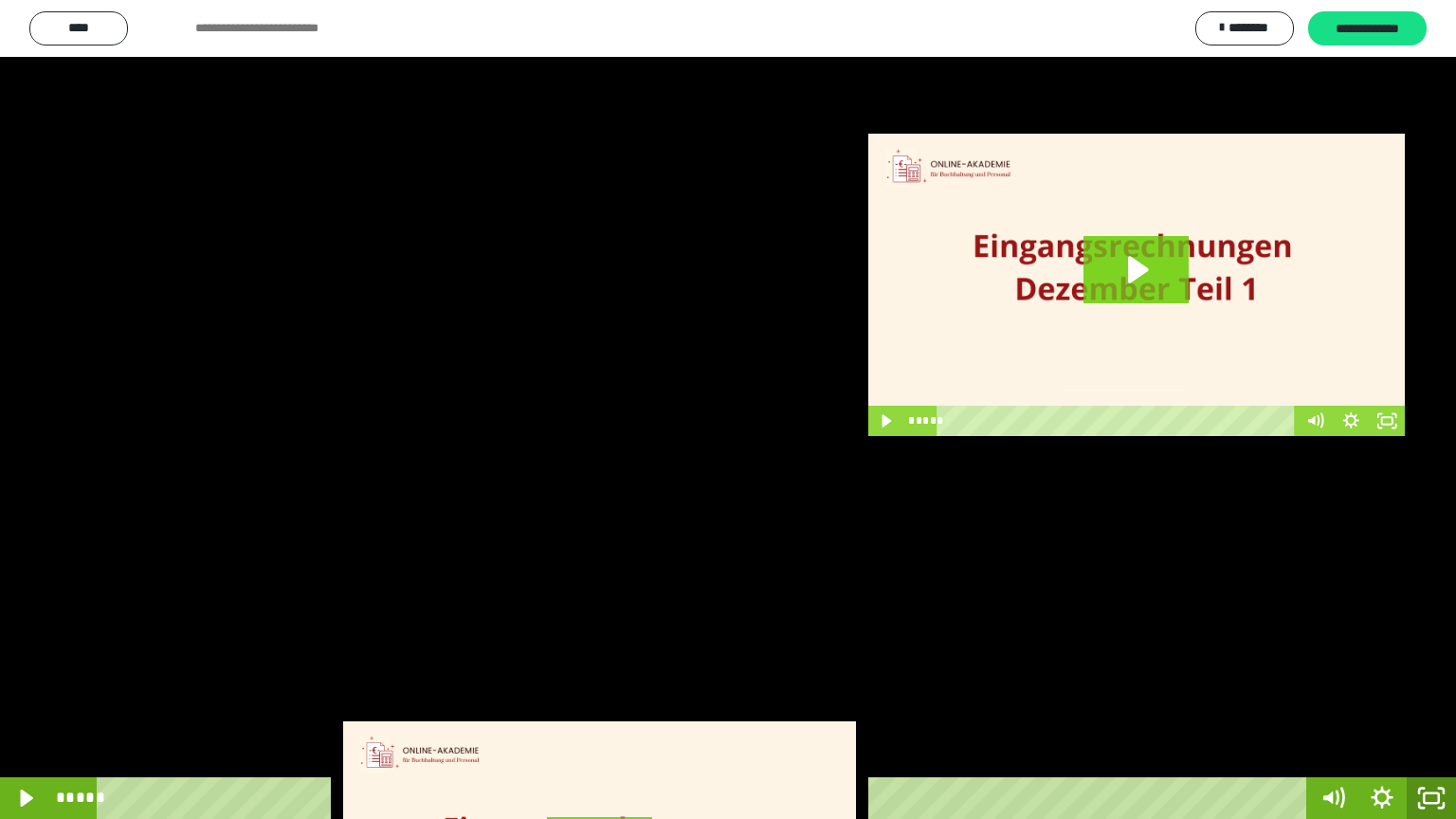 click 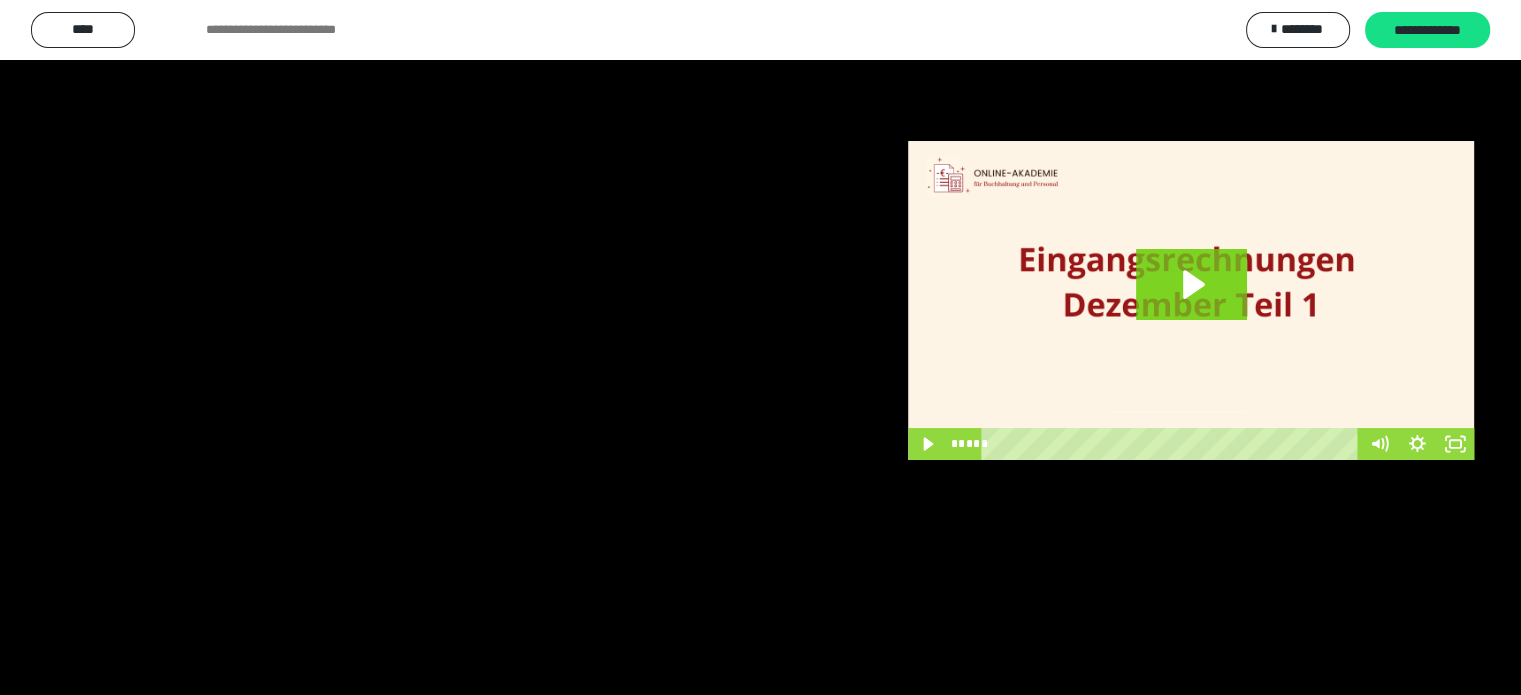 scroll, scrollTop: 3992, scrollLeft: 0, axis: vertical 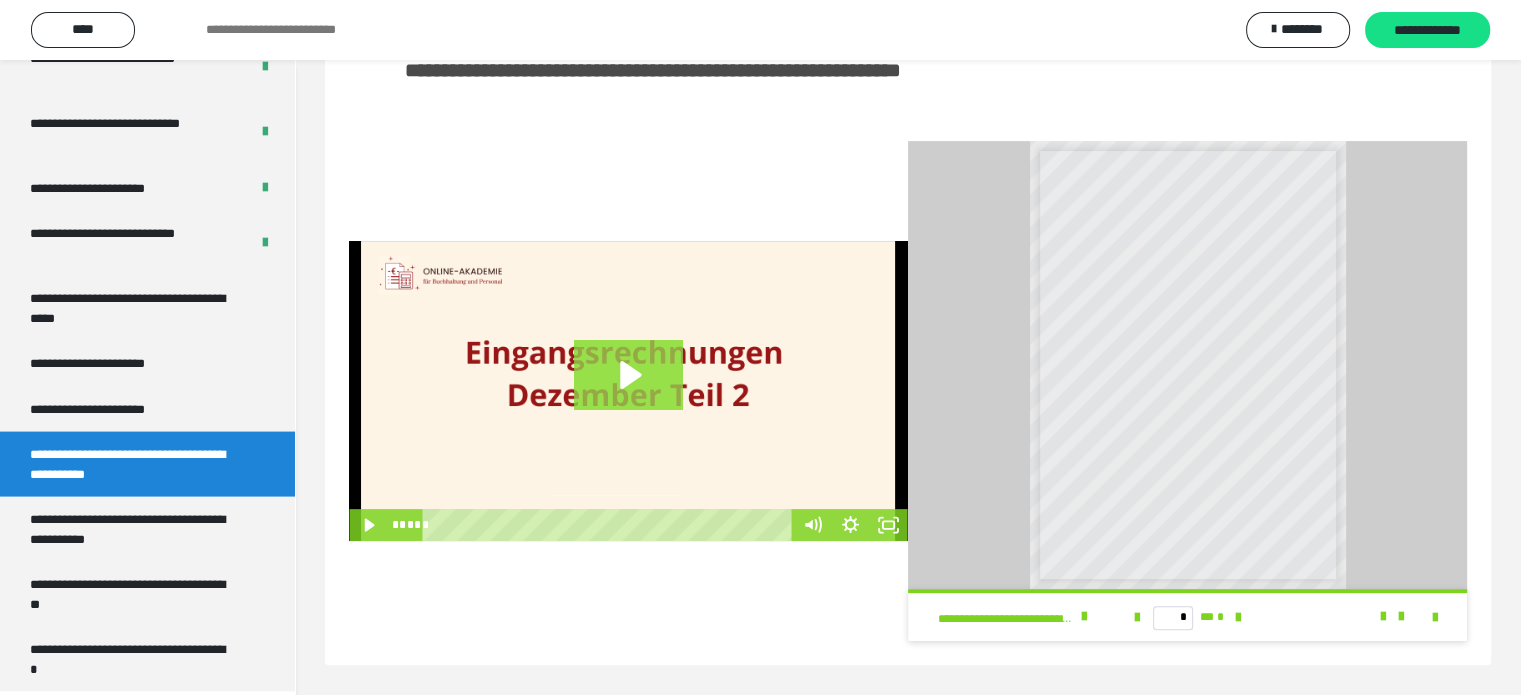 click 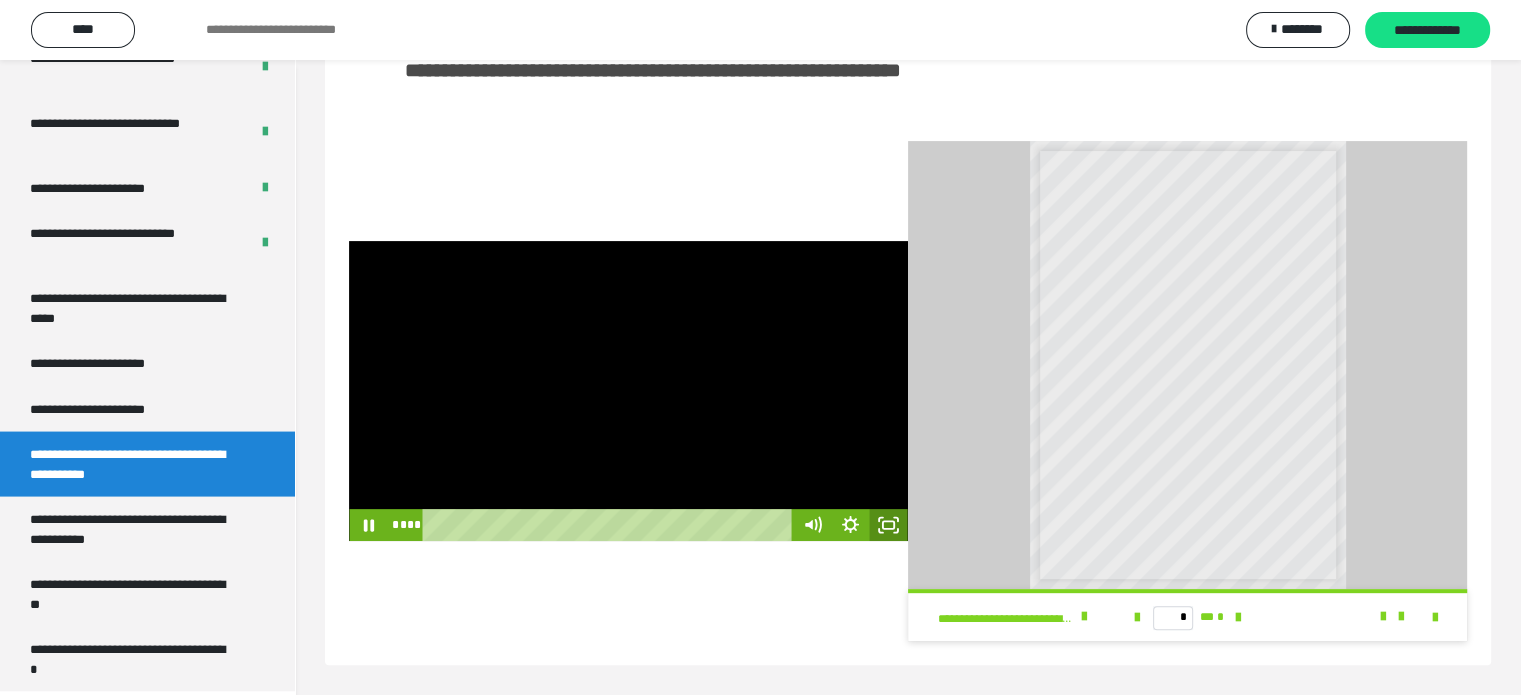 click 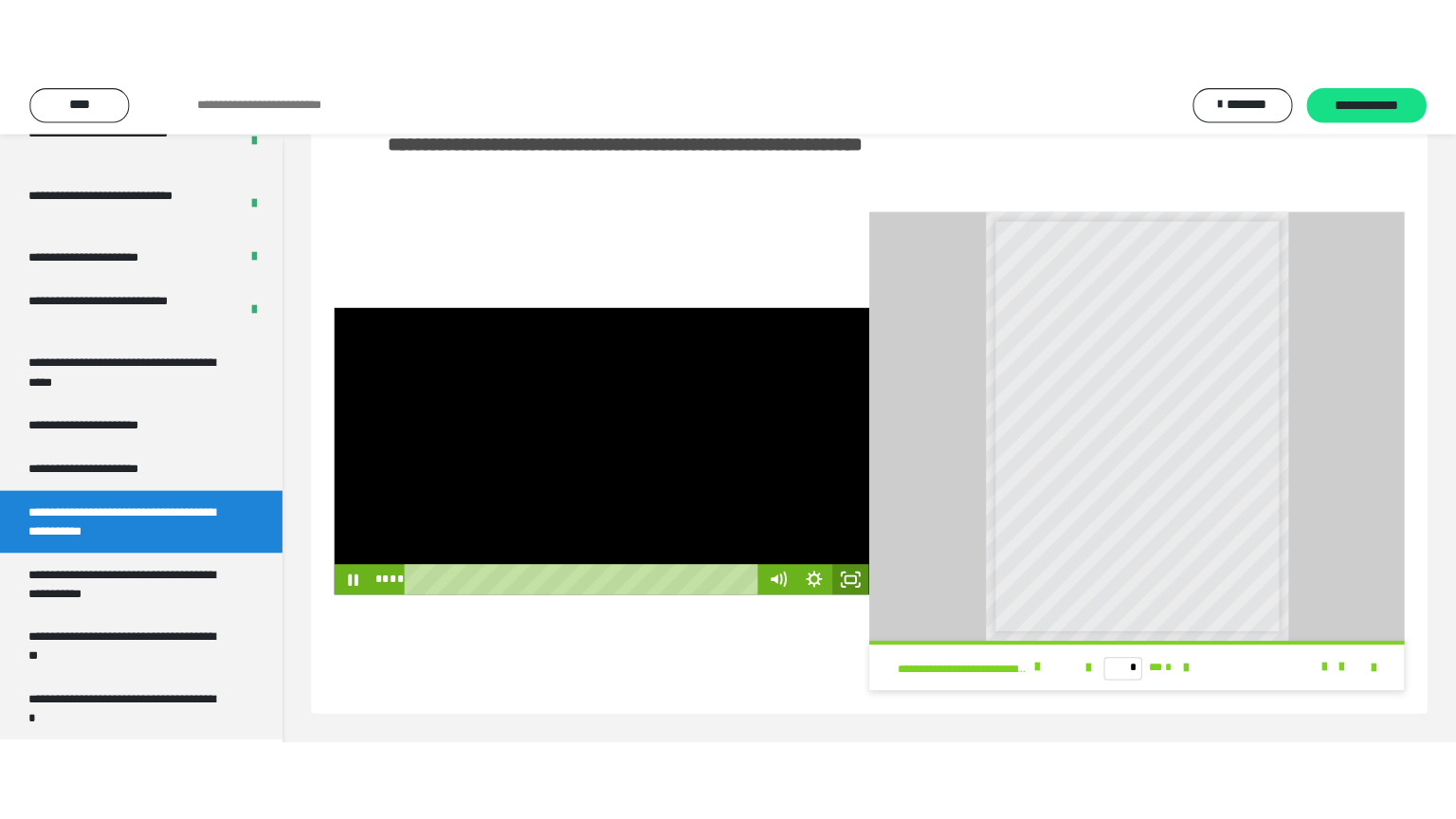 scroll, scrollTop: 334, scrollLeft: 0, axis: vertical 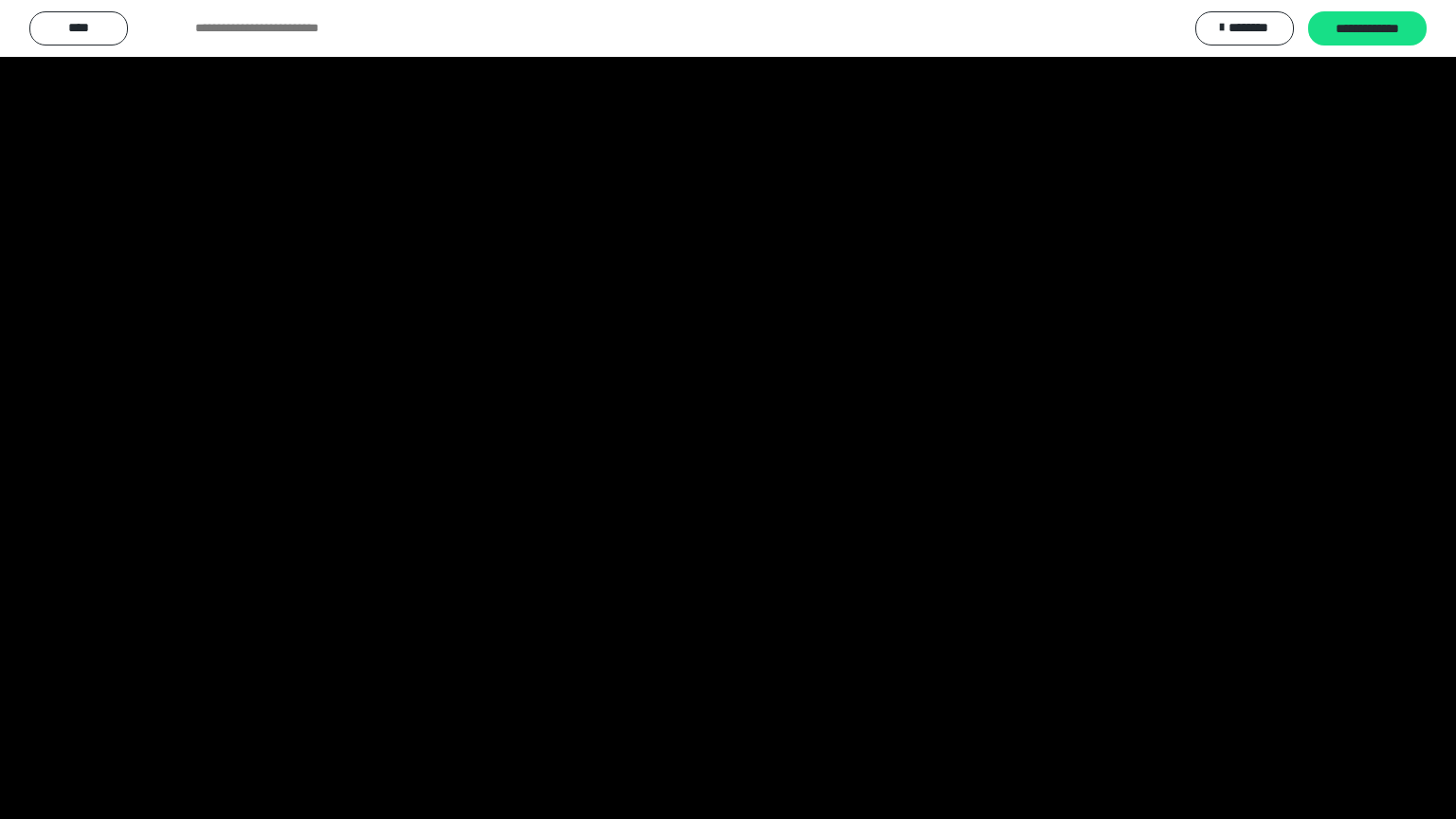 type 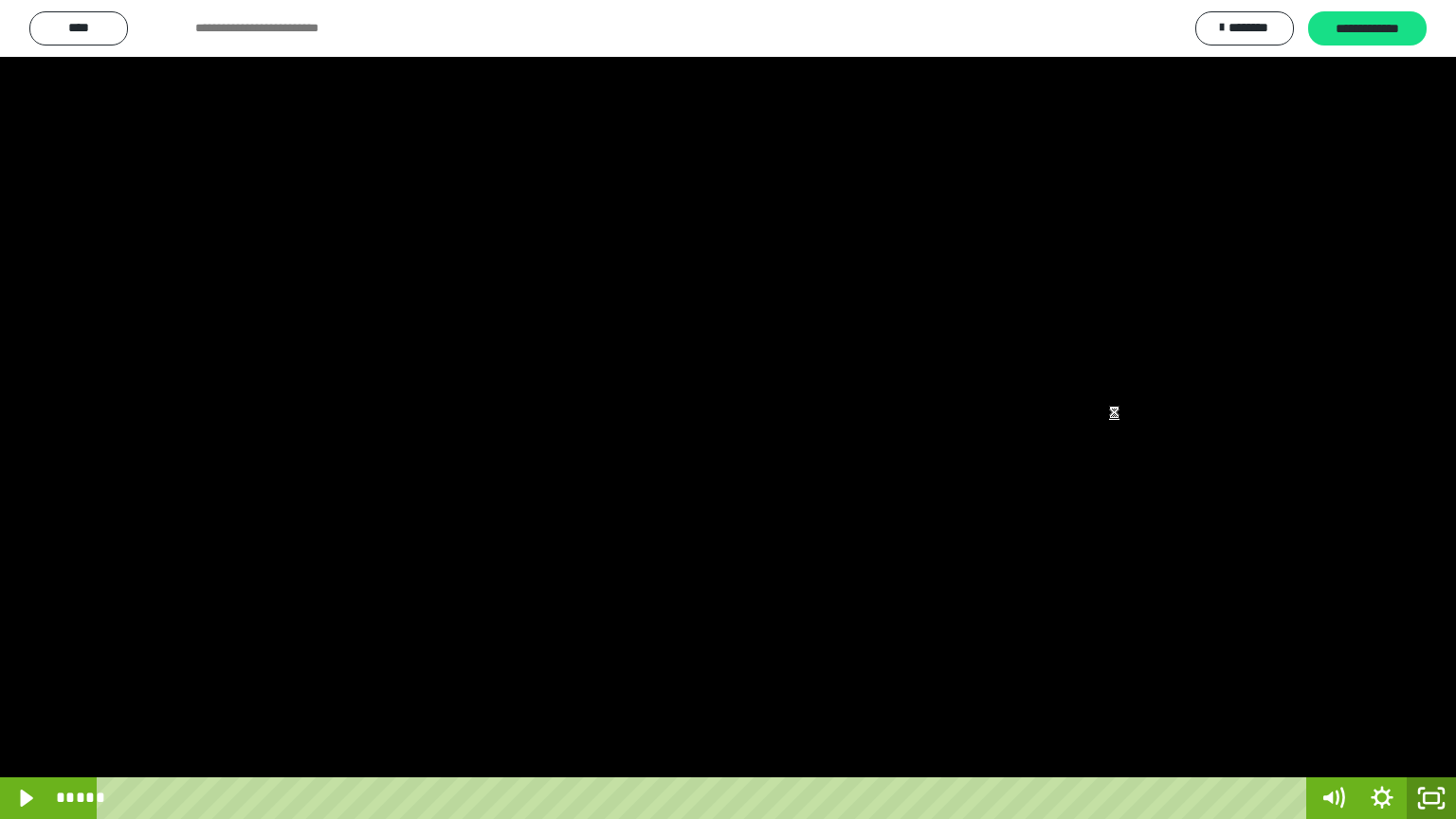 click 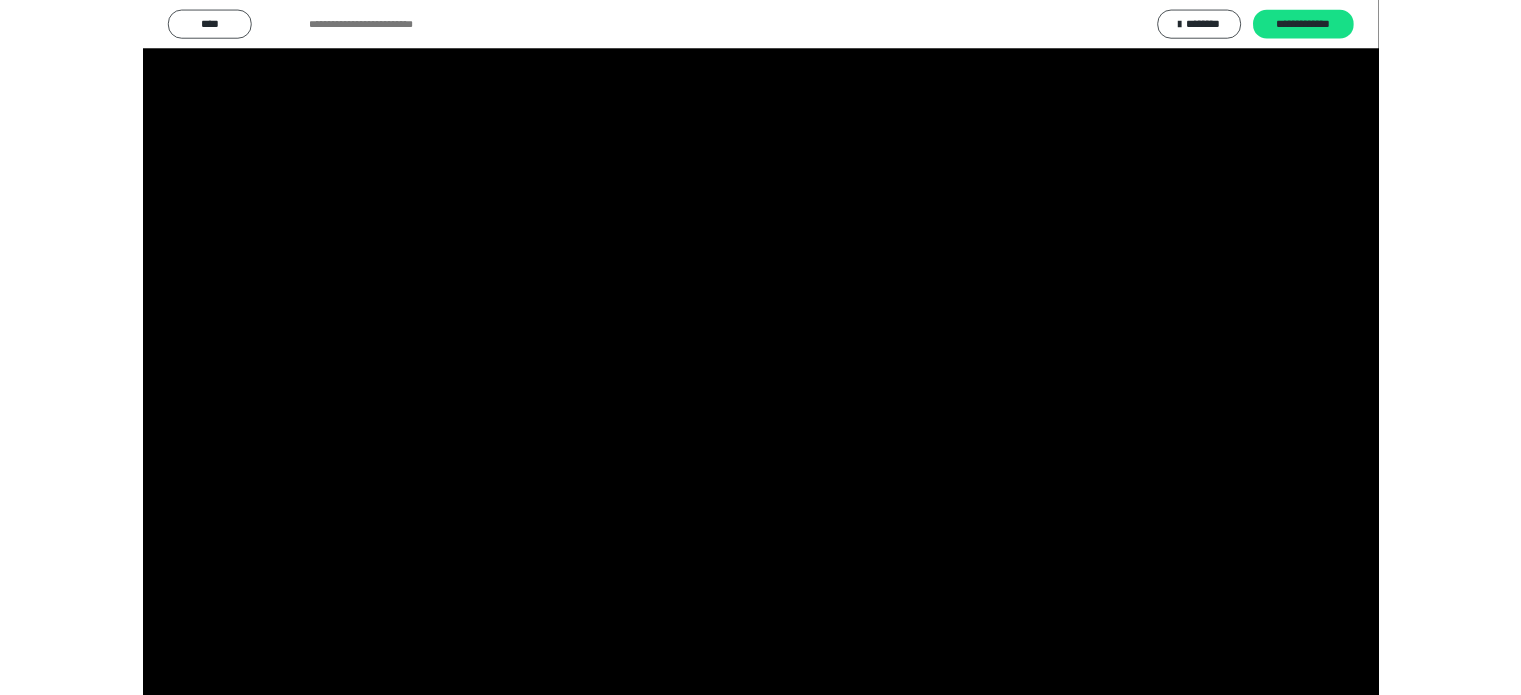 scroll, scrollTop: 0, scrollLeft: 1604, axis: horizontal 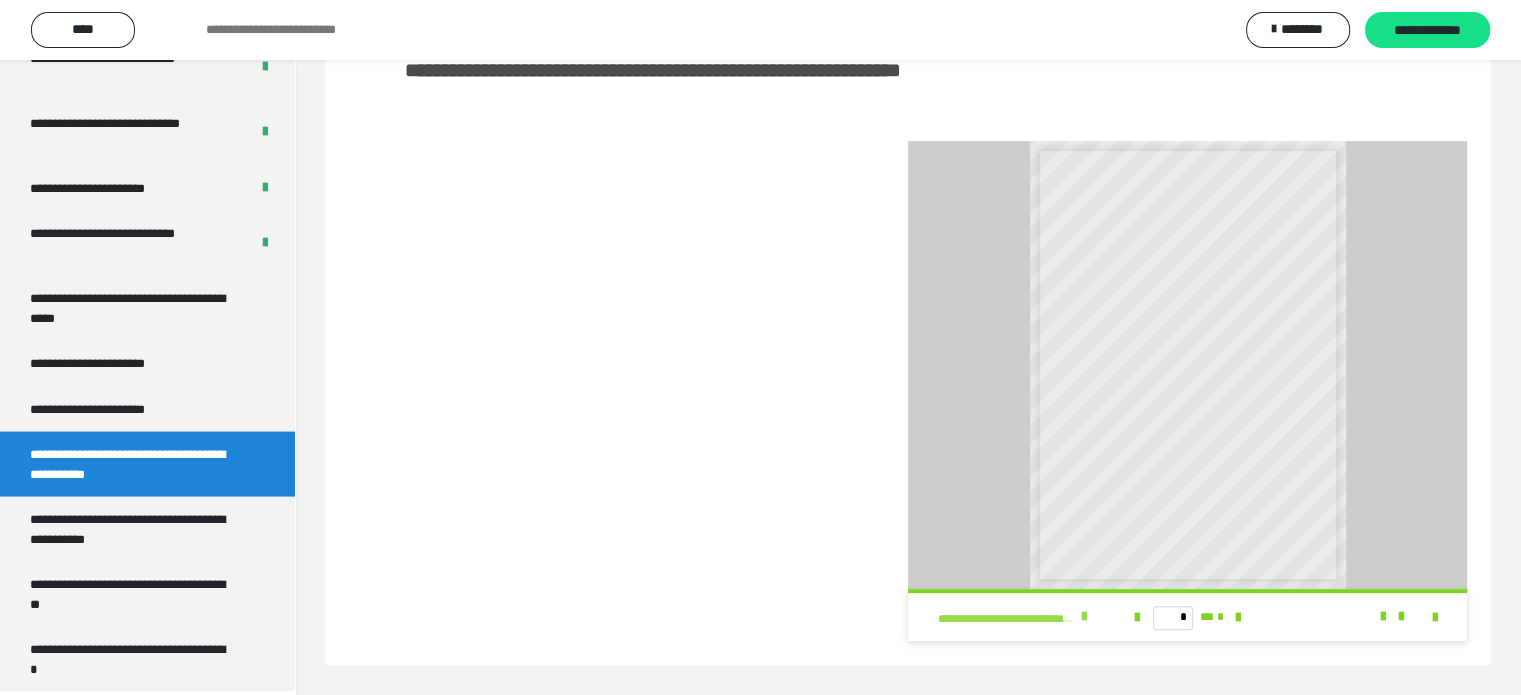 click at bounding box center [1084, 617] 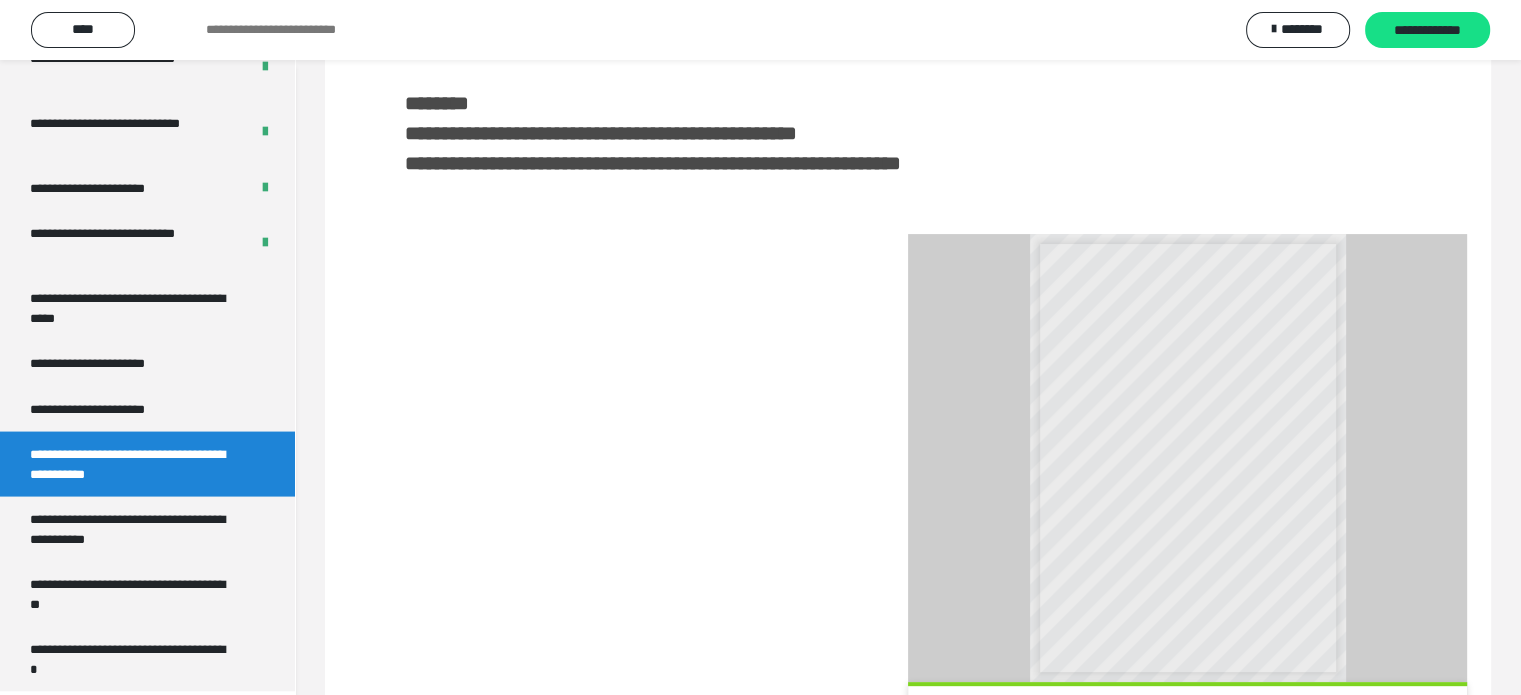 scroll, scrollTop: 16, scrollLeft: 0, axis: vertical 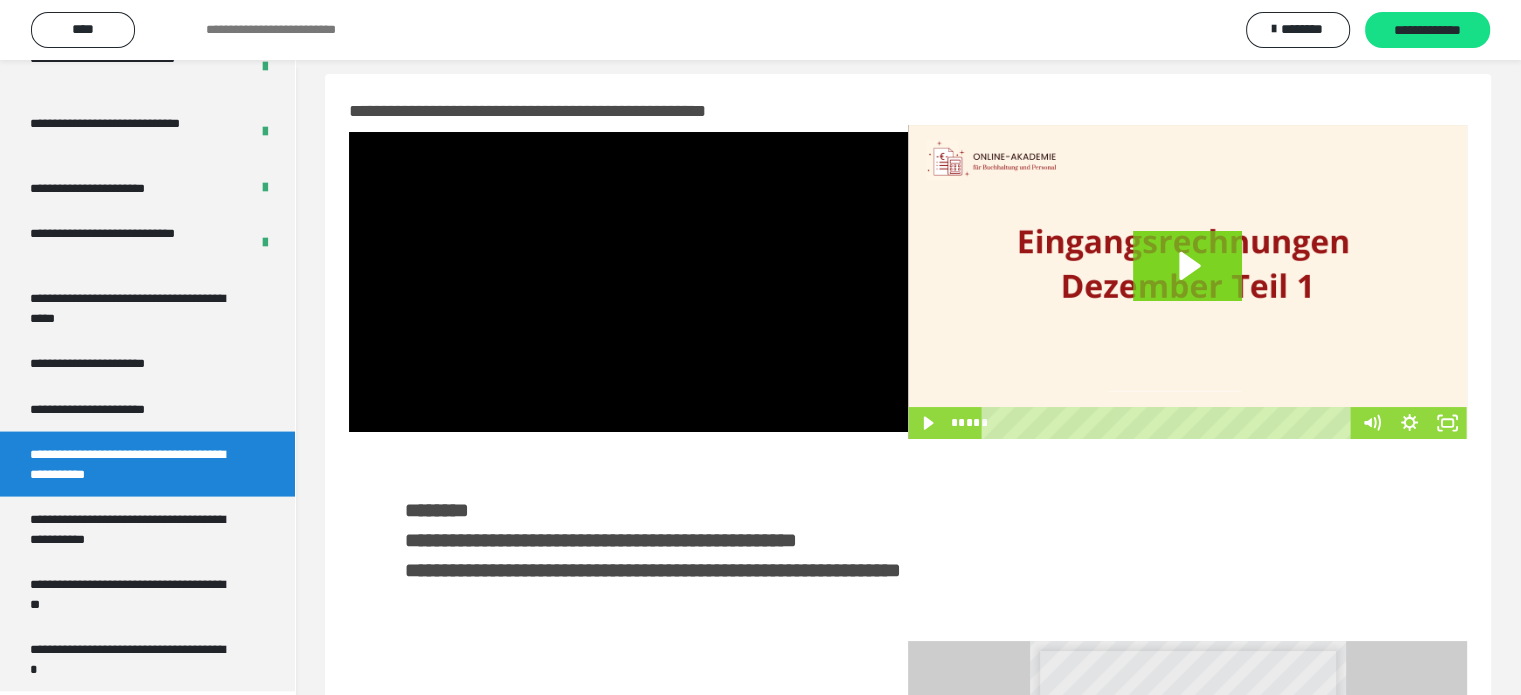 click on "**********" at bounding box center (132, 464) 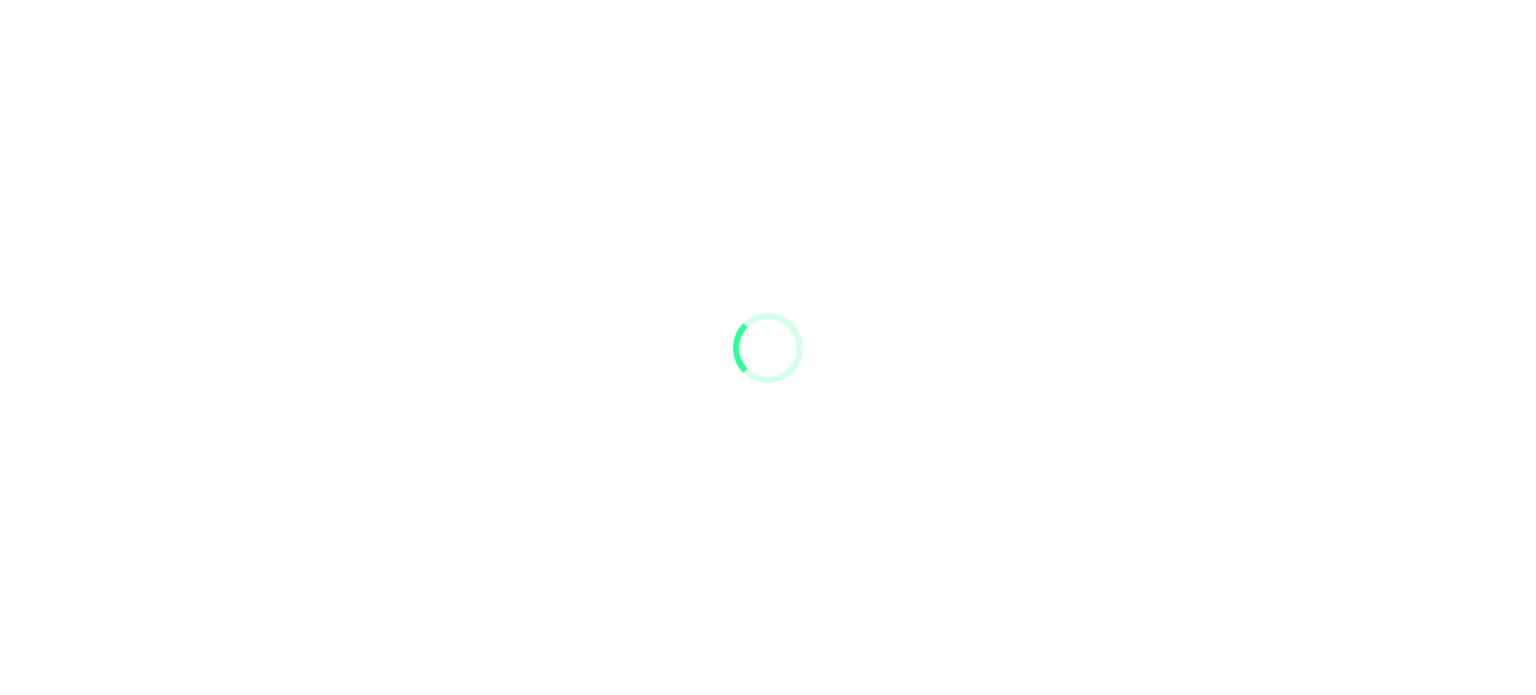 scroll, scrollTop: 0, scrollLeft: 0, axis: both 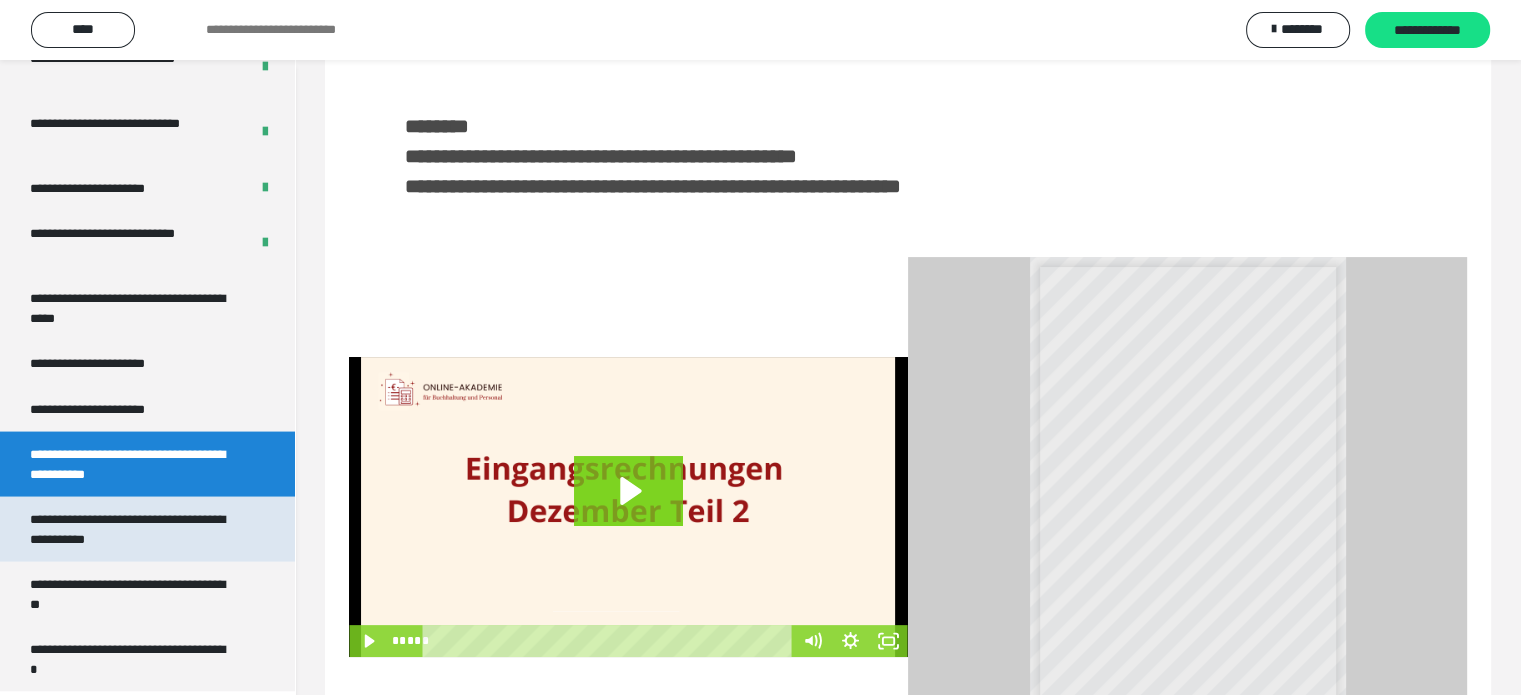 click on "**********" at bounding box center (132, 529) 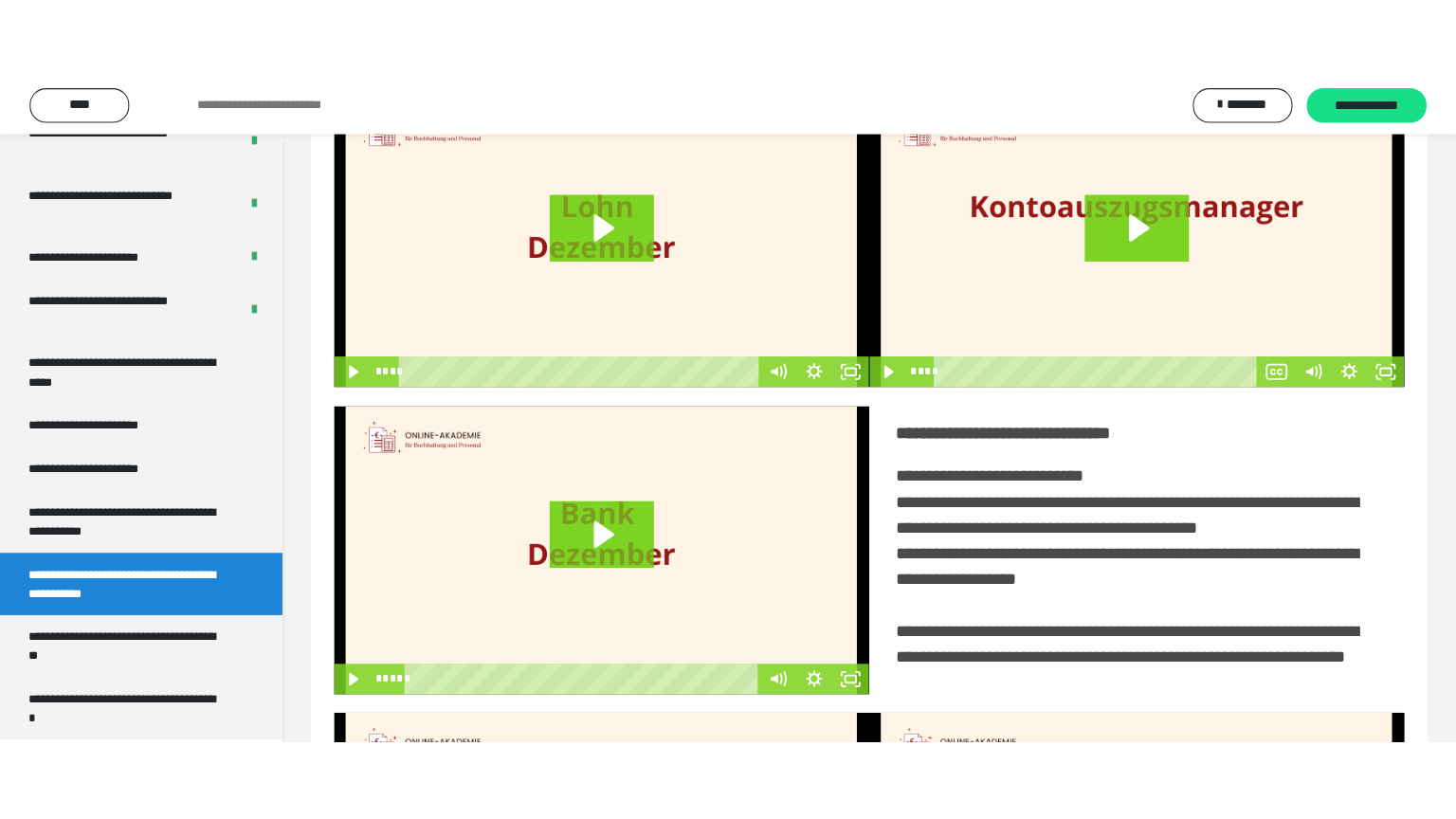 scroll, scrollTop: 0, scrollLeft: 0, axis: both 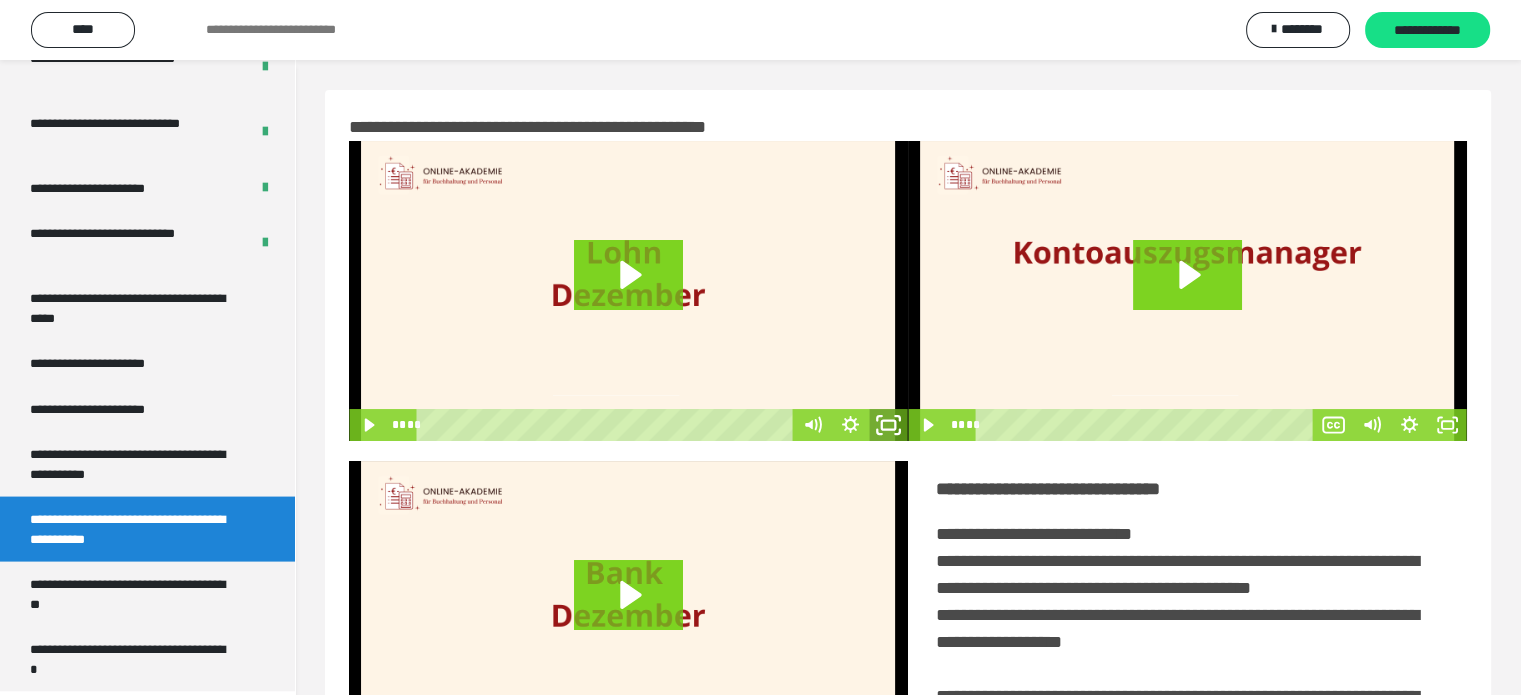 click 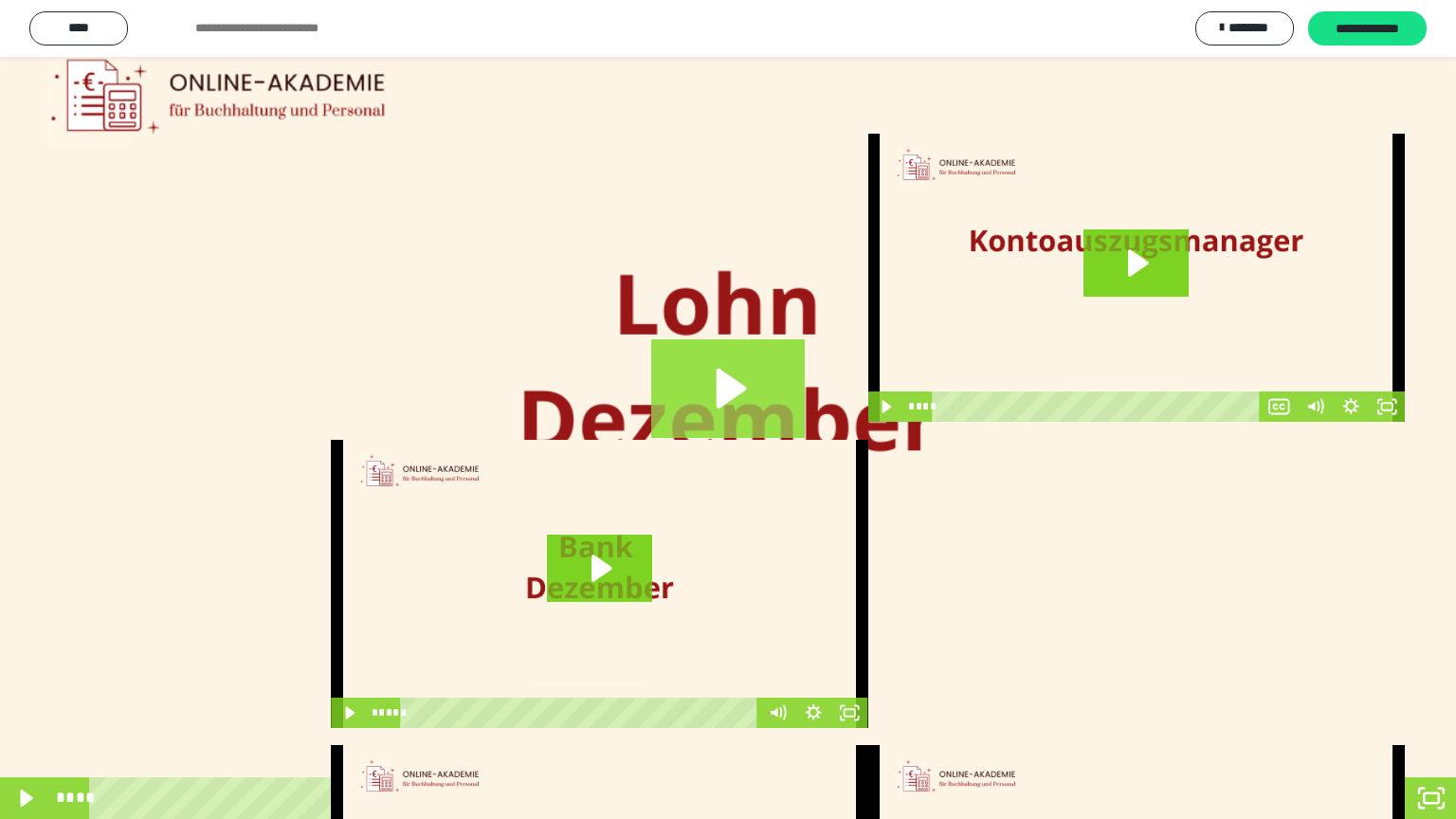 click 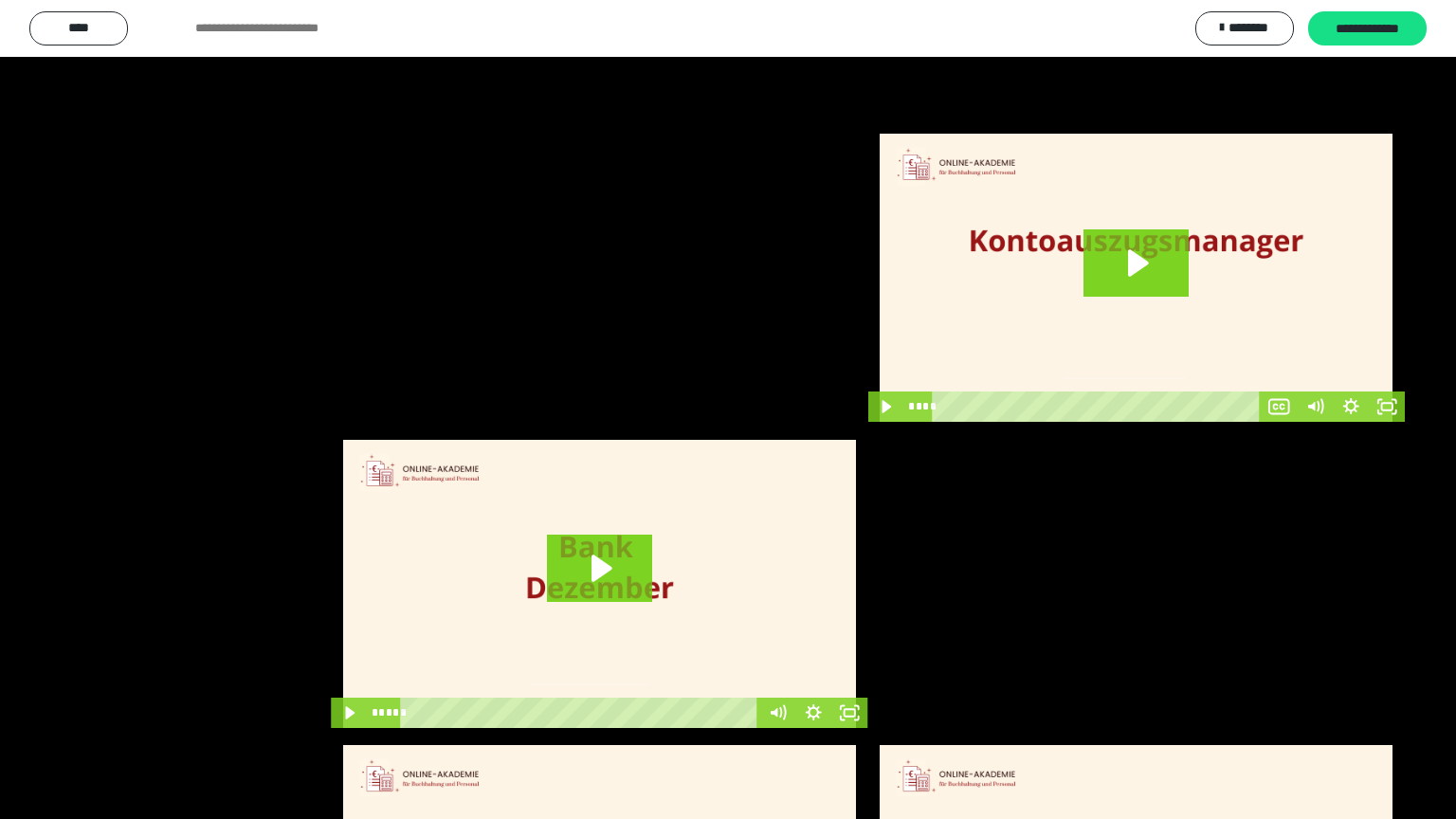 type 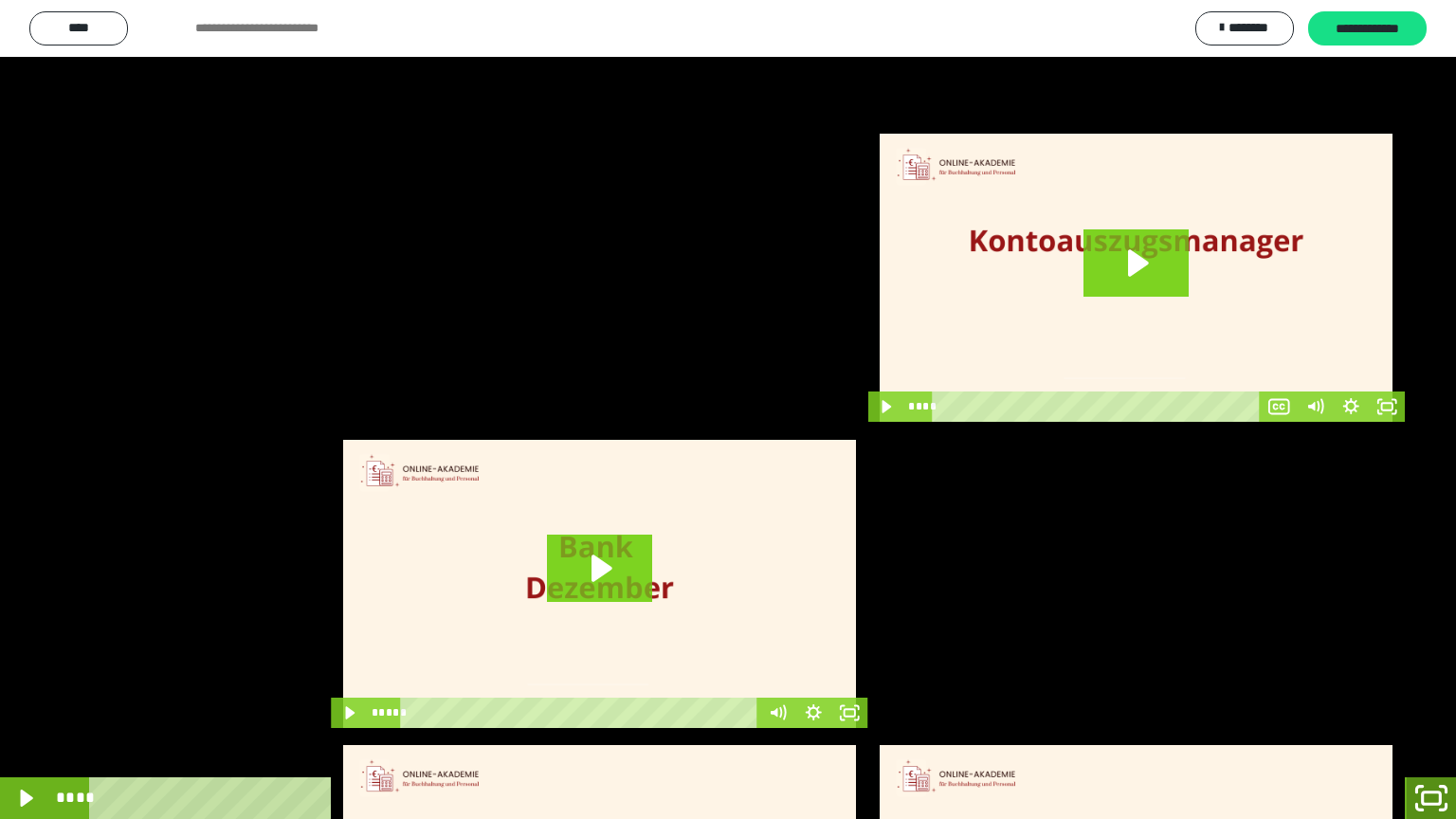 click 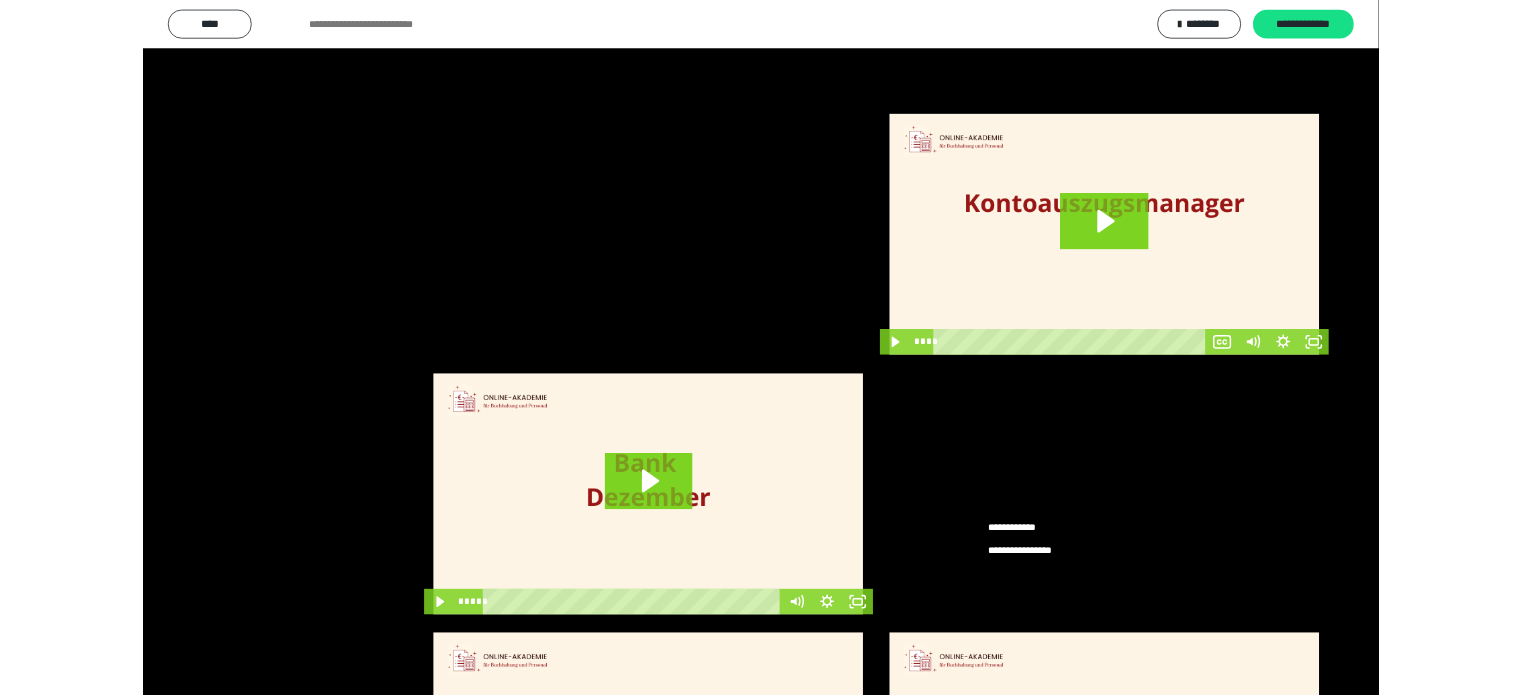 scroll, scrollTop: 3992, scrollLeft: 0, axis: vertical 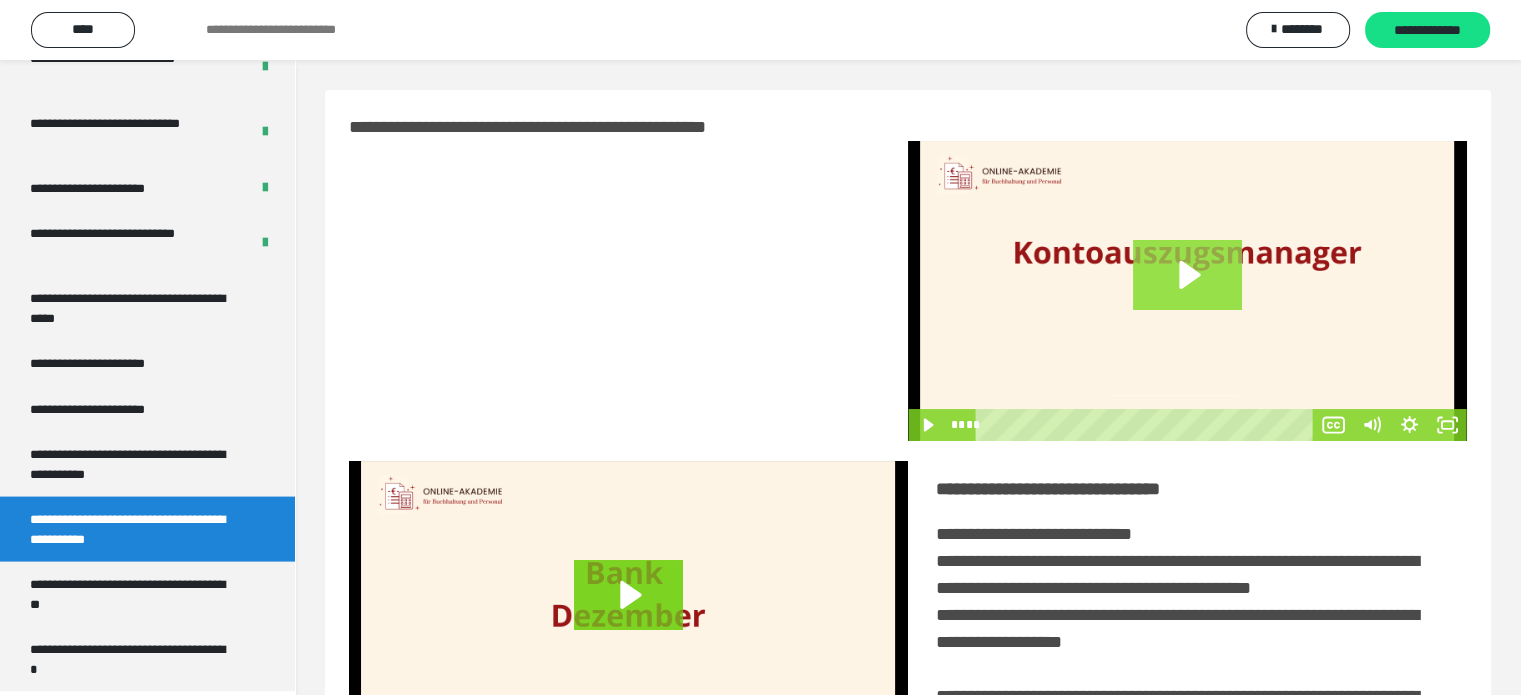 drag, startPoint x: 1204, startPoint y: 276, endPoint x: 1208, endPoint y: 321, distance: 45.17743 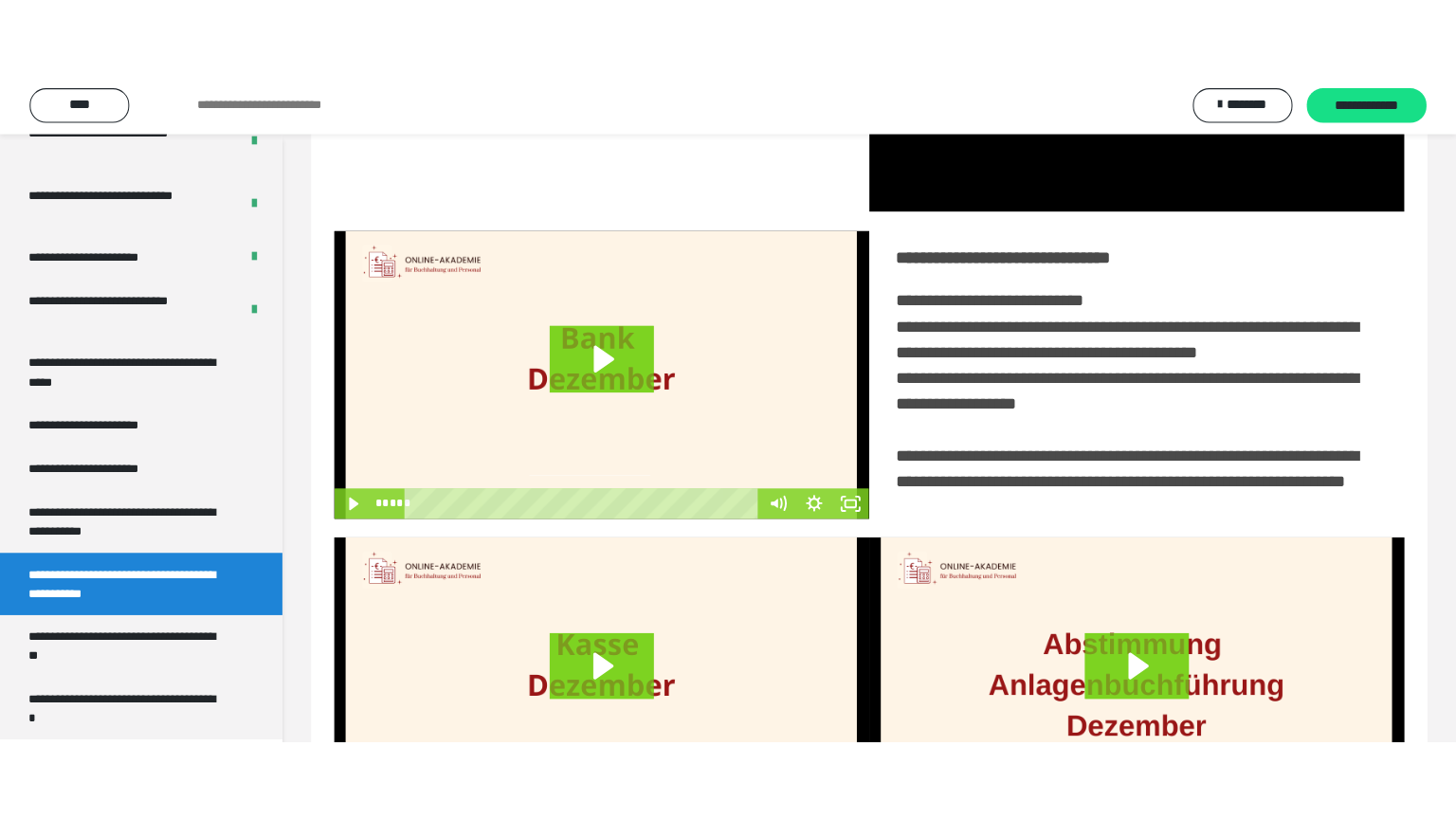 scroll, scrollTop: 0, scrollLeft: 0, axis: both 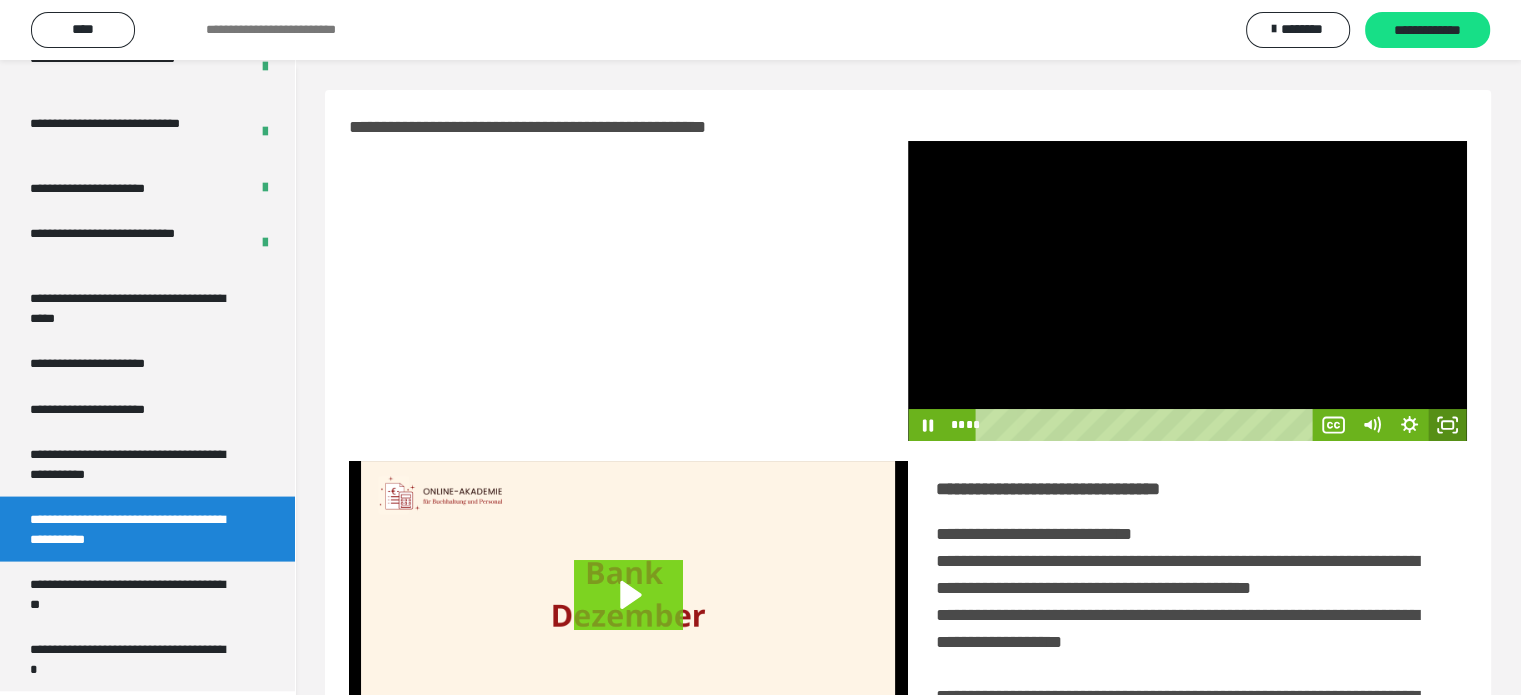 click 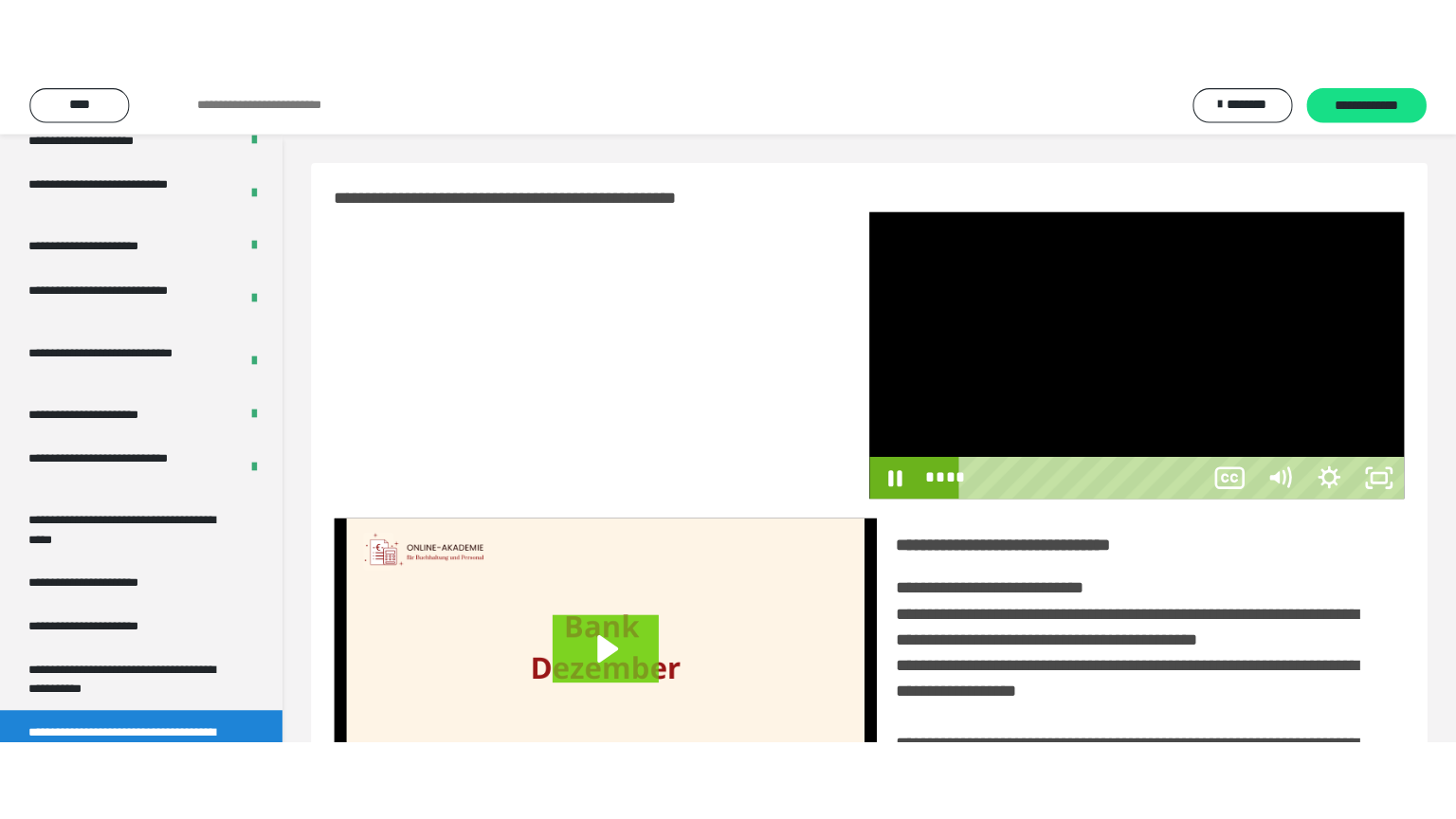 scroll, scrollTop: 3624, scrollLeft: 0, axis: vertical 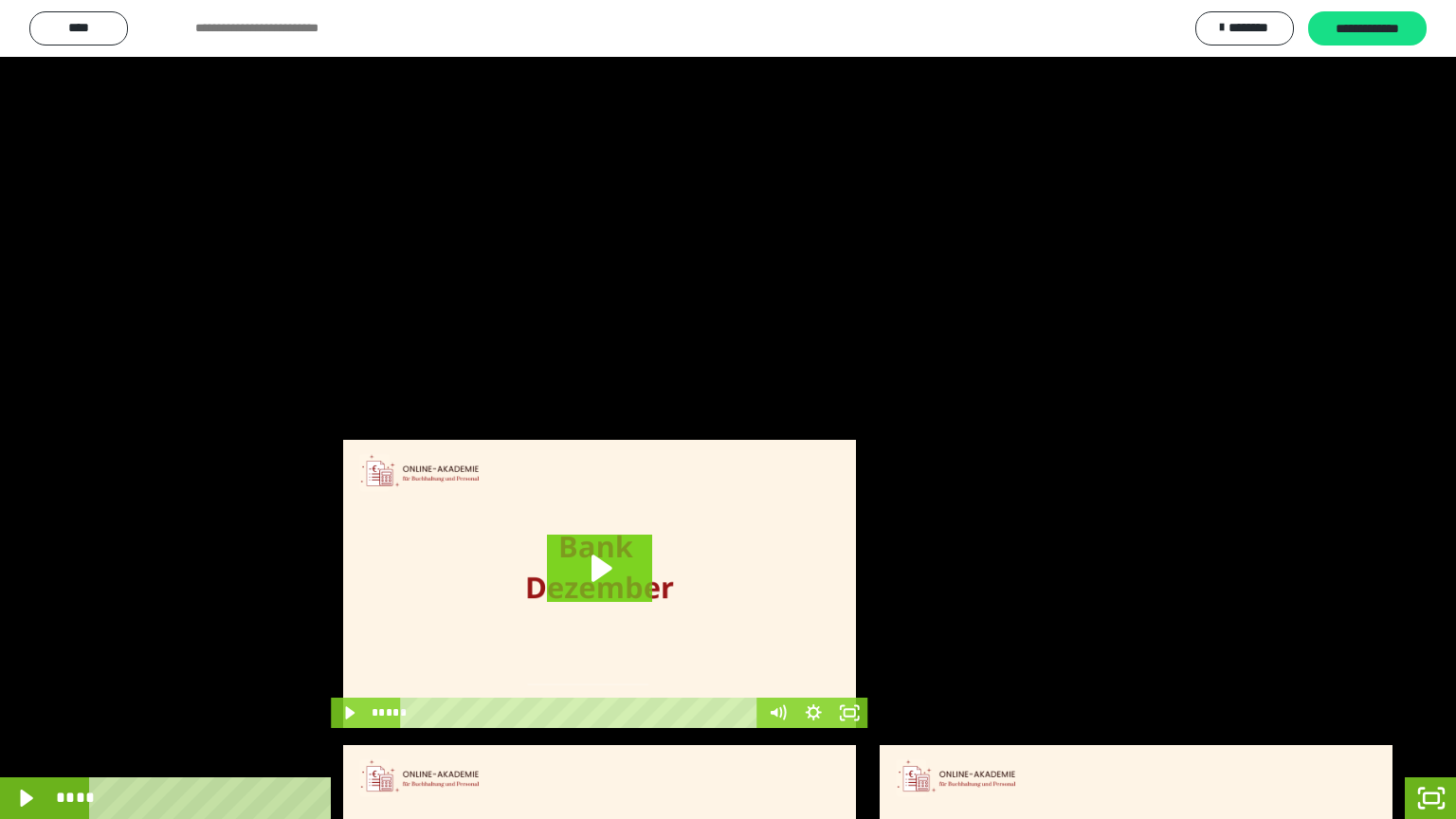 click at bounding box center [728, 410] 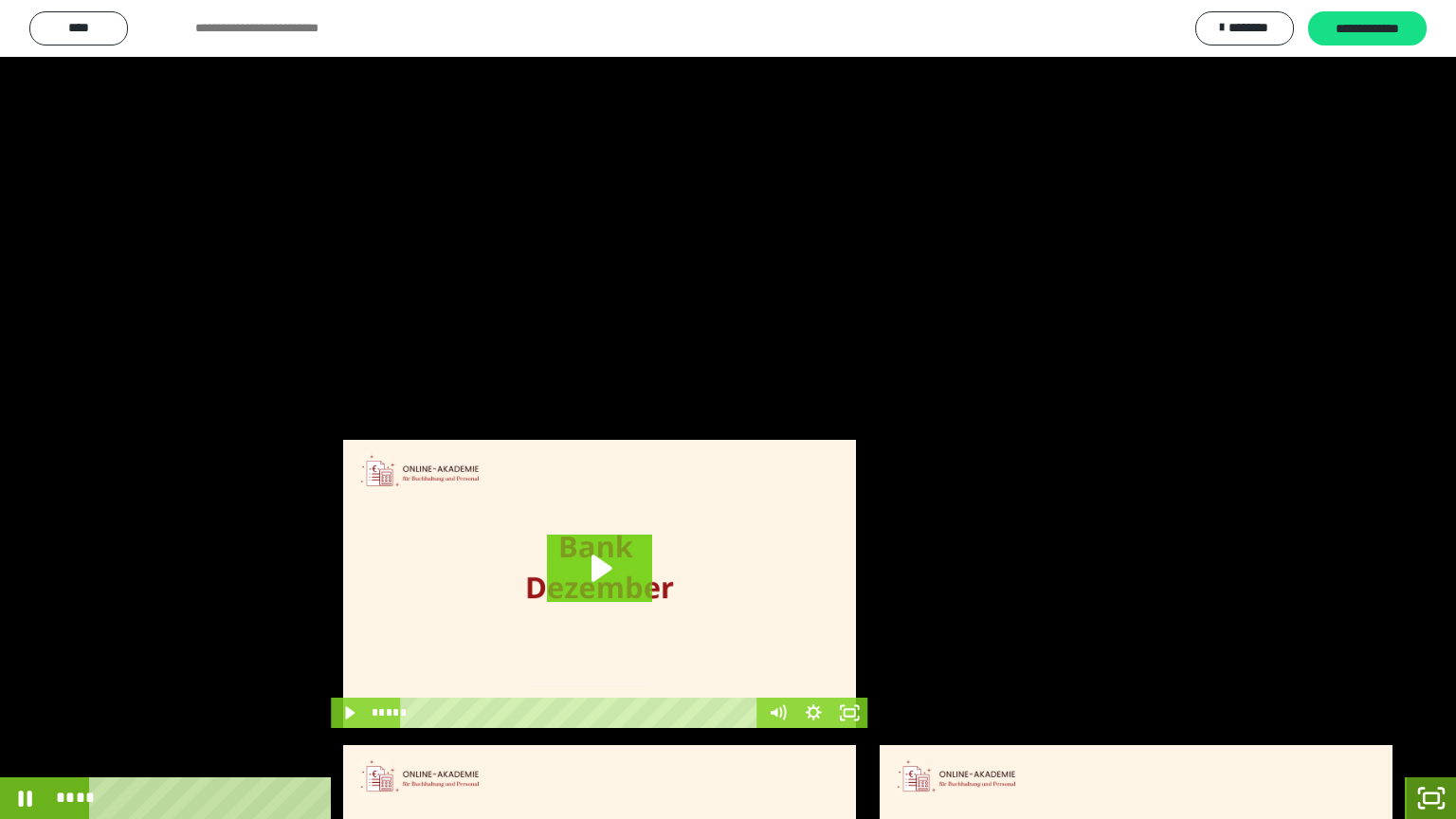click 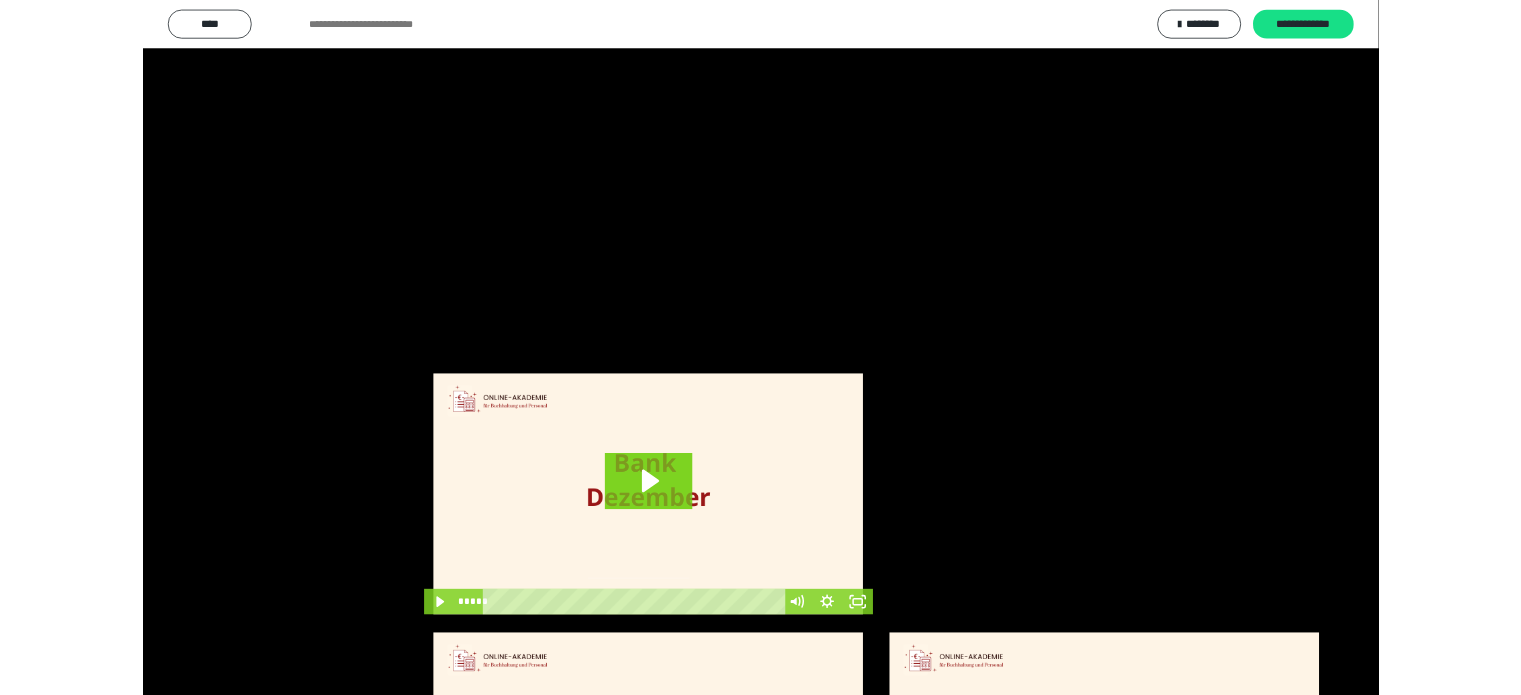 scroll, scrollTop: 3992, scrollLeft: 0, axis: vertical 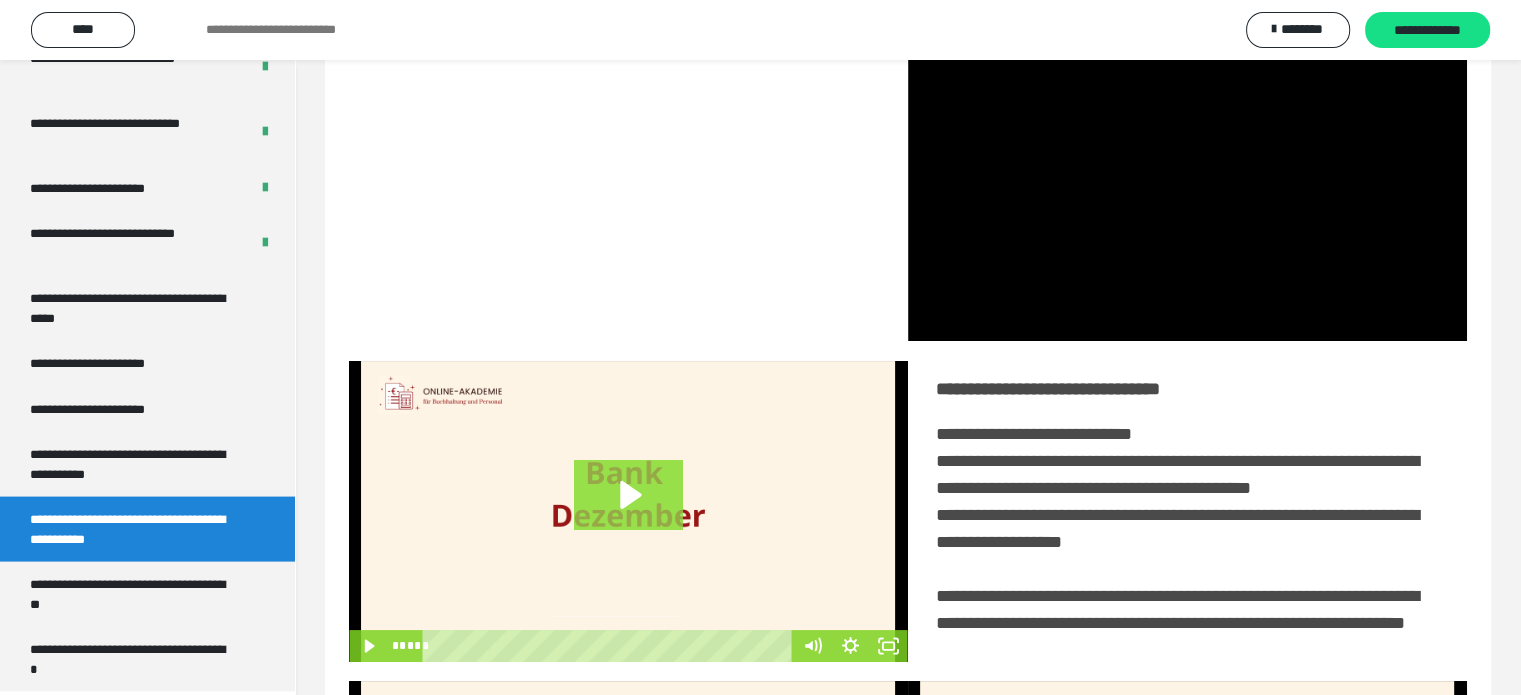 click 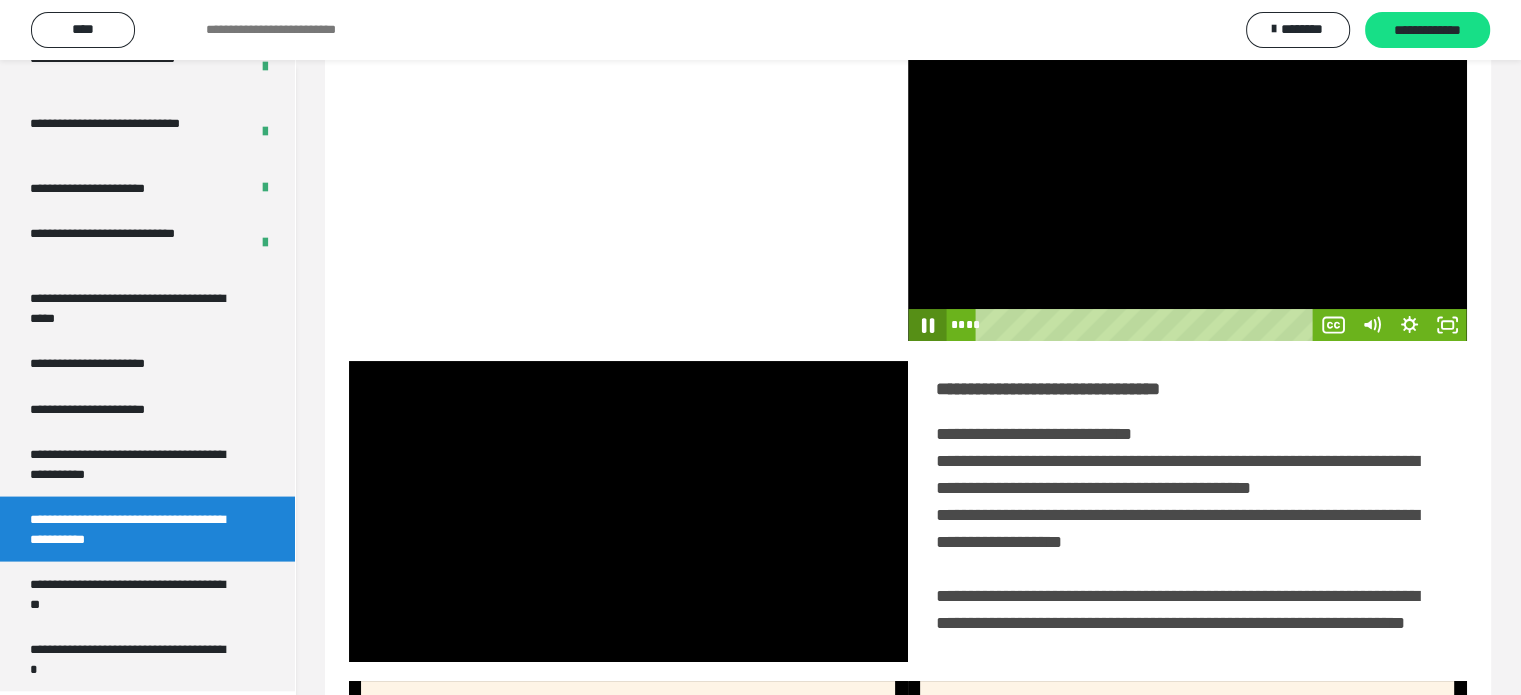 click 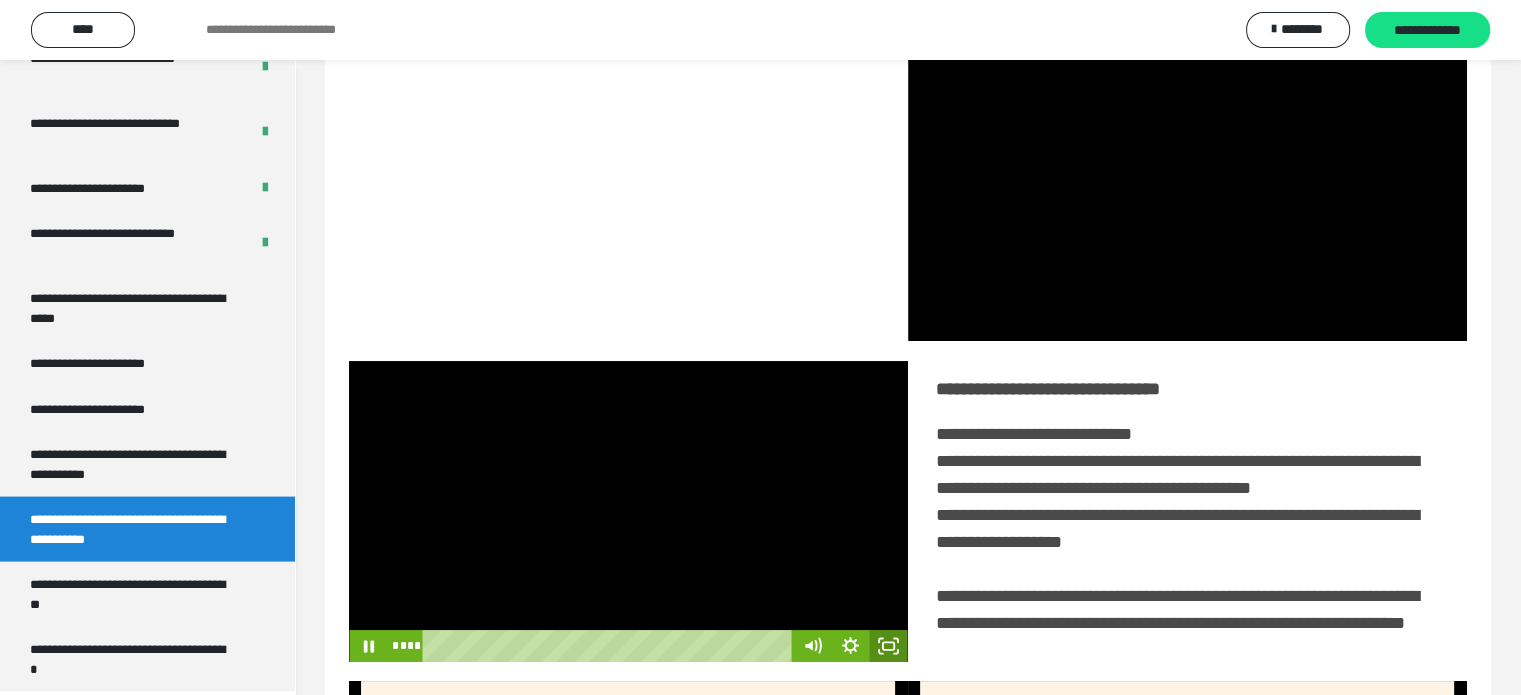 click 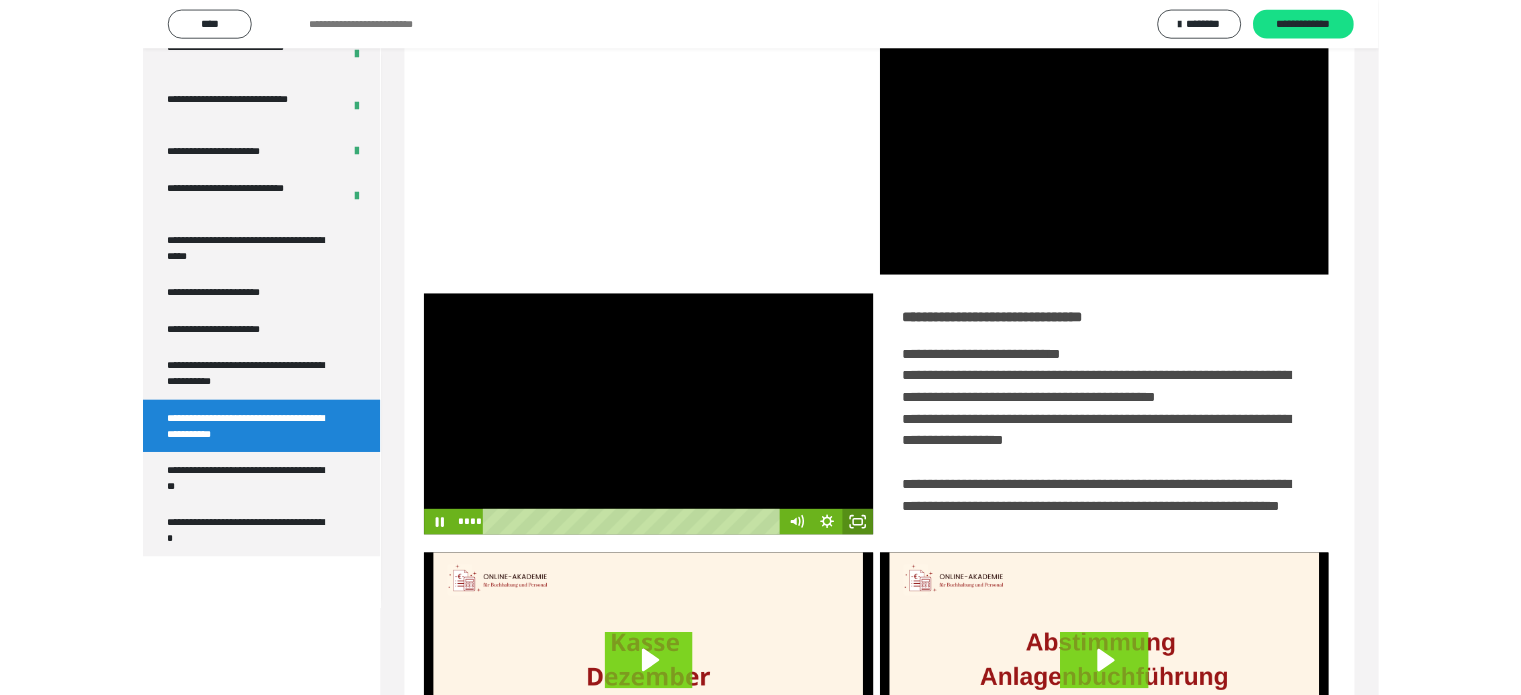 scroll, scrollTop: 3823, scrollLeft: 0, axis: vertical 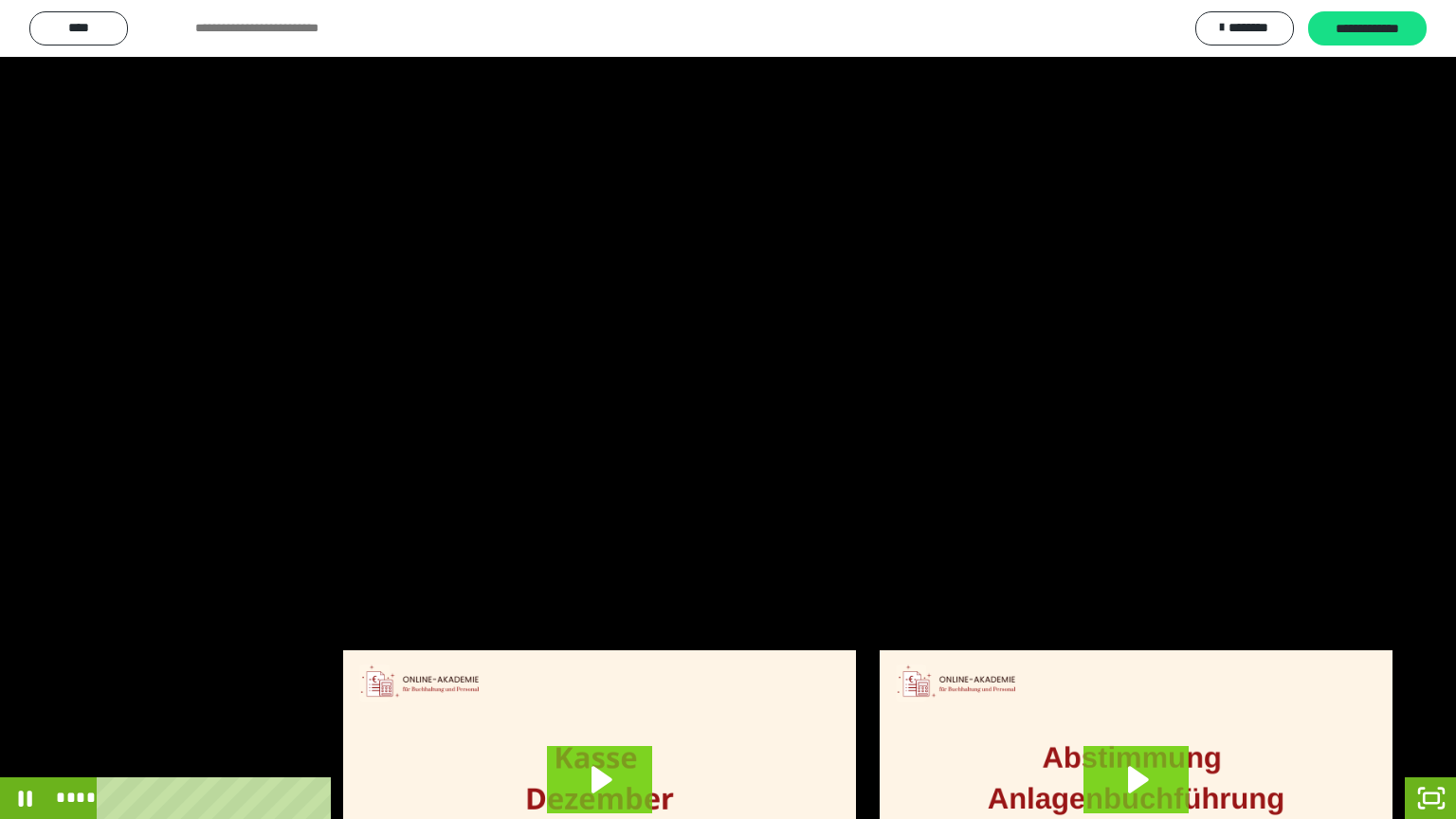 click at bounding box center (728, 410) 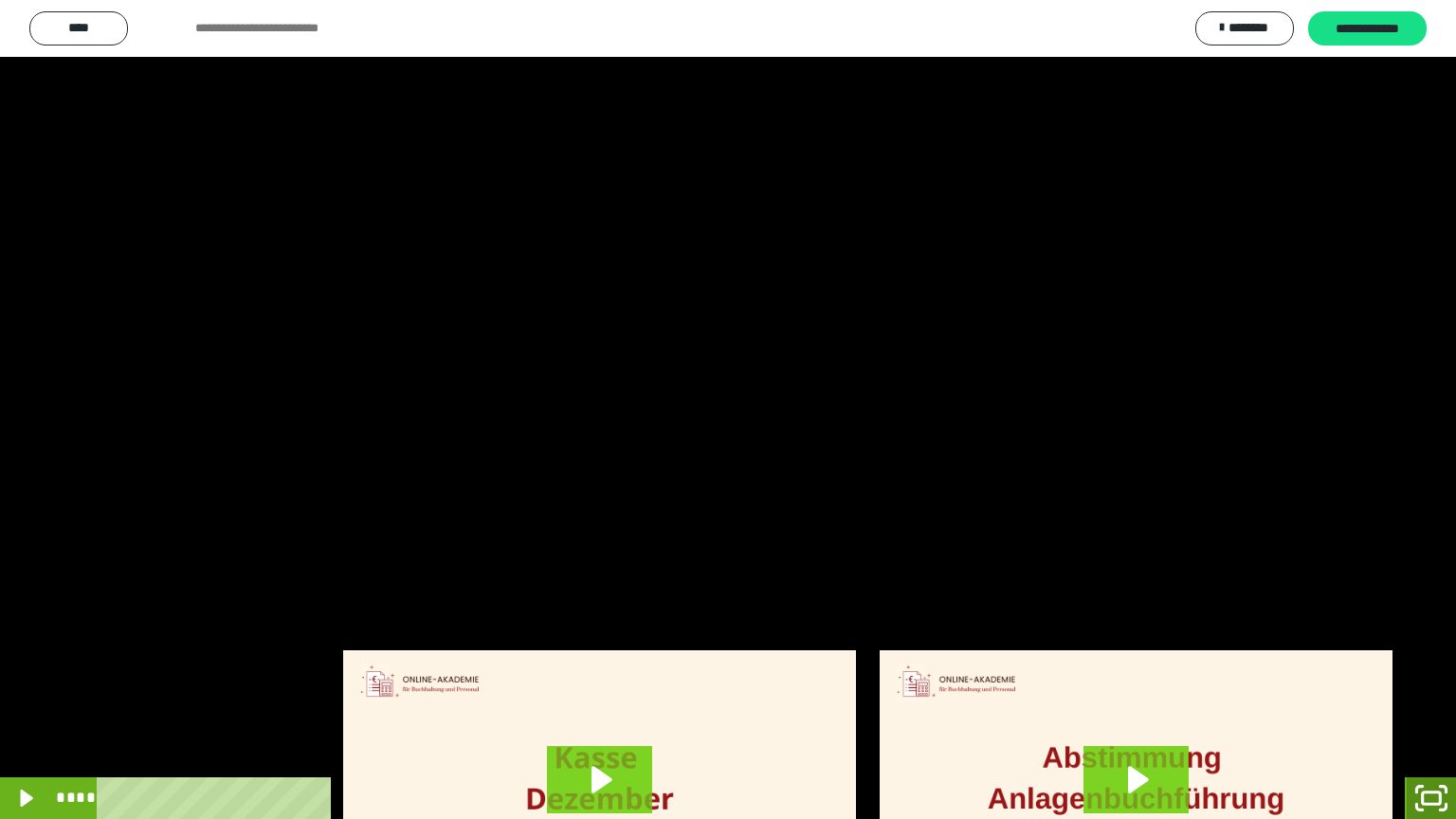 click 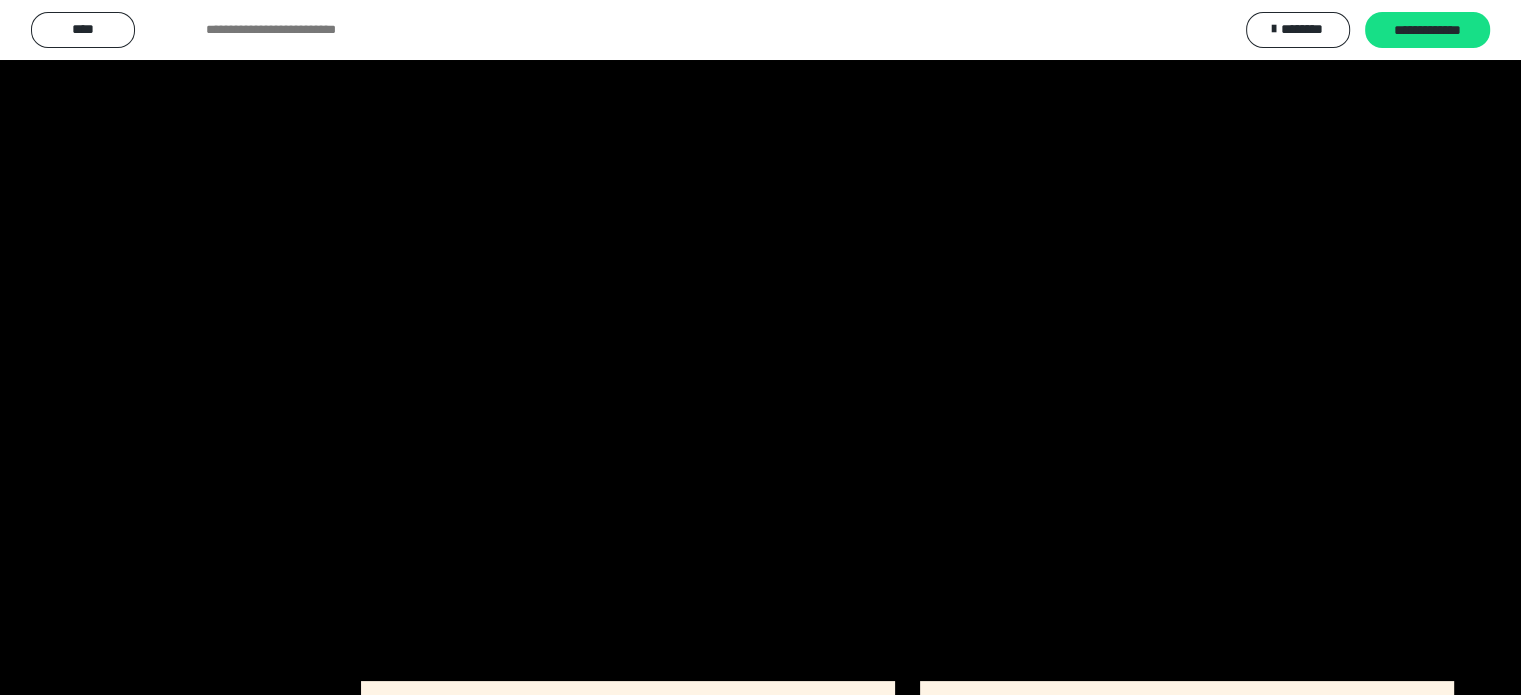 scroll, scrollTop: 3992, scrollLeft: 0, axis: vertical 